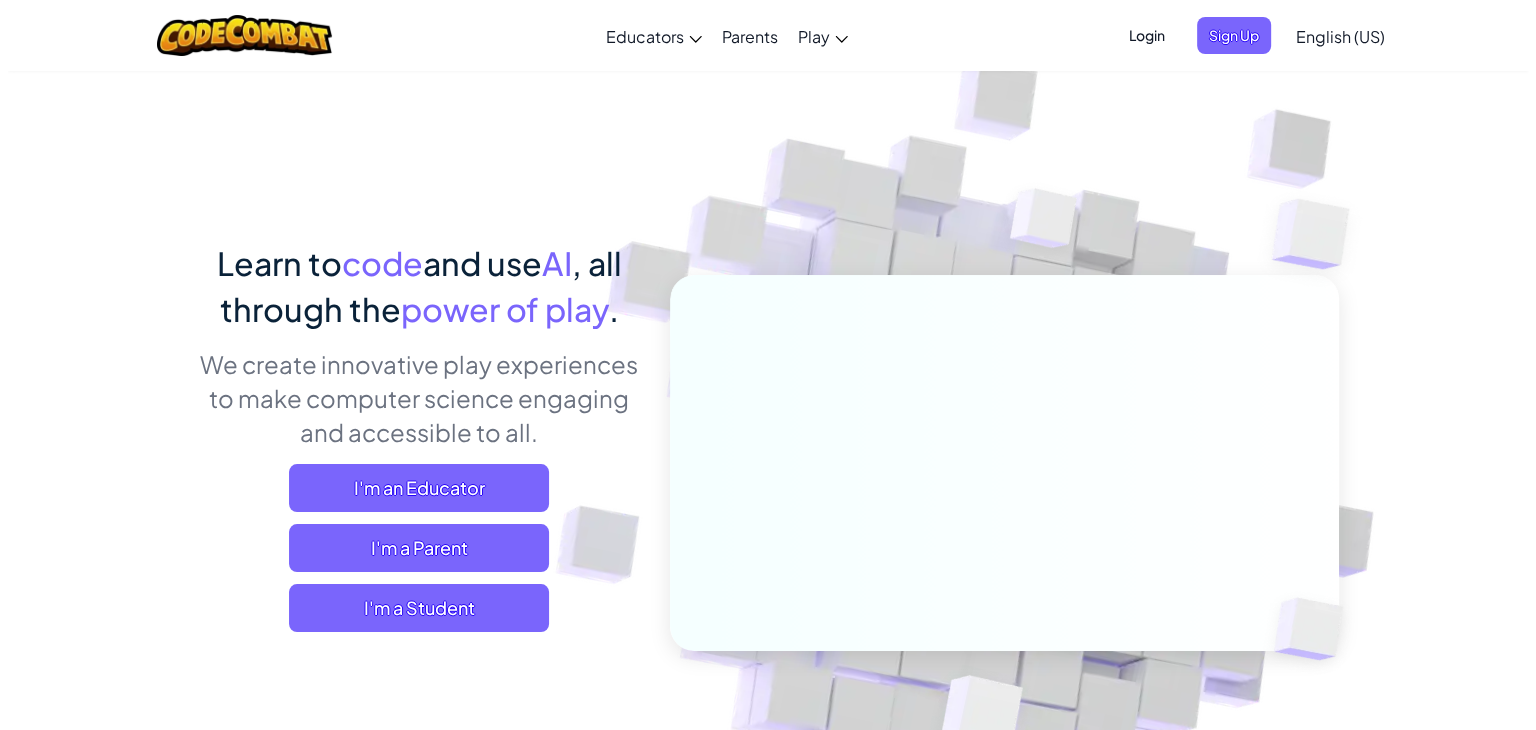 scroll, scrollTop: 46, scrollLeft: 0, axis: vertical 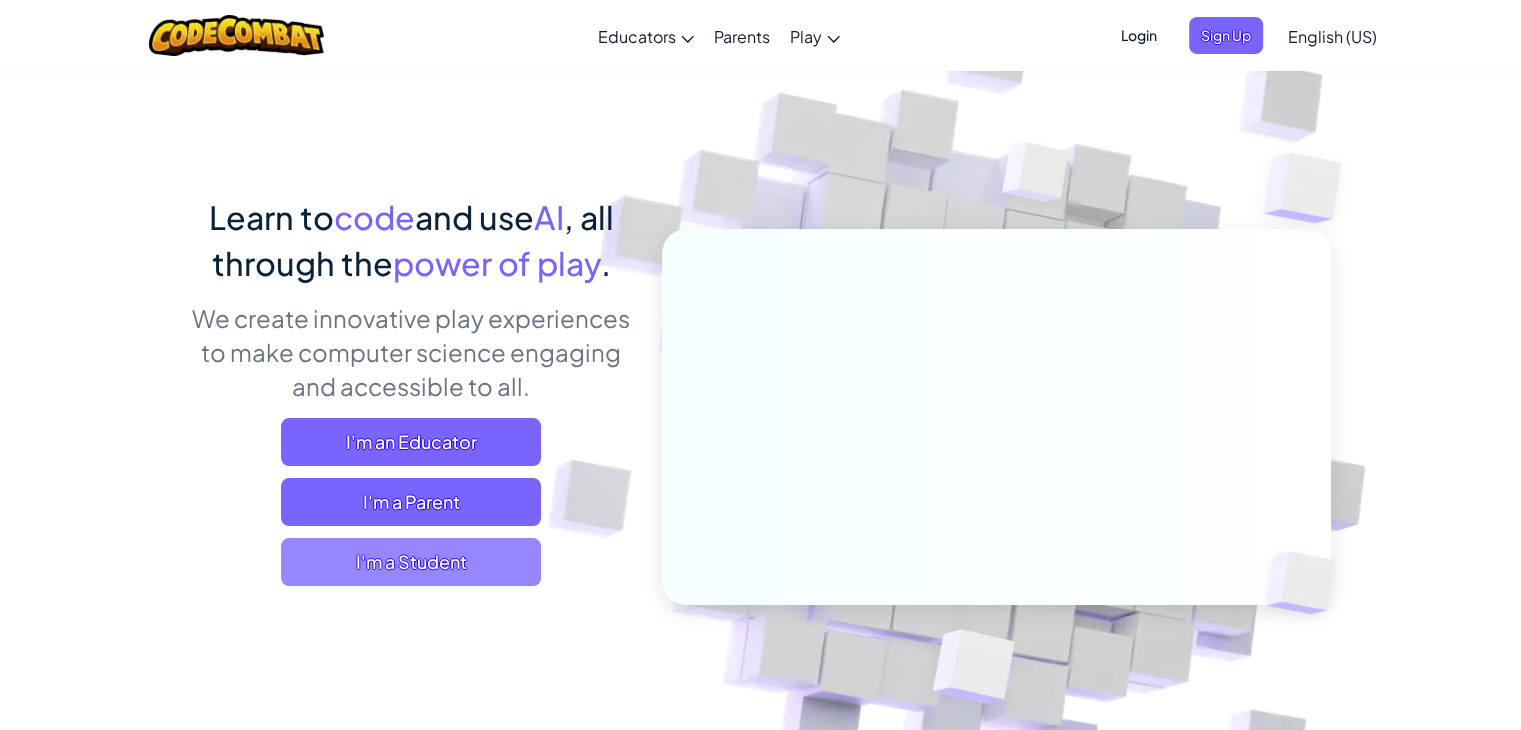 click on "I'm a Student" at bounding box center [411, 562] 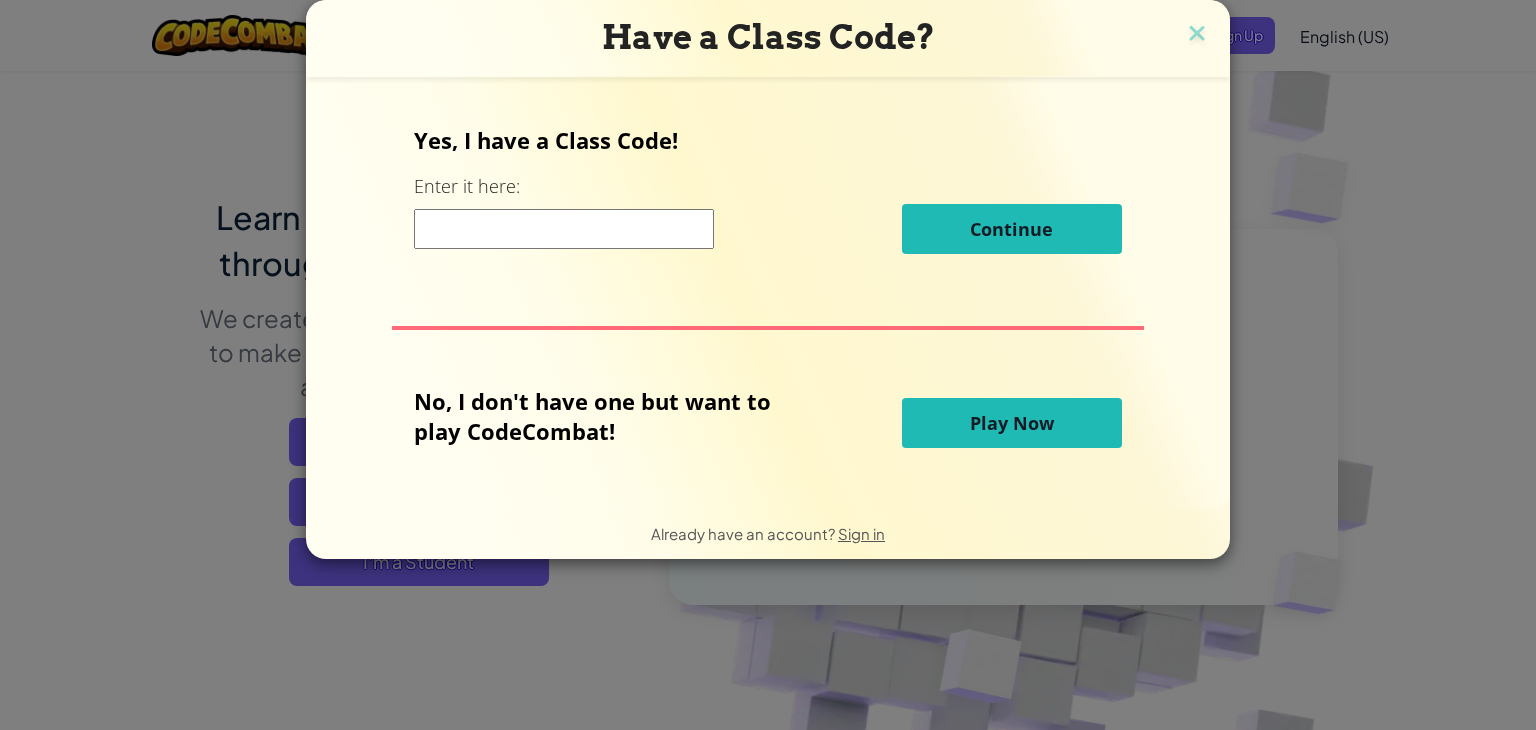 click on "Play Now" at bounding box center [1012, 423] 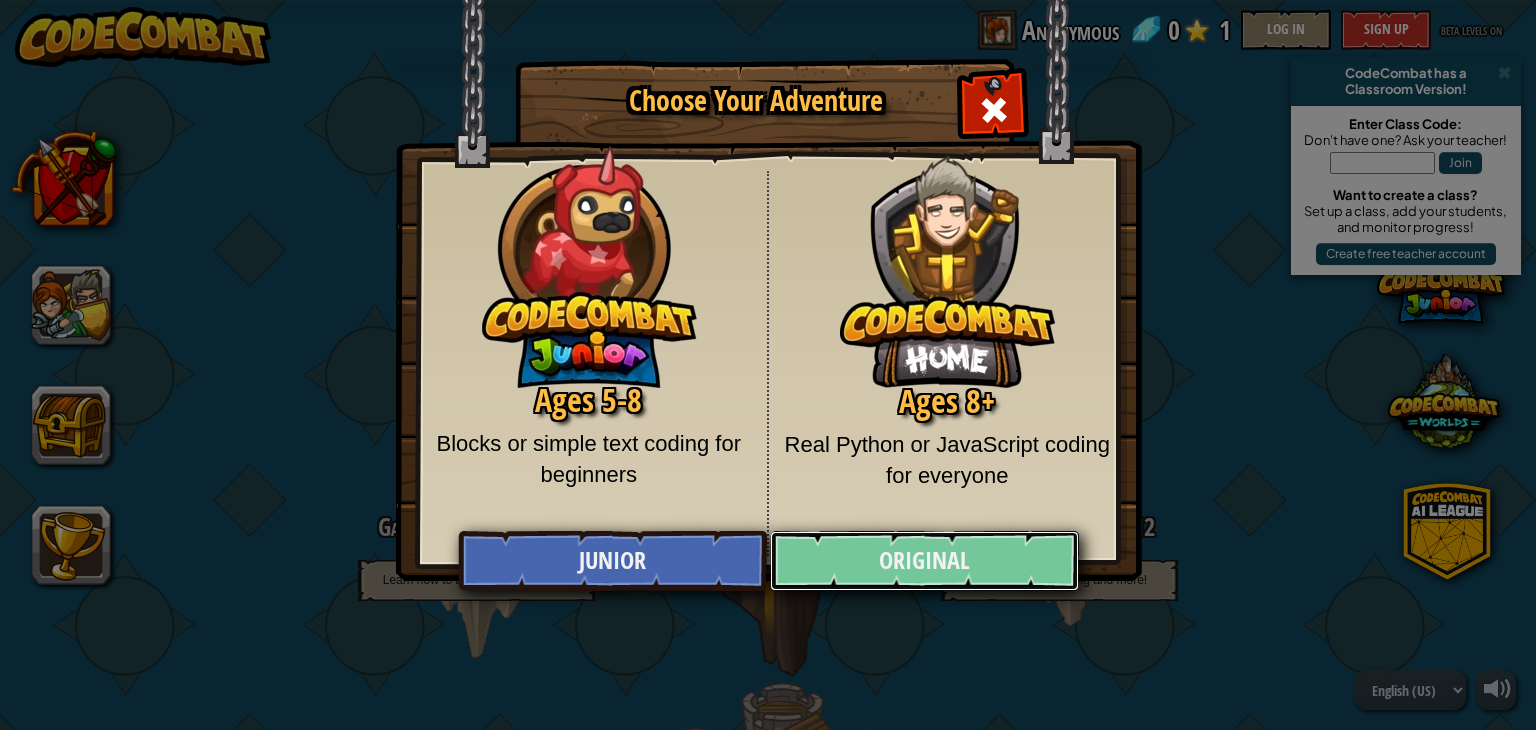 click on "Original" at bounding box center [924, 561] 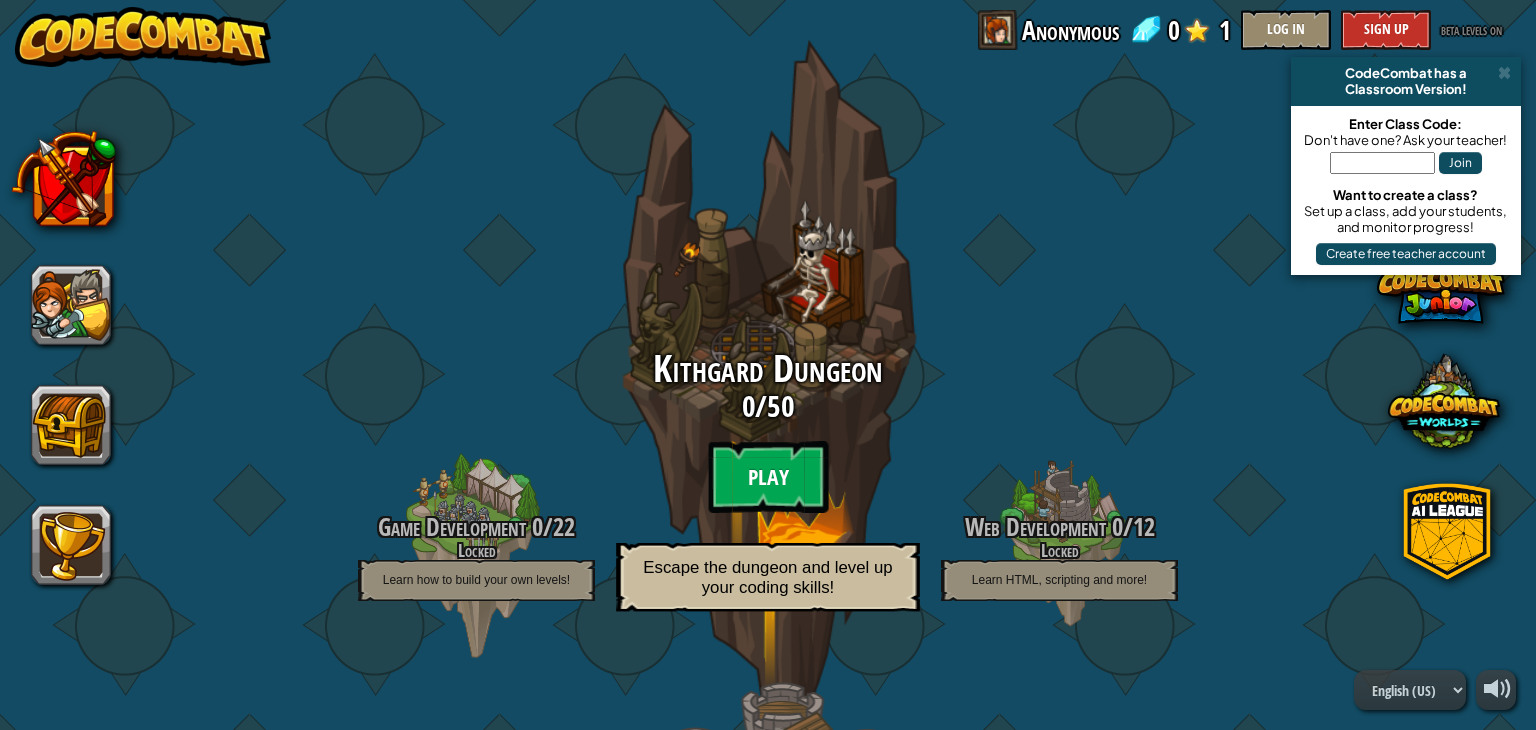 click on "Play" at bounding box center [768, 477] 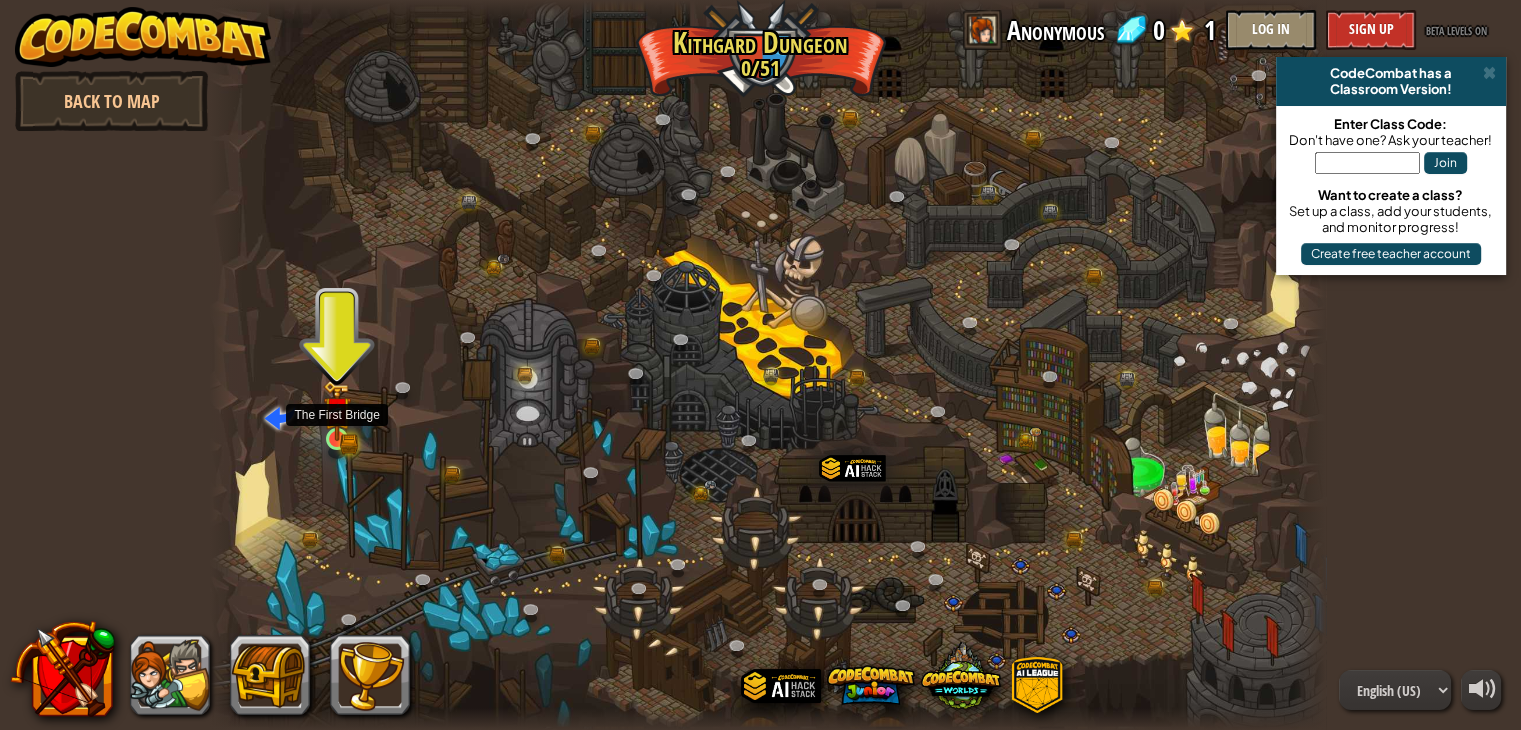 click at bounding box center [337, 410] 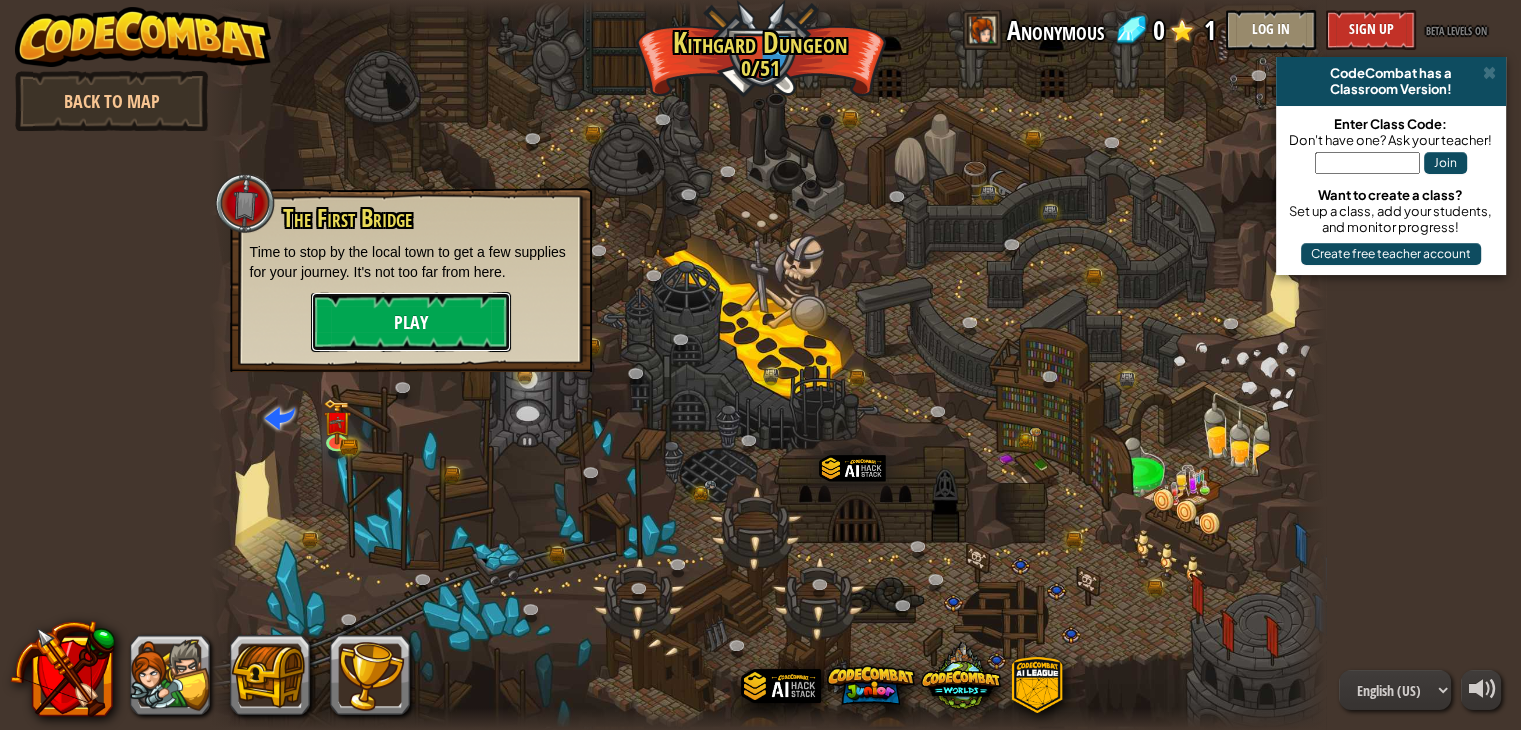 click on "Play" at bounding box center [411, 322] 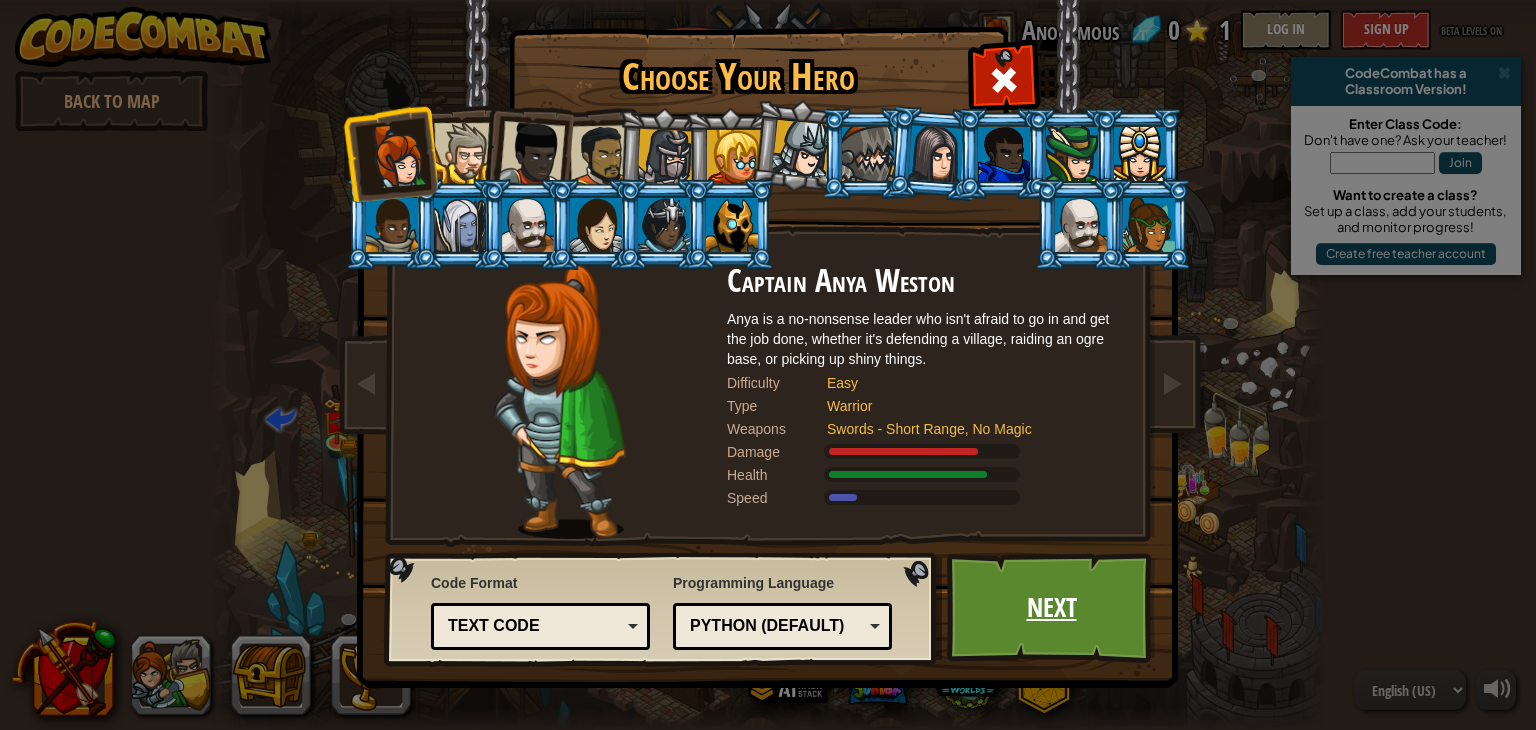 click on "Next" at bounding box center [1051, 608] 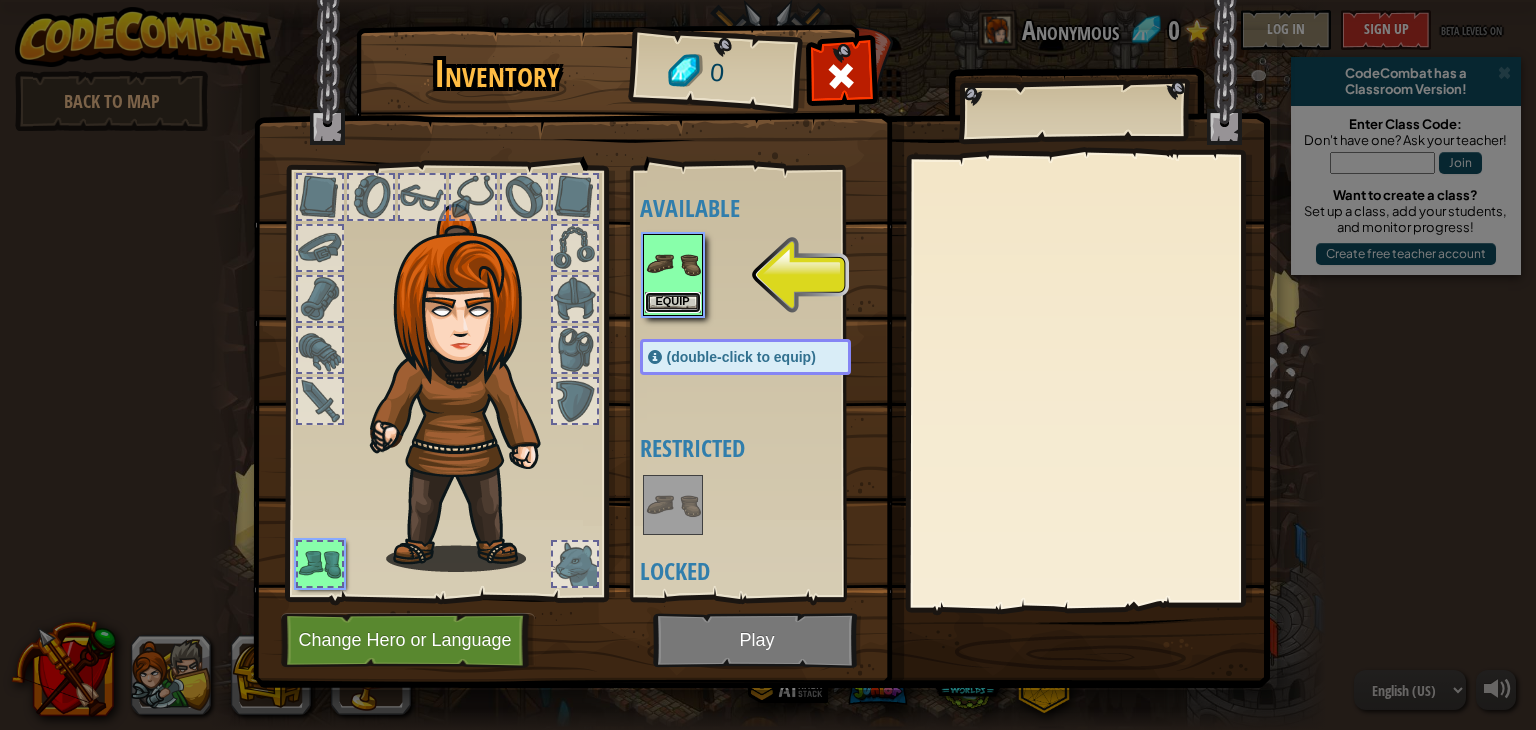 click on "Equip" at bounding box center (673, 302) 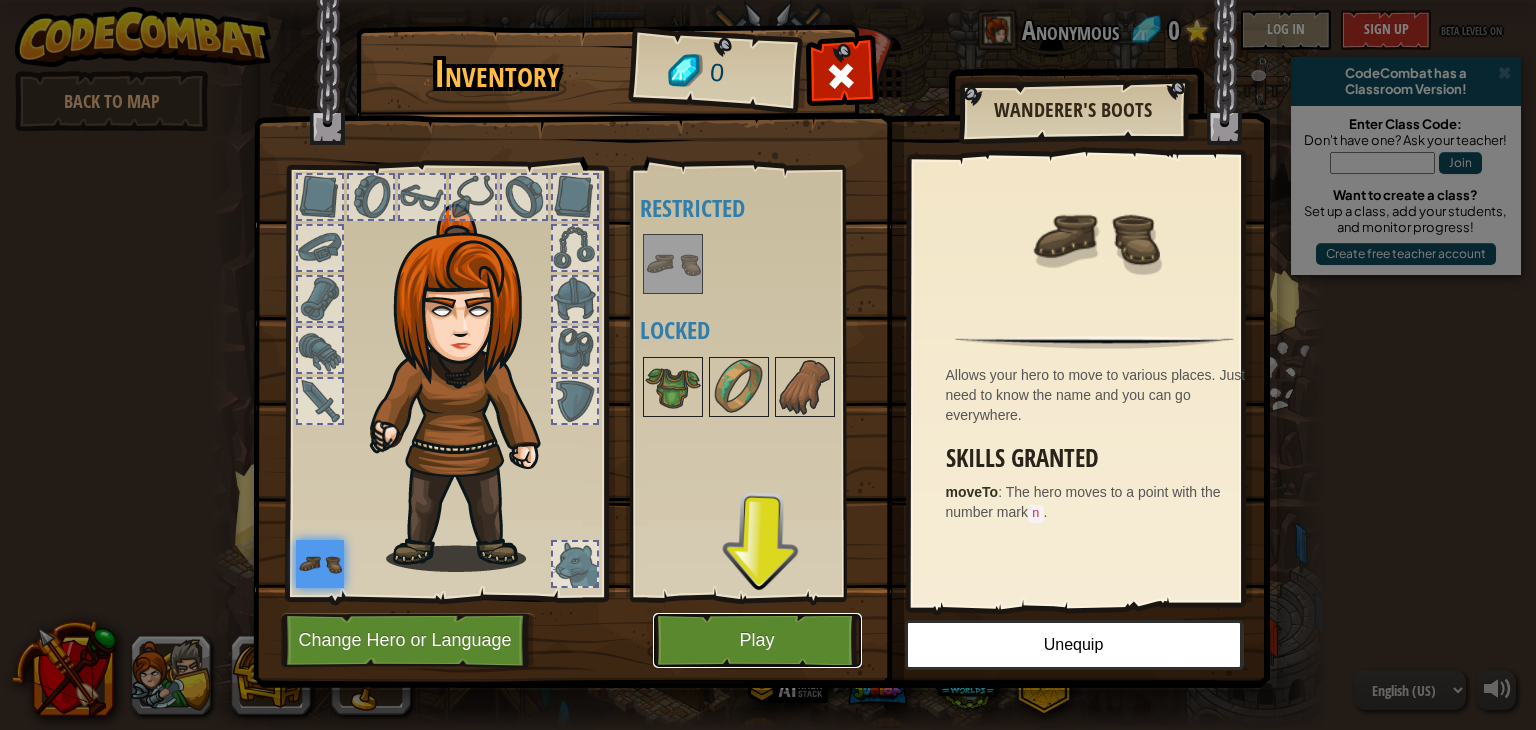 click on "Play" at bounding box center (757, 640) 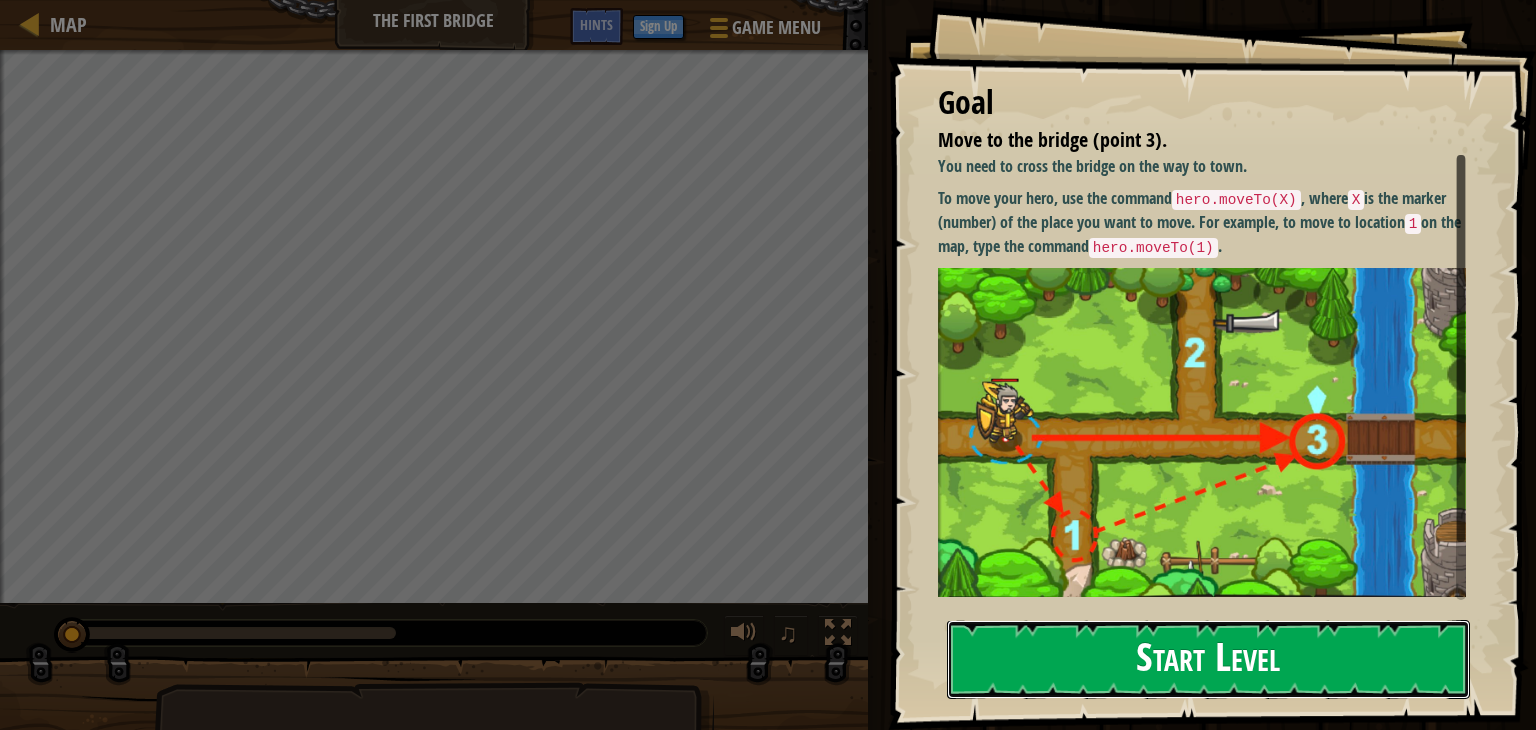 click on "Start Level" at bounding box center (1208, 659) 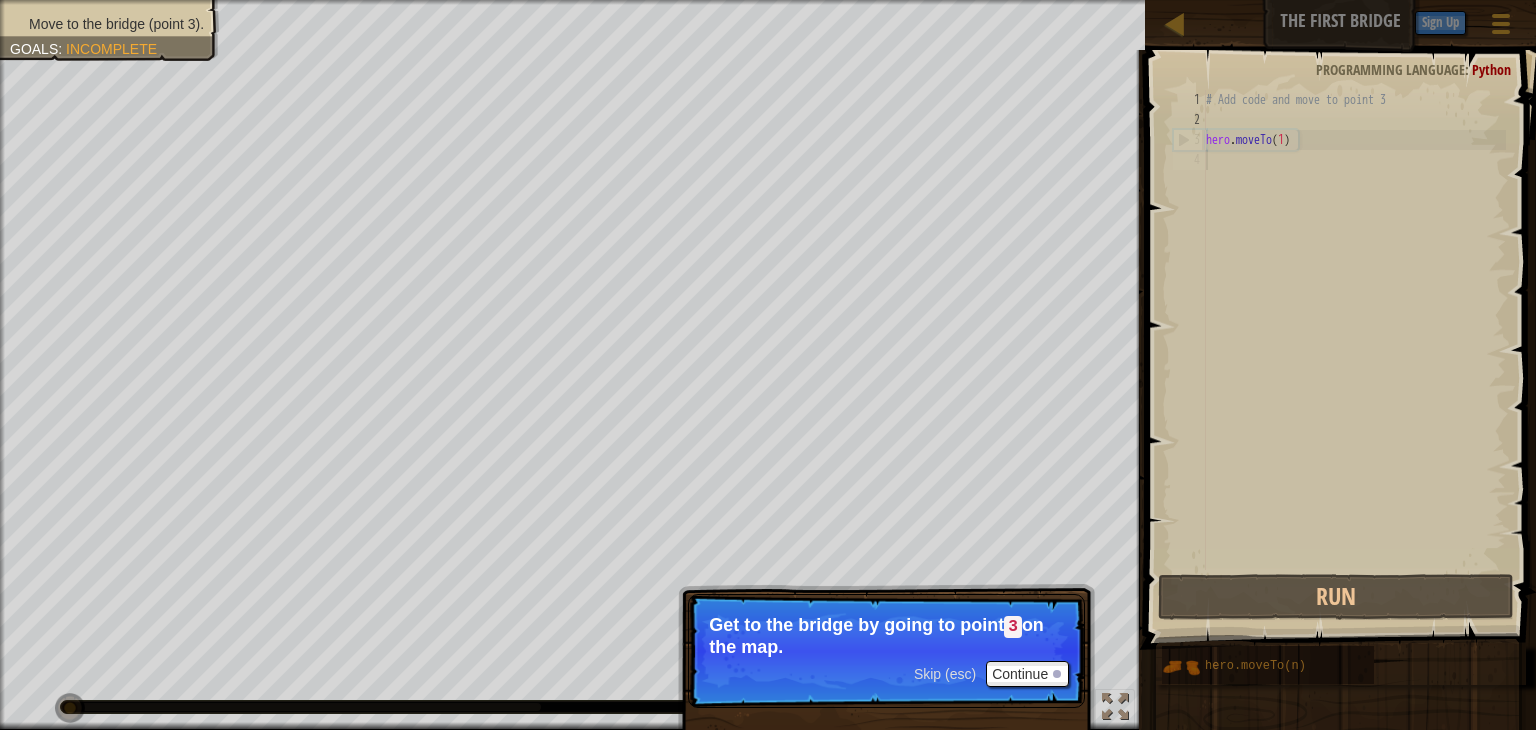 click on "# Add code and move to point 3 hero . moveTo ( 1 )" at bounding box center (1354, 350) 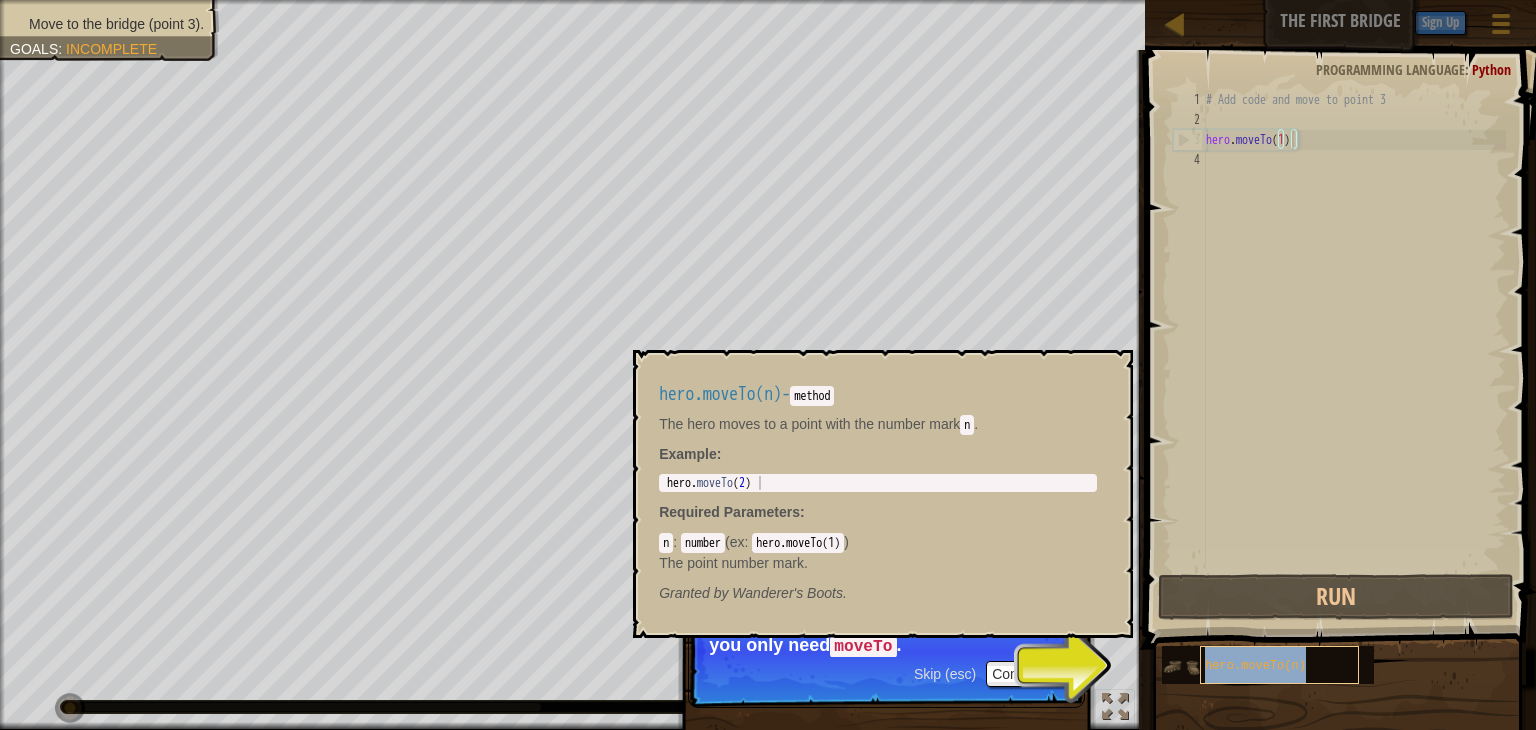 click on "hero.moveTo(n)" at bounding box center (1255, 666) 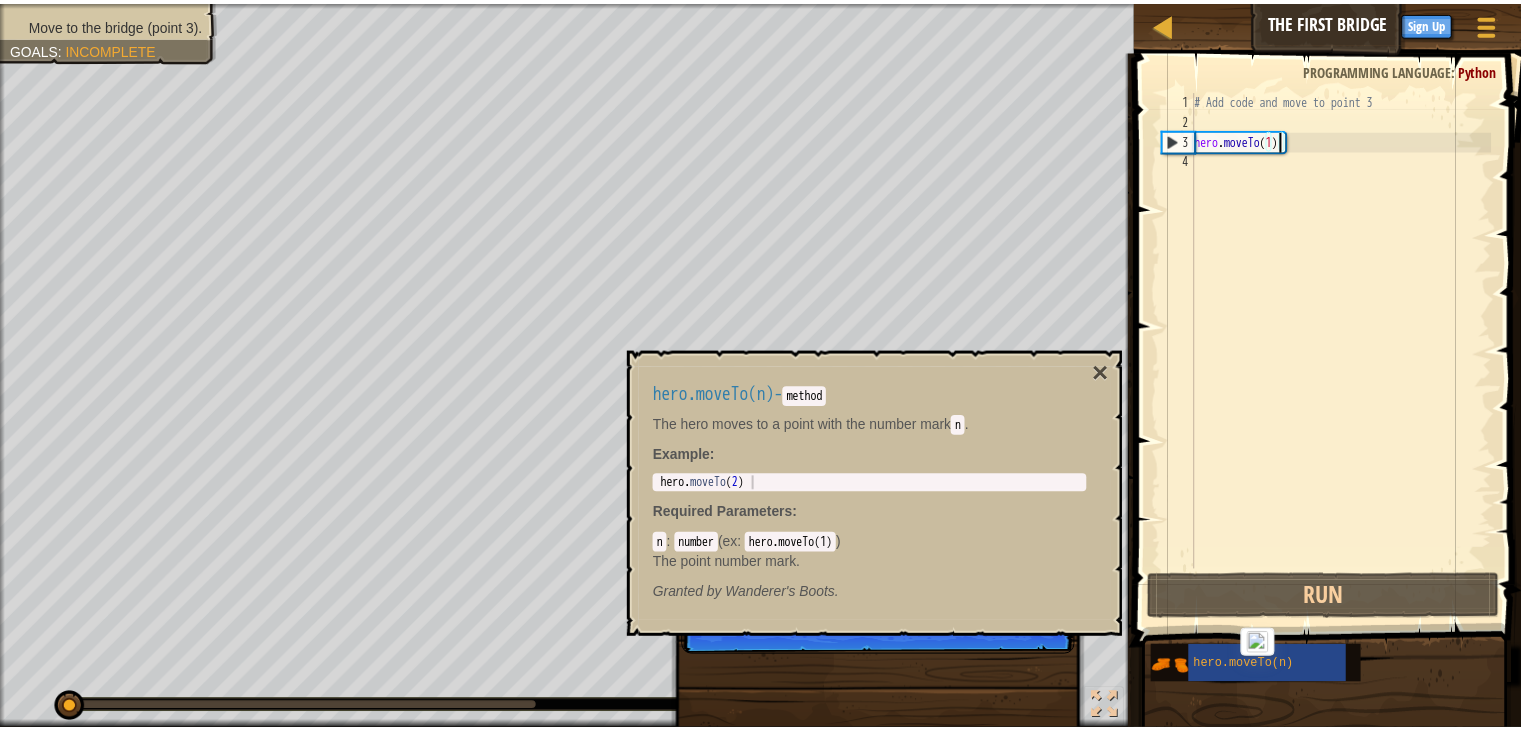 scroll, scrollTop: 9, scrollLeft: 6, axis: both 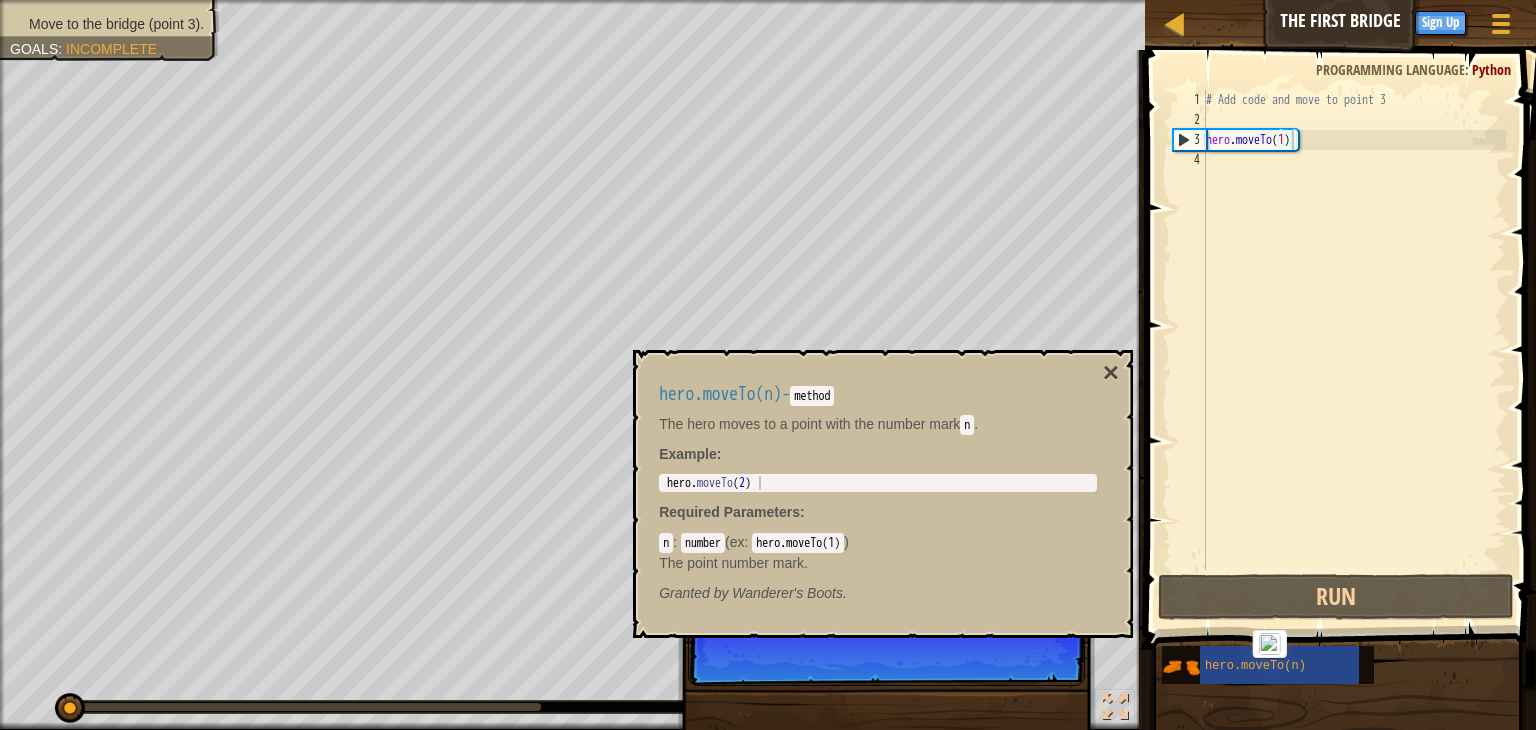 click on "Skip (esc) Continue  Type" at bounding box center [886, 640] 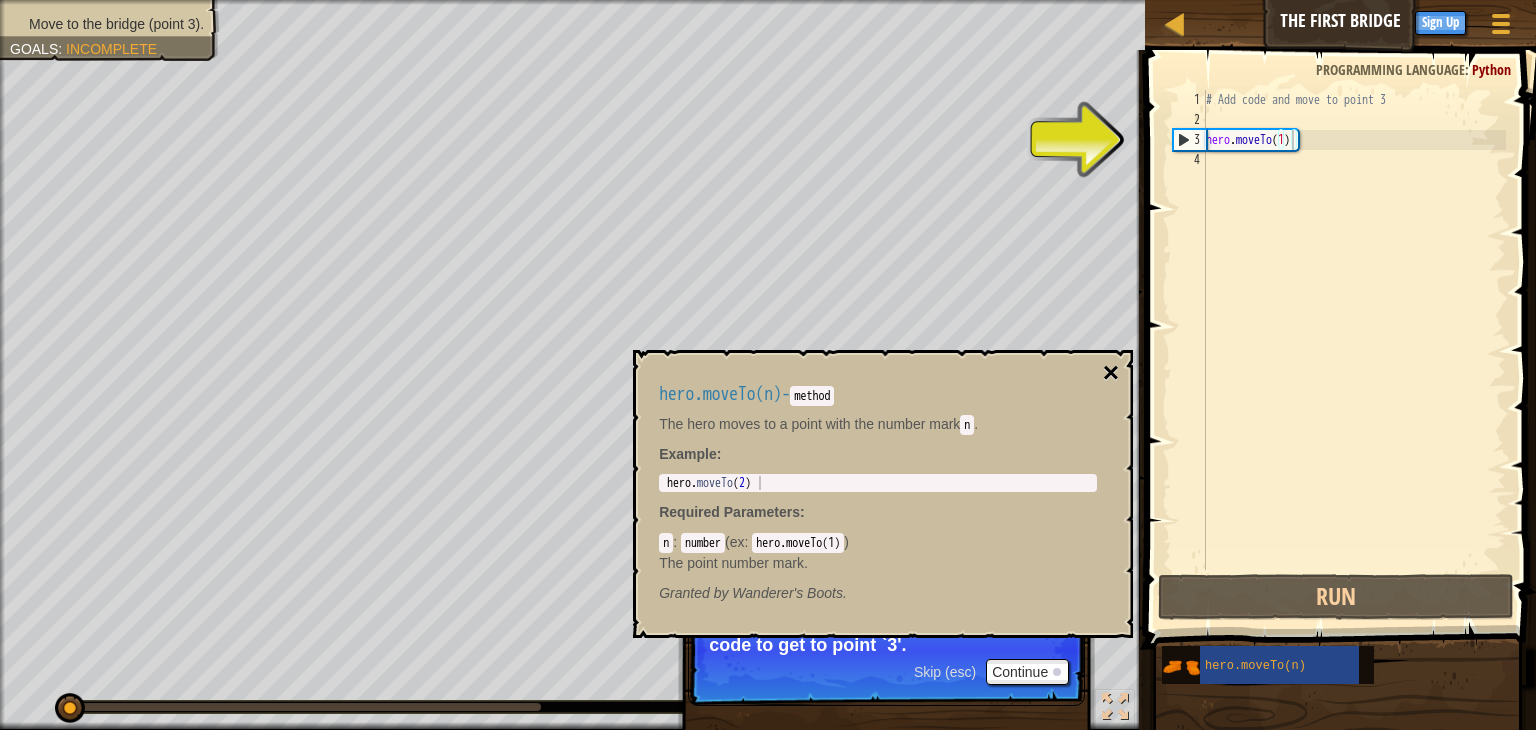click on "×" at bounding box center [1111, 373] 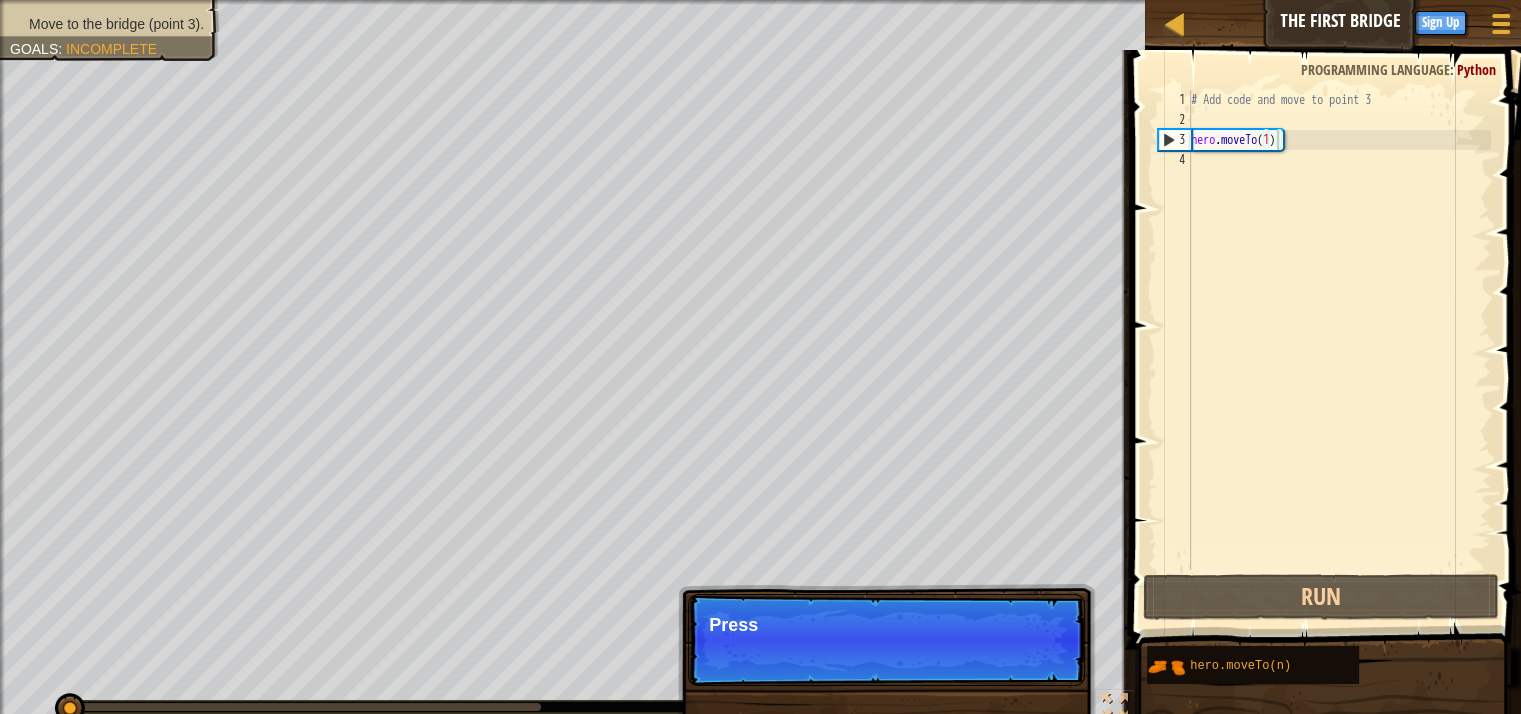 click on "# Add code and move to point 3 hero . moveTo ( 1 )" at bounding box center [1339, 350] 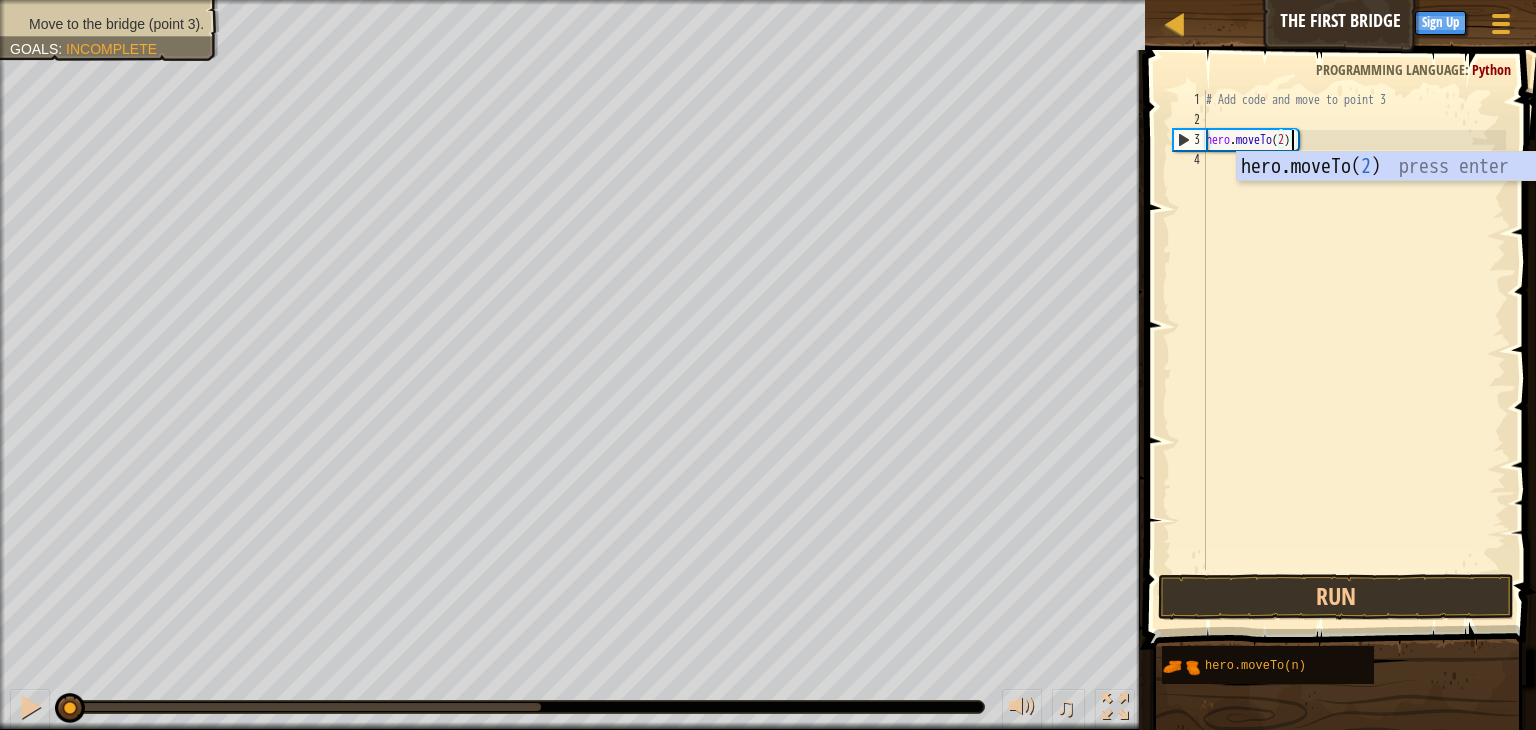 scroll, scrollTop: 9, scrollLeft: 6, axis: both 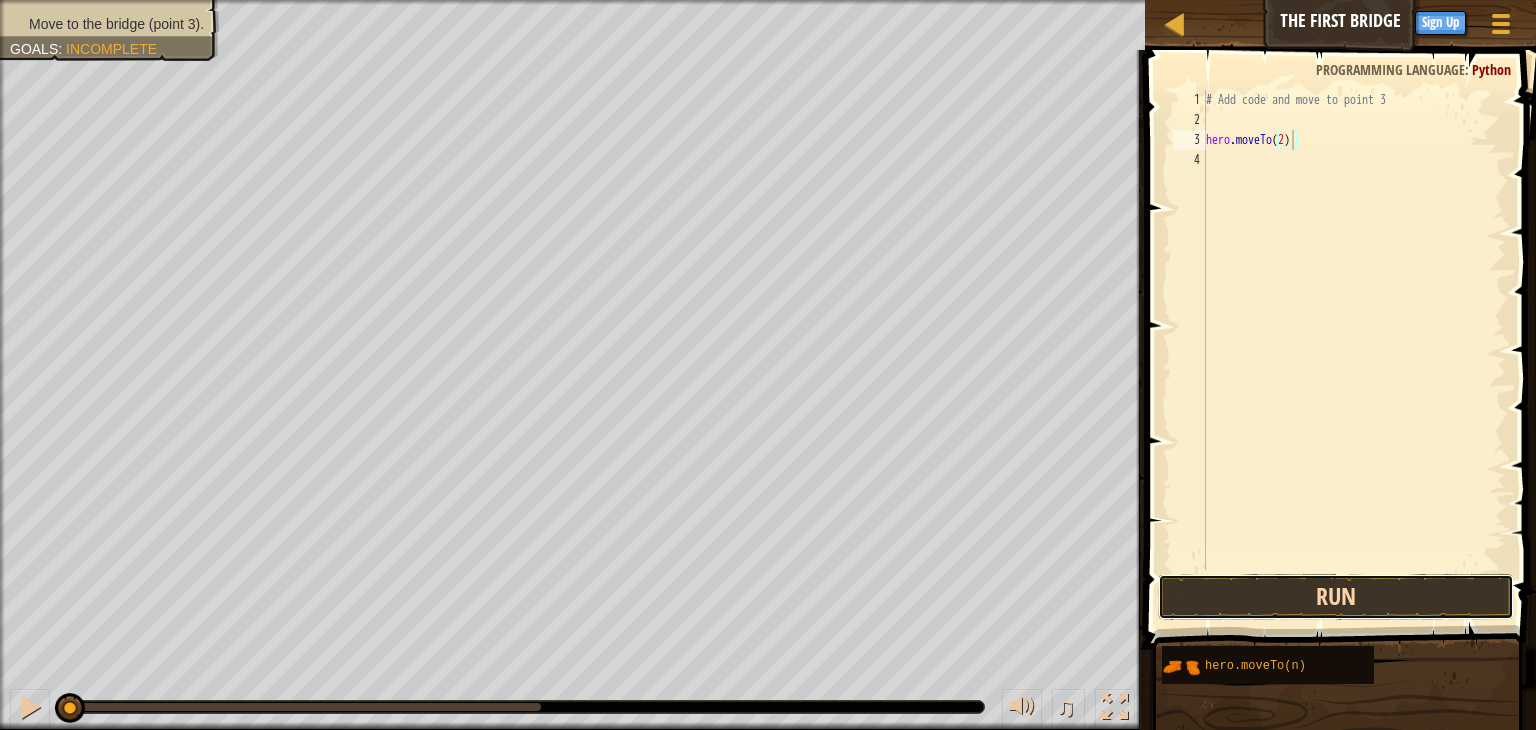 click on "Run" at bounding box center (1336, 597) 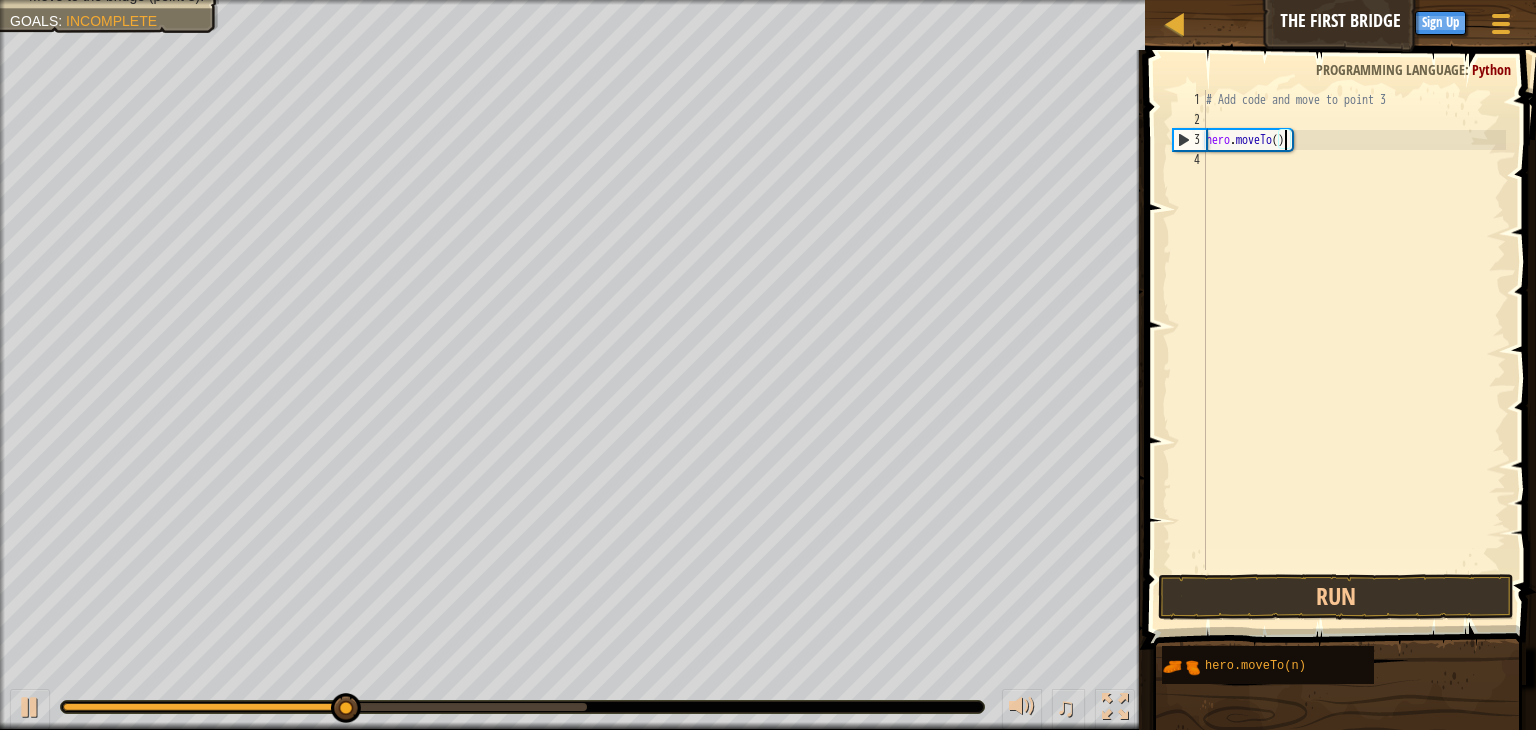 scroll, scrollTop: 9, scrollLeft: 6, axis: both 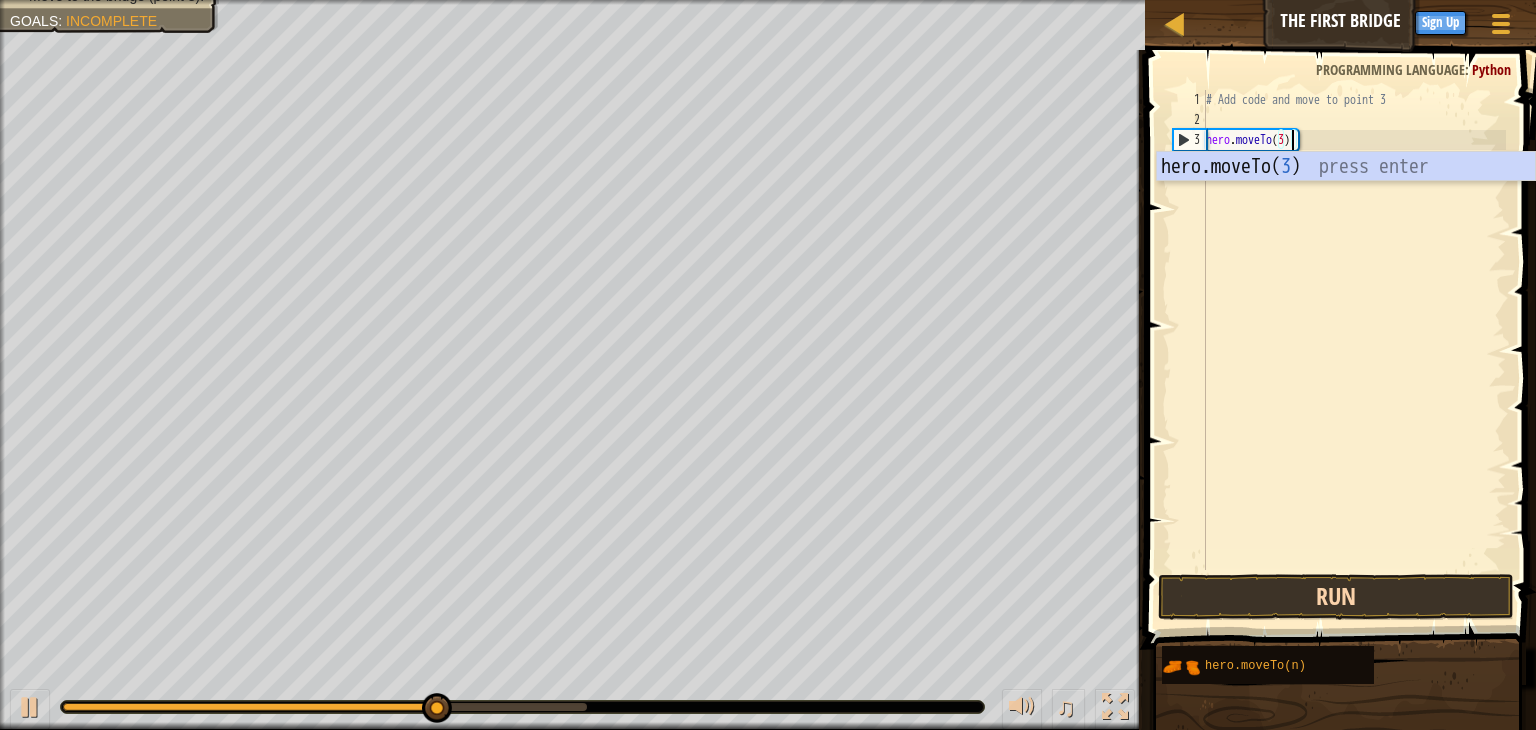 type on "hero.moveTo(3)" 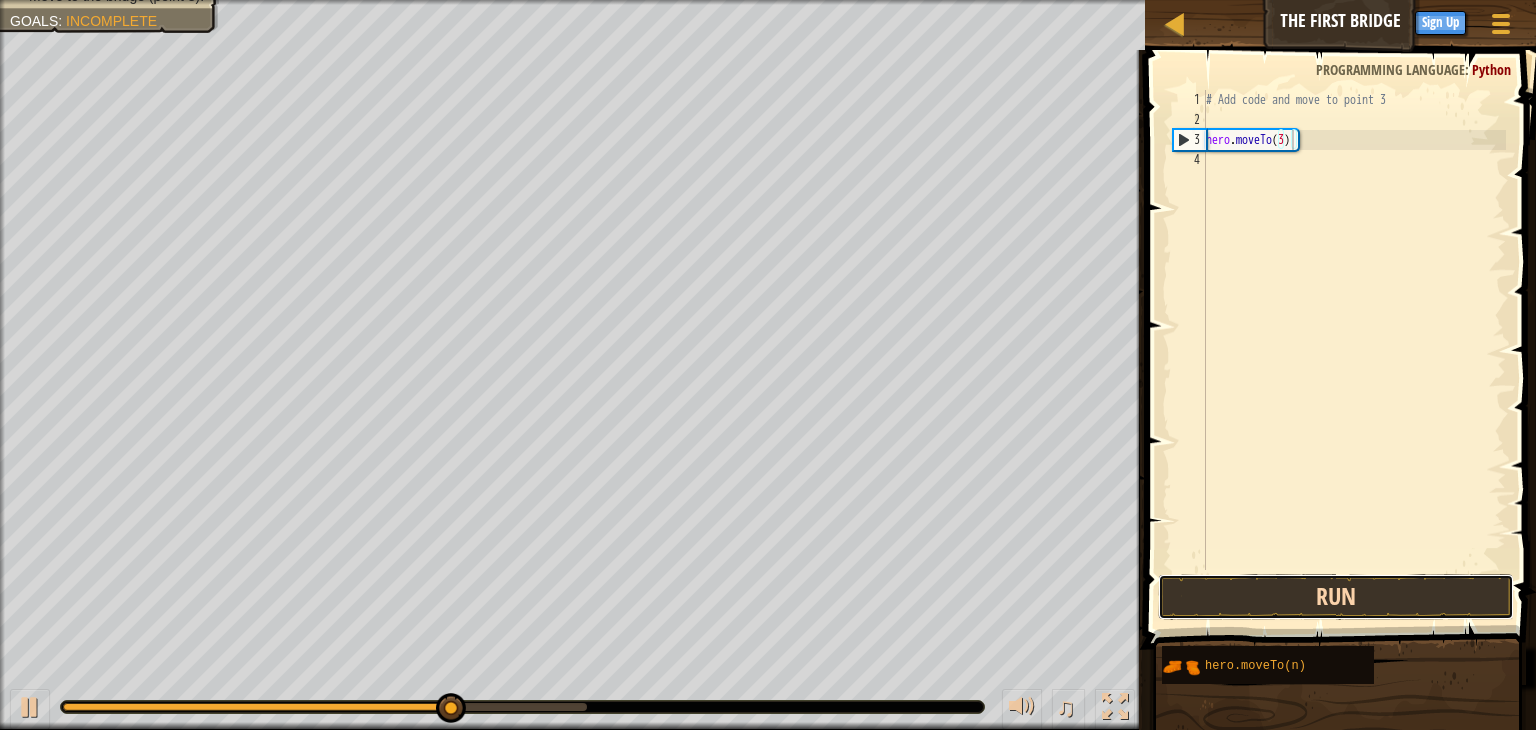 click on "Run" at bounding box center [1336, 597] 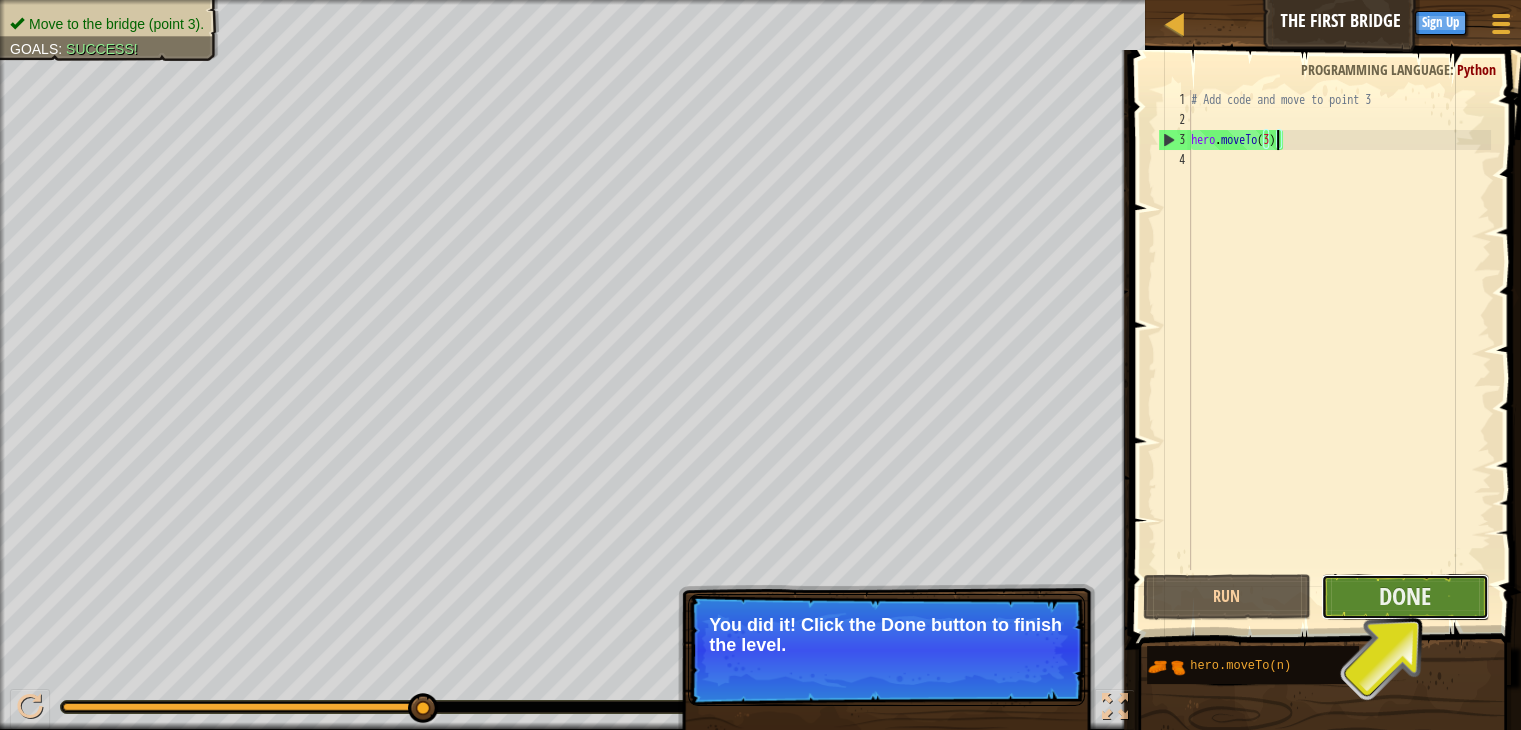 click on "Done" at bounding box center [1405, 597] 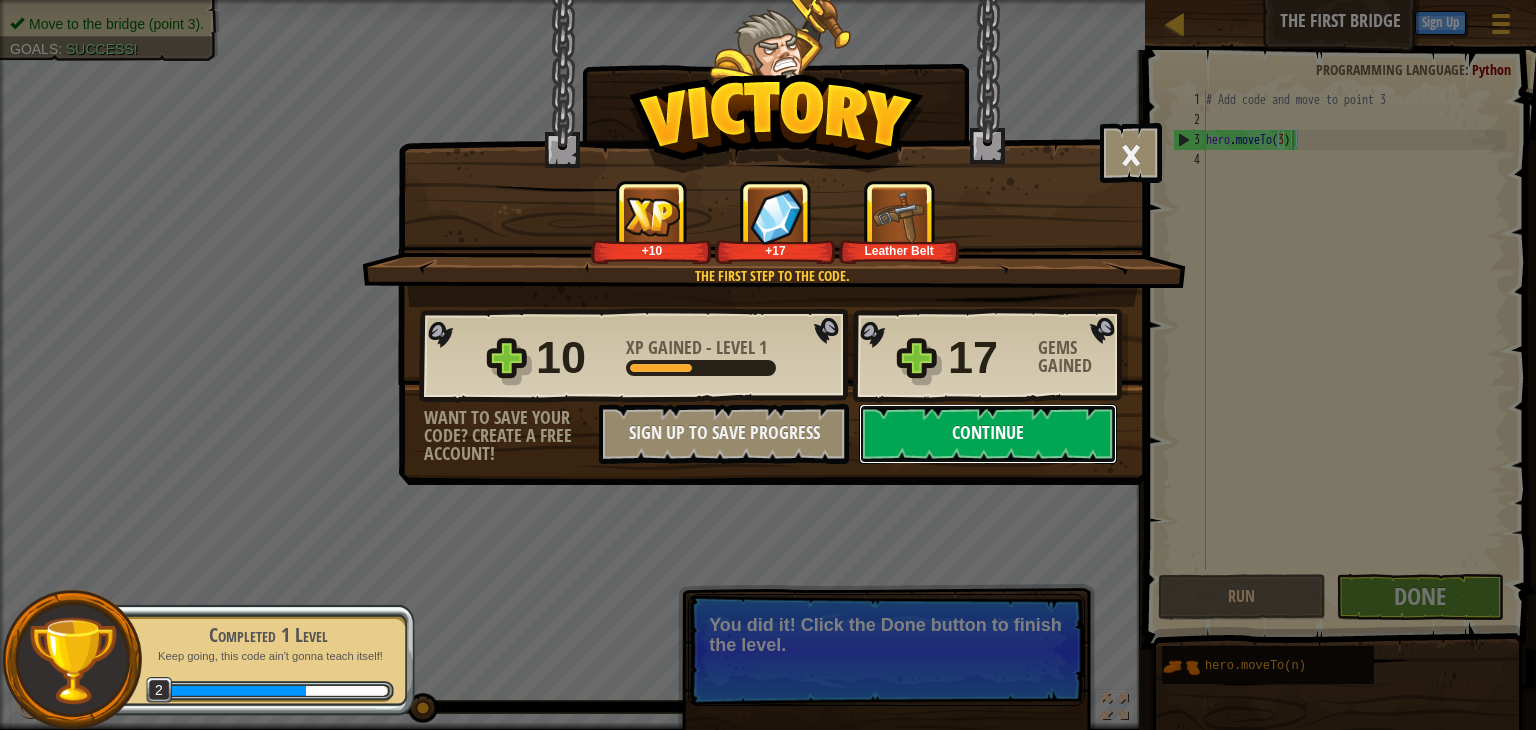 click on "Continue" at bounding box center (988, 434) 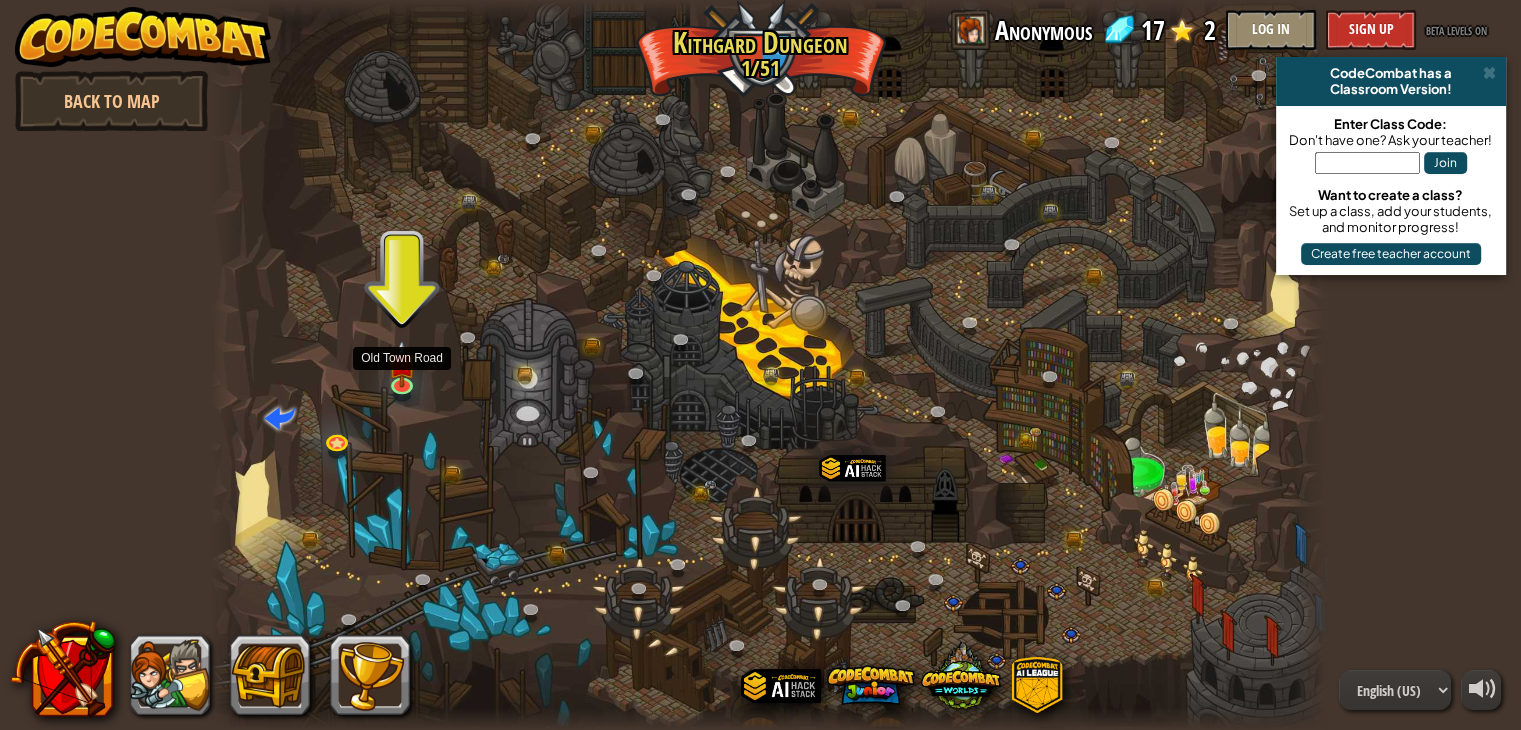 click at bounding box center (768, 365) 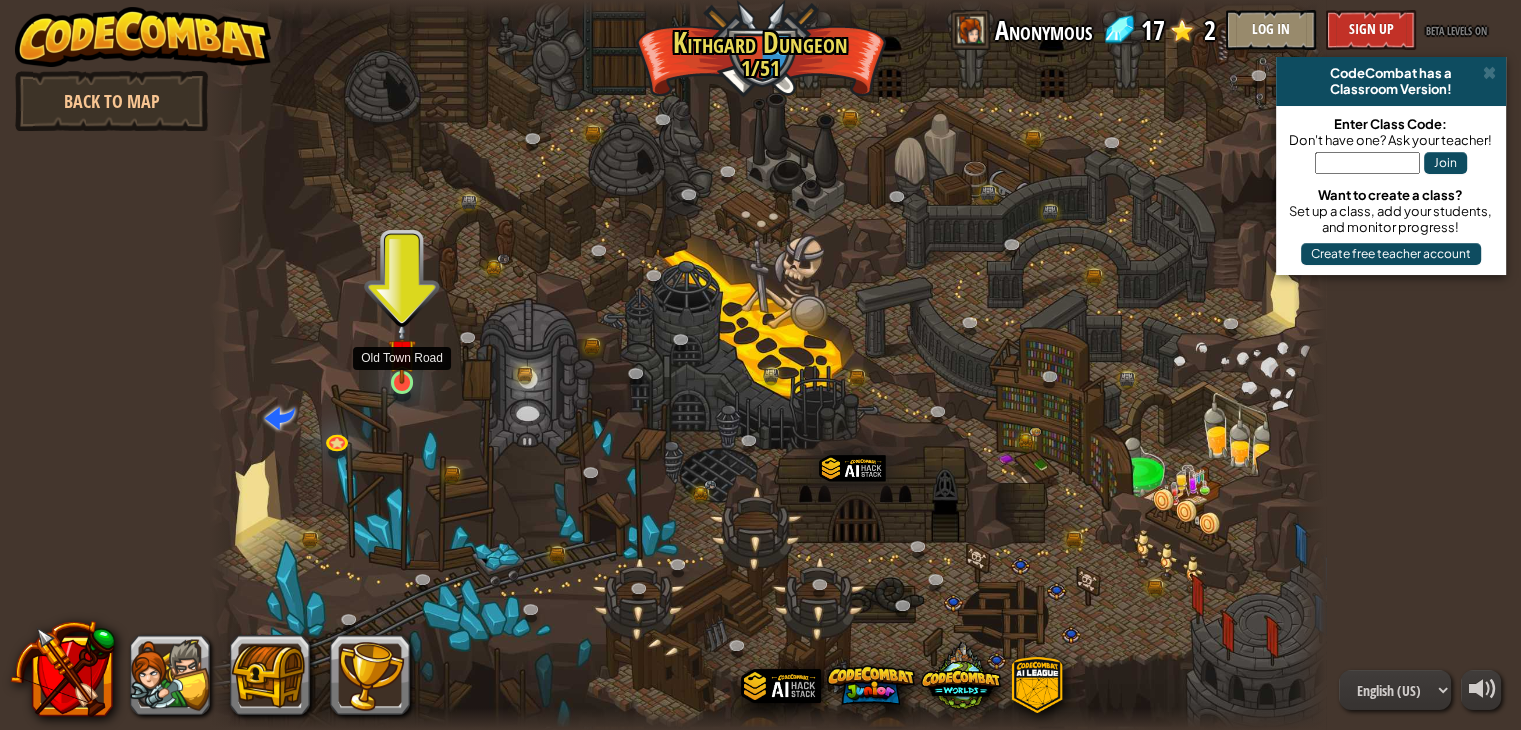 click at bounding box center [402, 353] 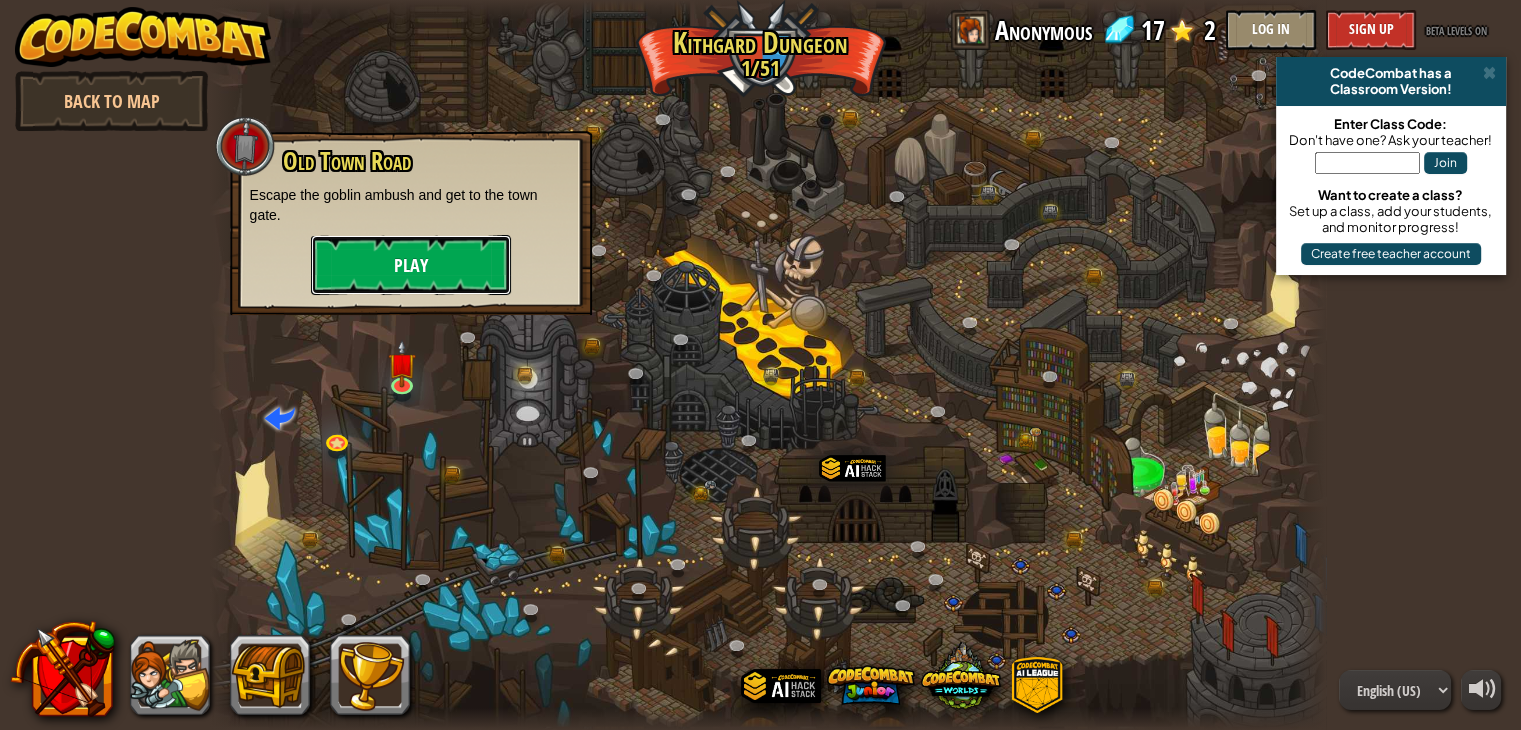 click on "Play" at bounding box center (411, 265) 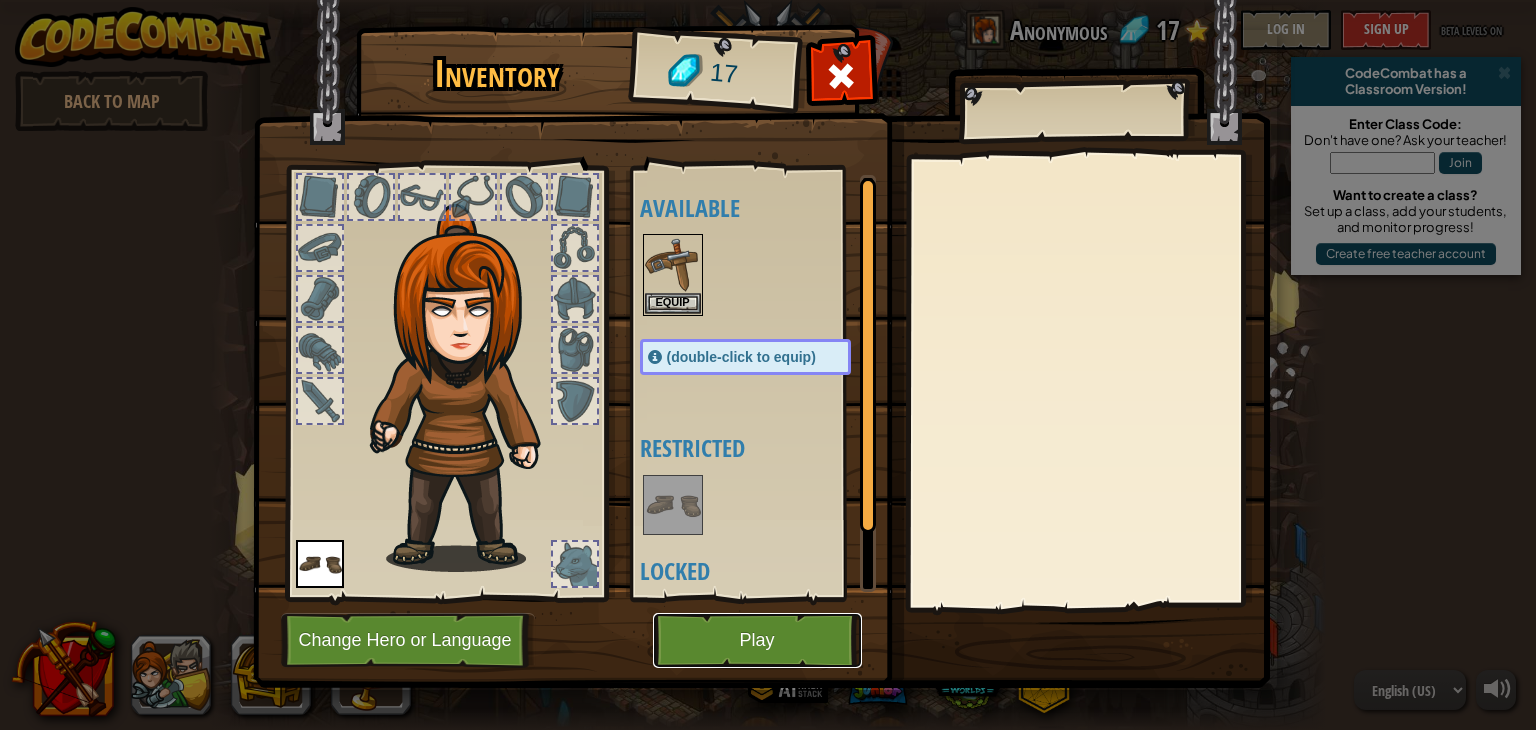 click on "Play" at bounding box center (757, 640) 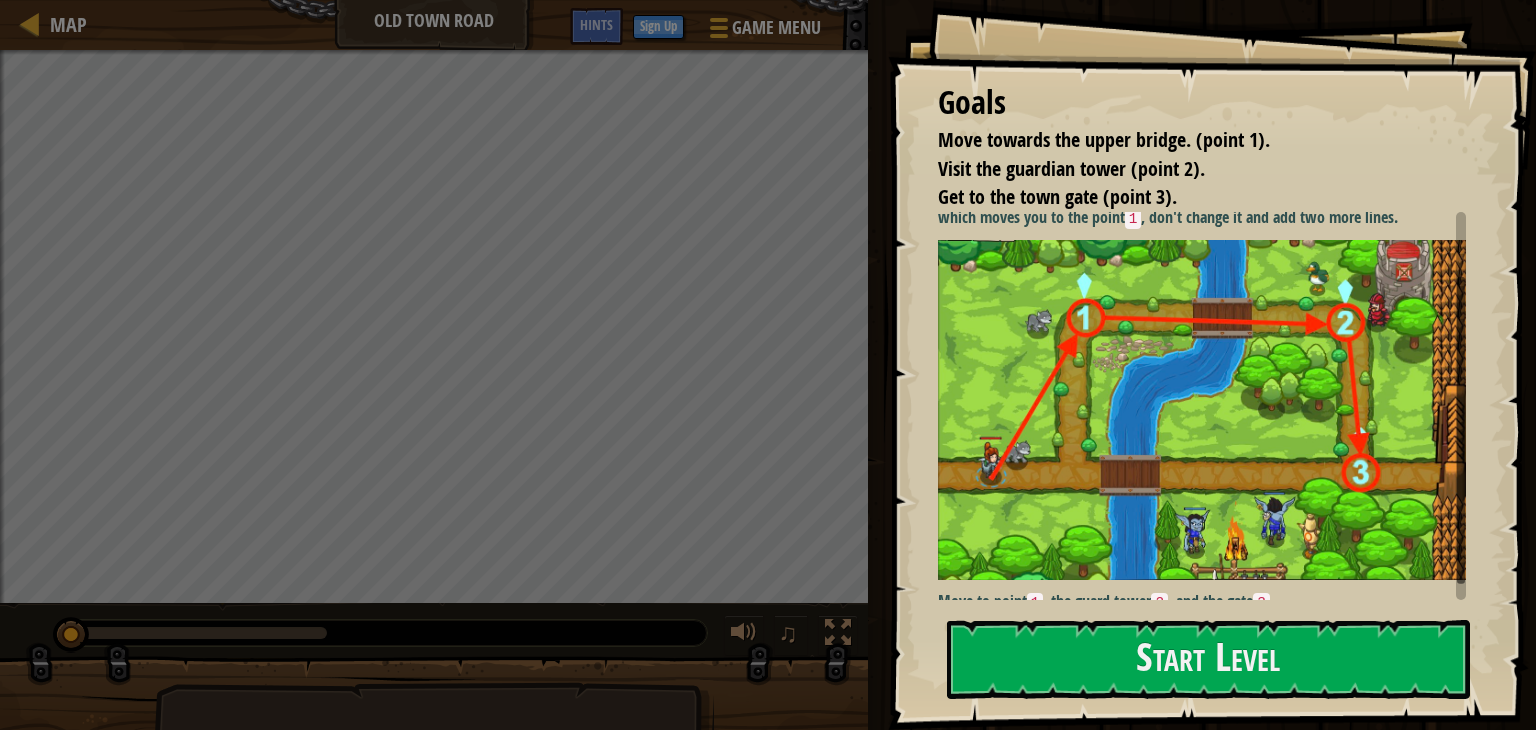 scroll, scrollTop: 86, scrollLeft: 0, axis: vertical 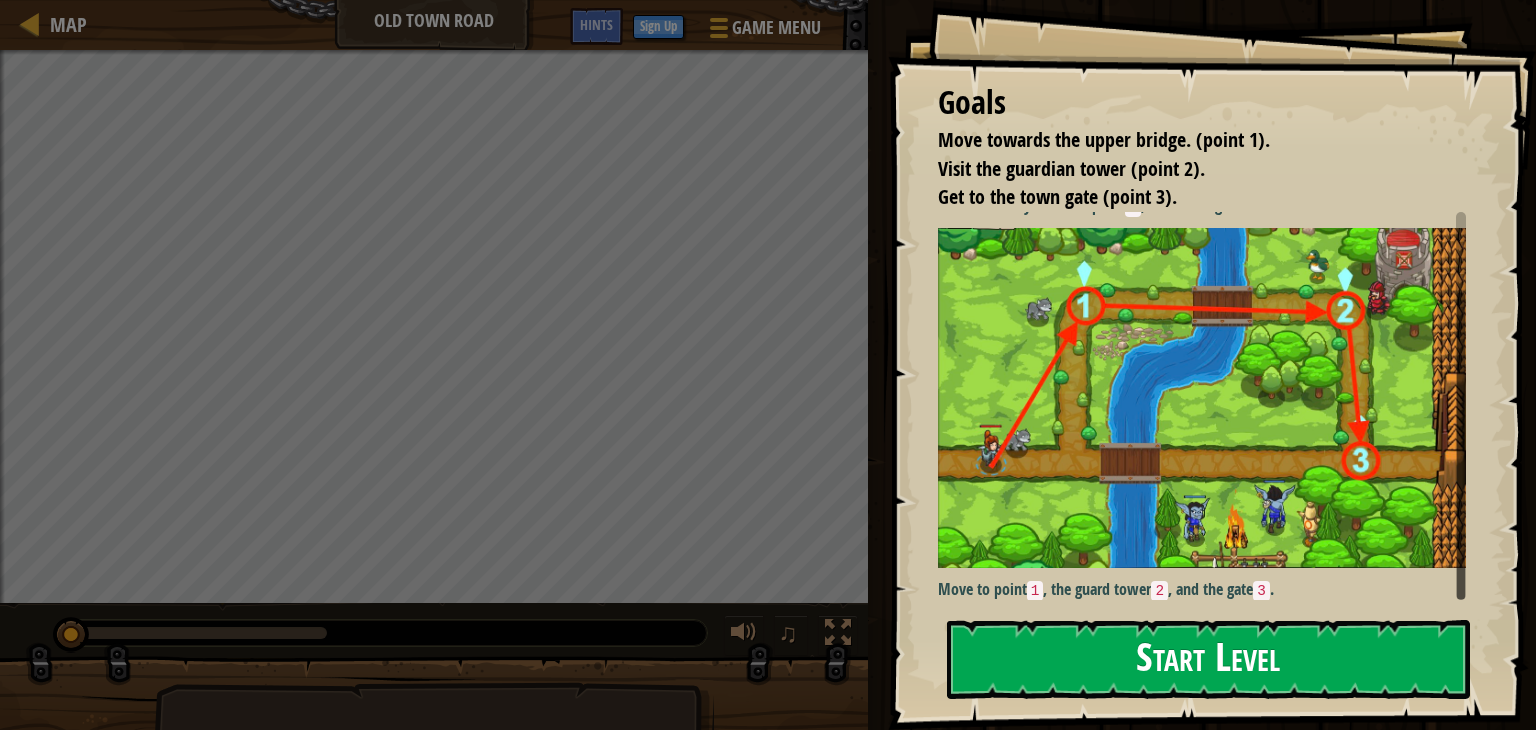 click on "Start Level" at bounding box center (1208, 659) 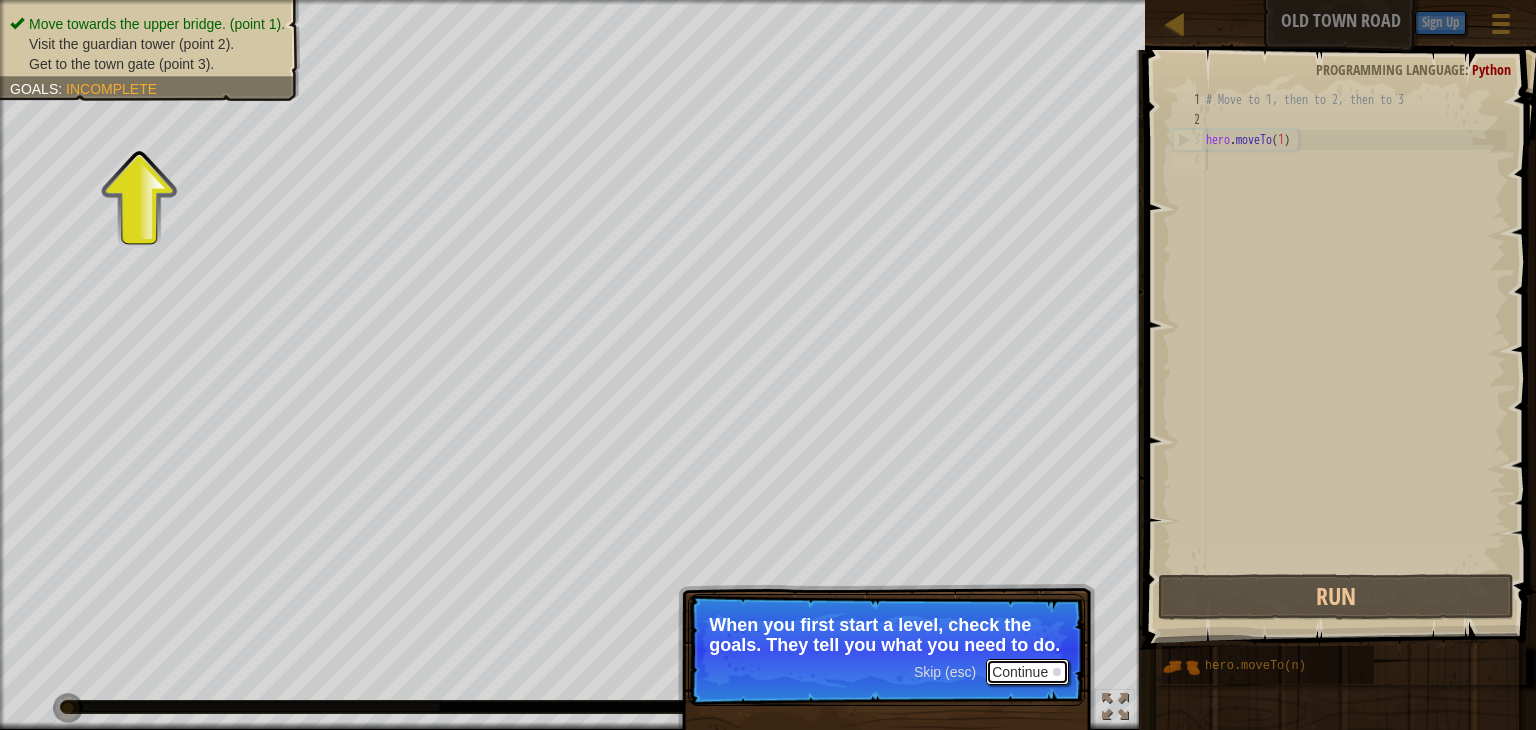 click at bounding box center (1057, 672) 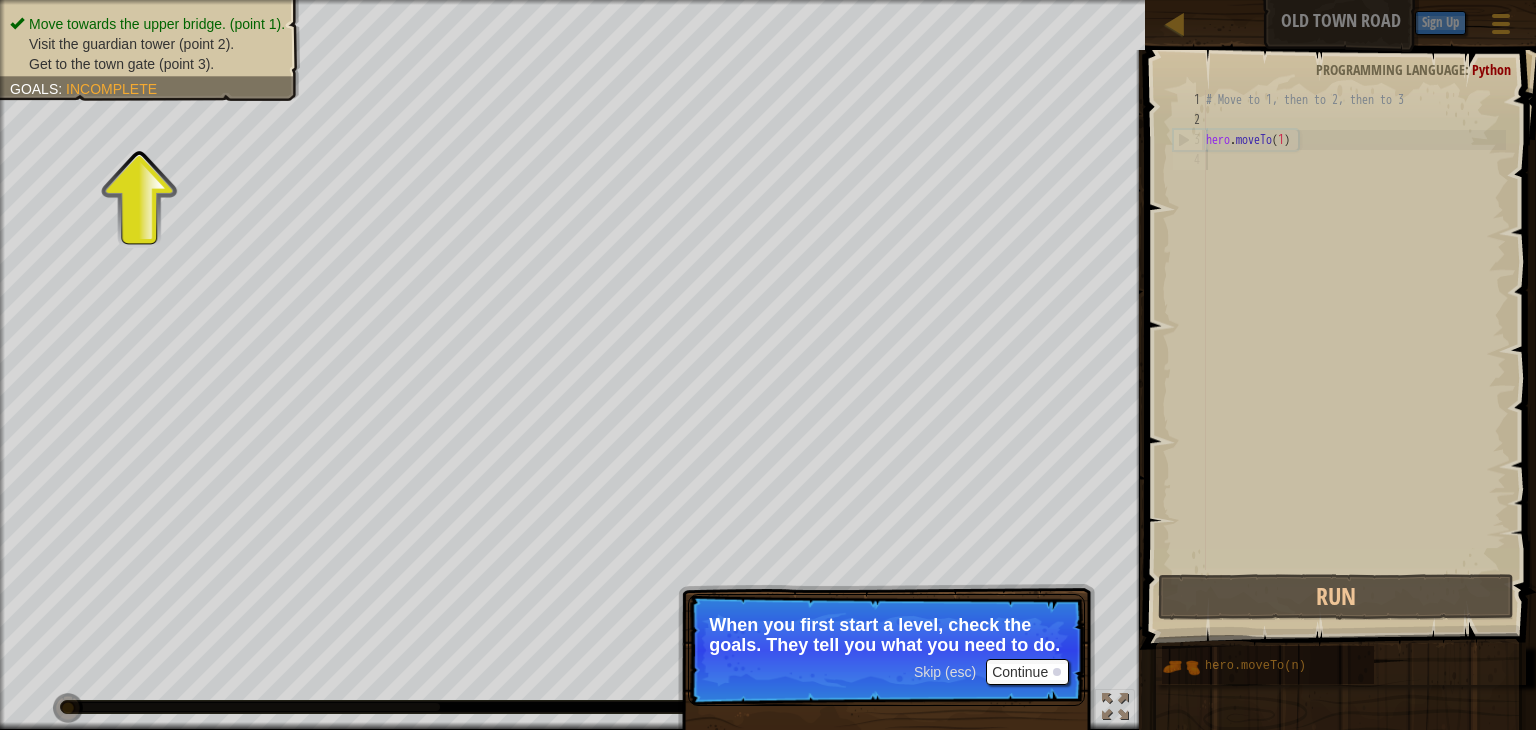 scroll, scrollTop: 9, scrollLeft: 0, axis: vertical 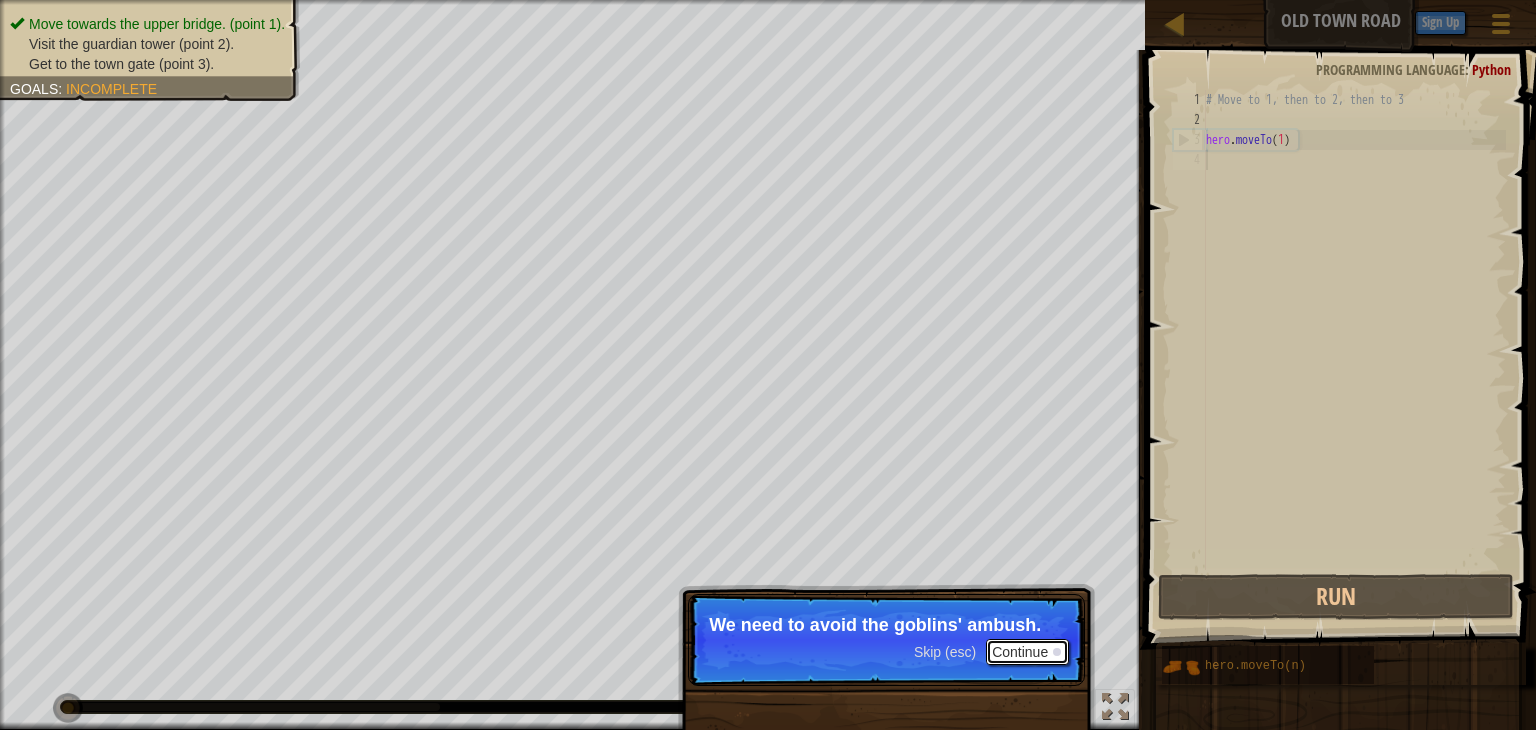 click on "Continue" at bounding box center [1027, 652] 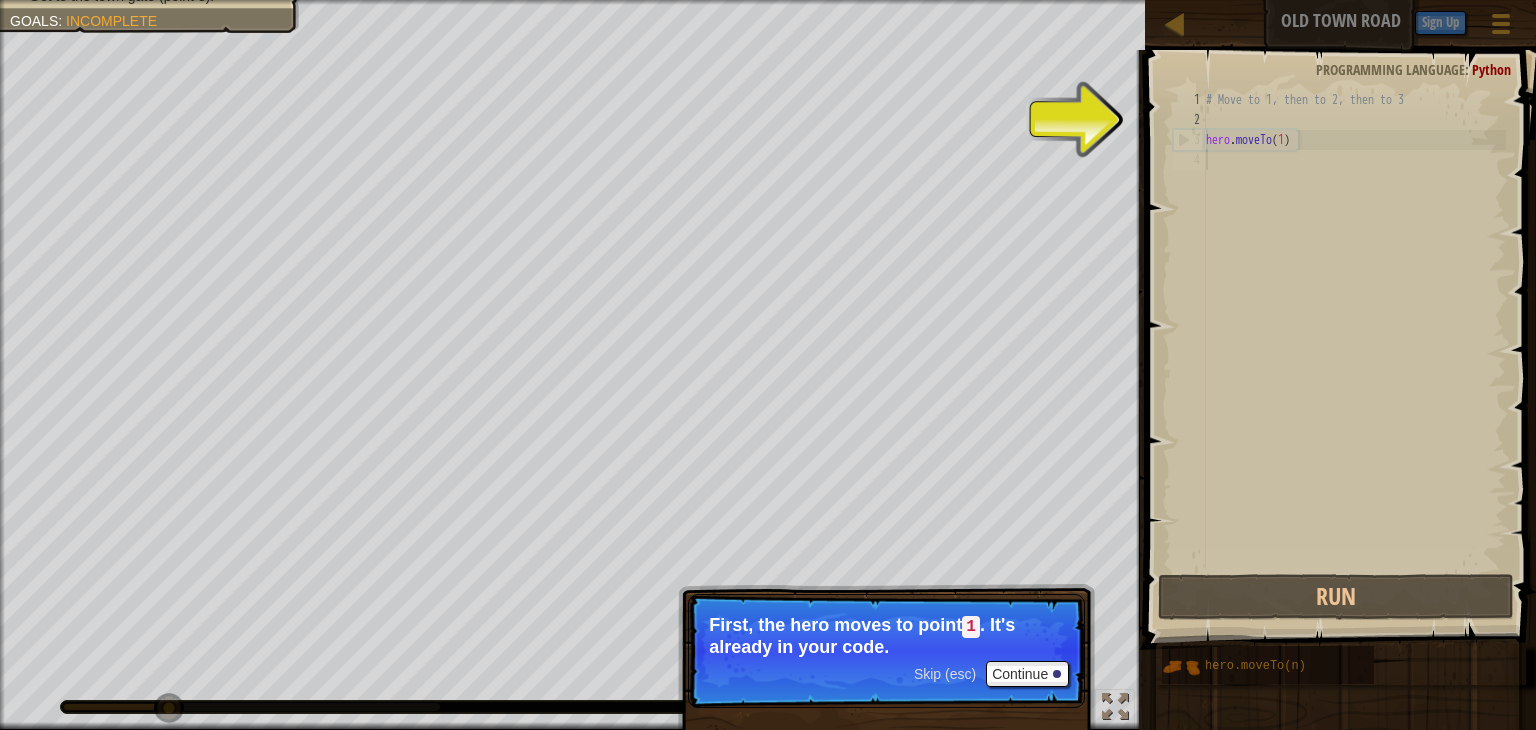 click on "# Move to 1, then to 2, then to 3 hero . moveTo ( 1 )" at bounding box center [1354, 350] 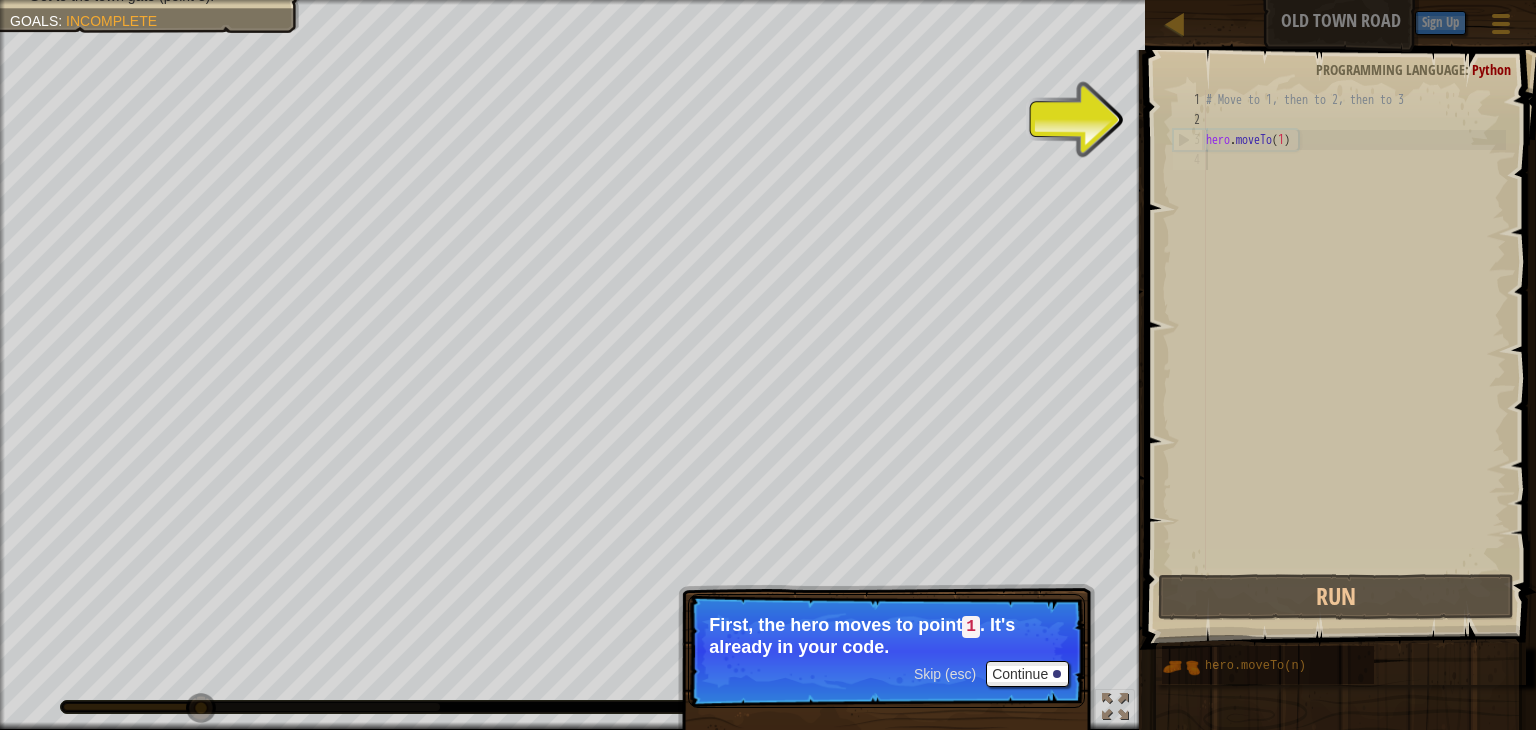 click on "# Move to 1, then to 2, then to 3 hero . moveTo ( 1 )" at bounding box center [1354, 350] 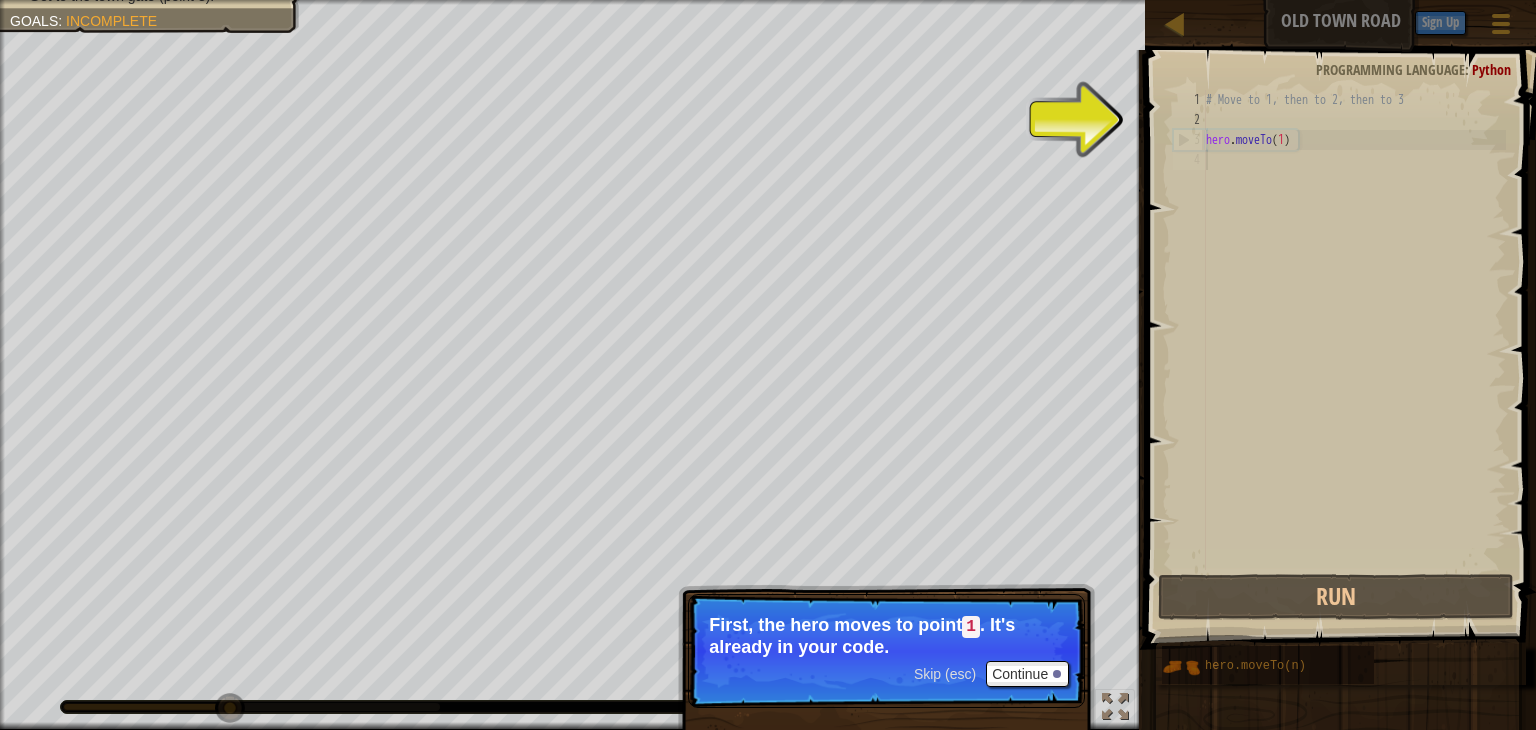 click on "# Move to 1, then to 2, then to 3 hero . moveTo ( 1 )" at bounding box center (1354, 350) 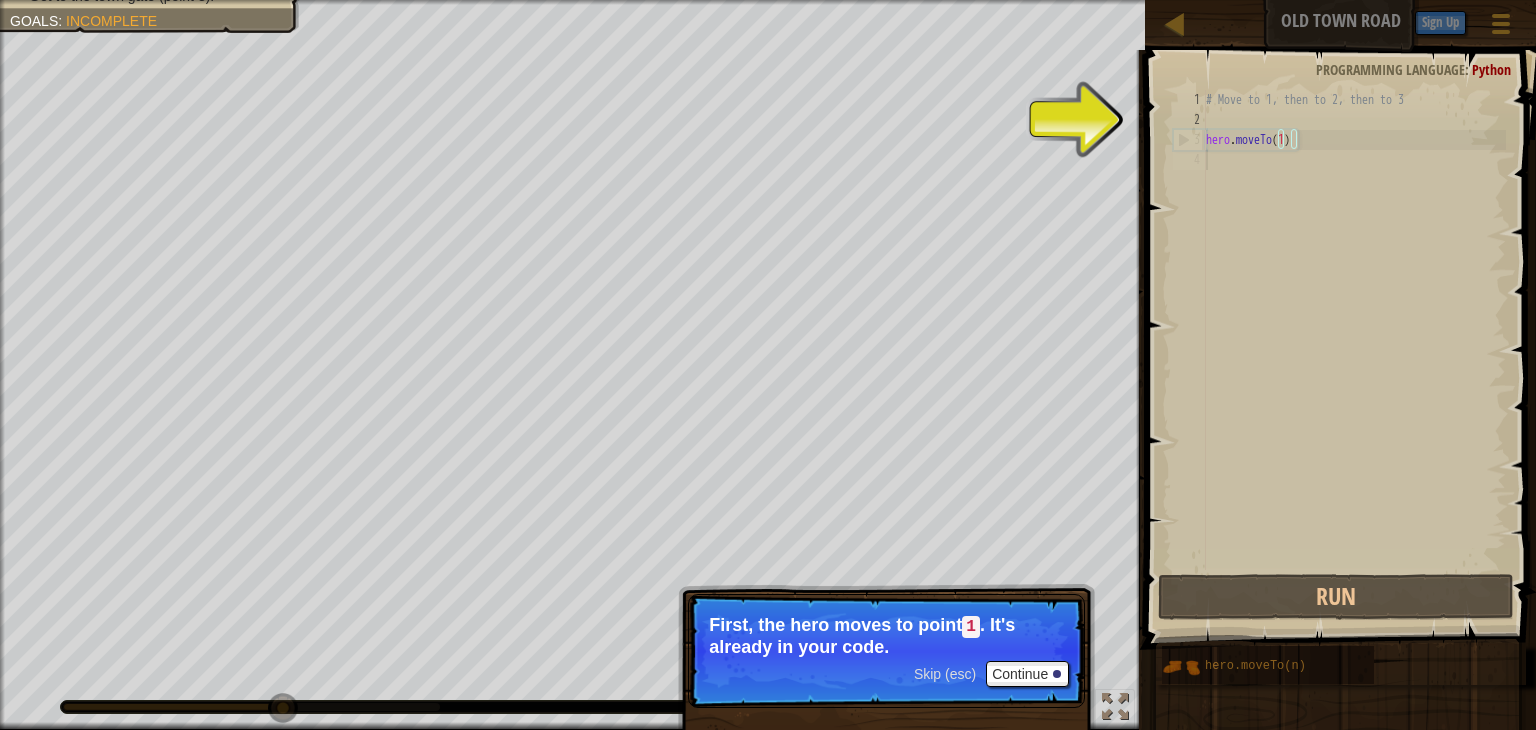 click on "# Move to 1, then to 2, then to 3 hero . moveTo ( 1 )" at bounding box center (1354, 350) 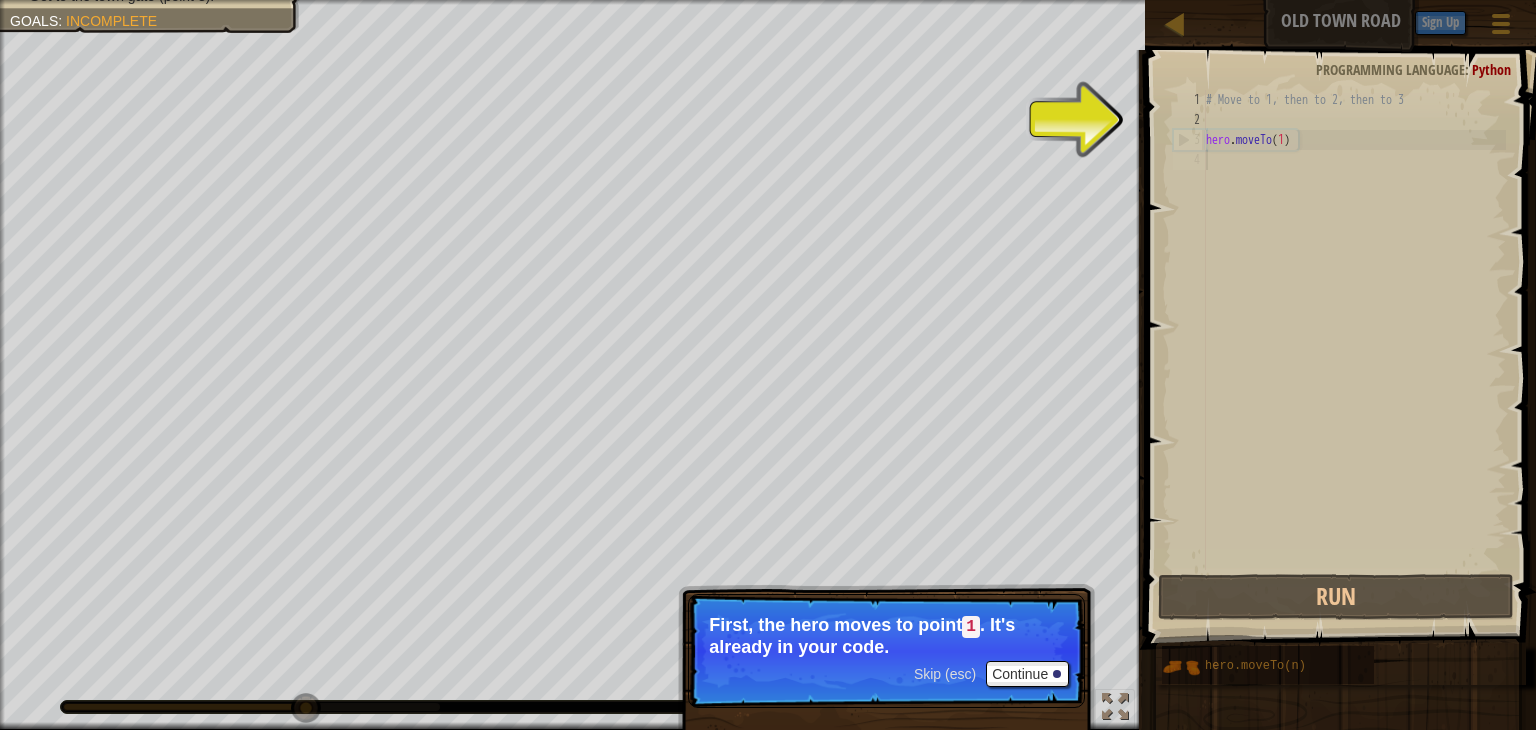 click on "# Move to 1, then to 2, then to 3 hero . moveTo ( 1 )" at bounding box center [1354, 350] 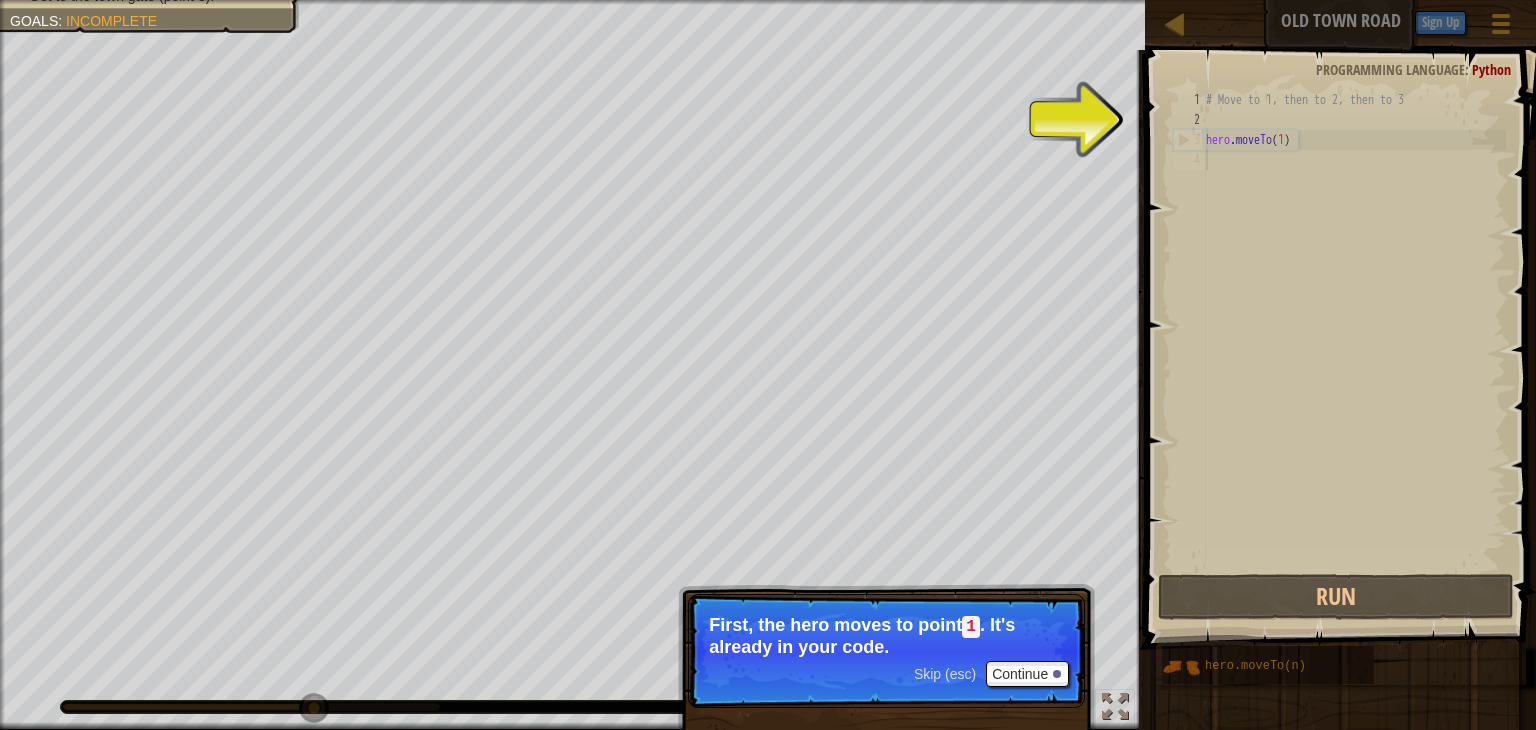 click on "# Move to 1, then to 2, then to 3 hero . moveTo ( 1 )" at bounding box center [1354, 350] 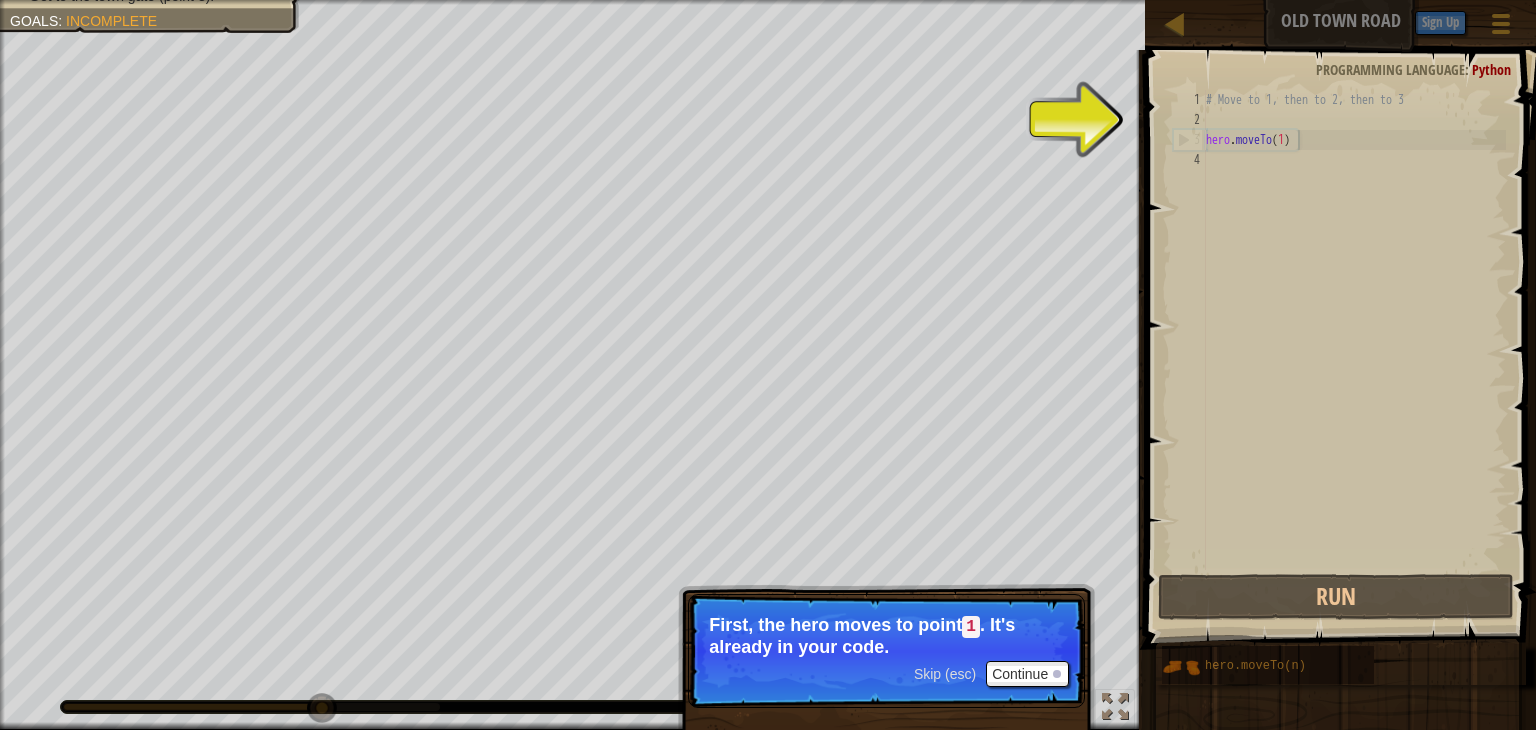 type on "hero.moveTo(1)" 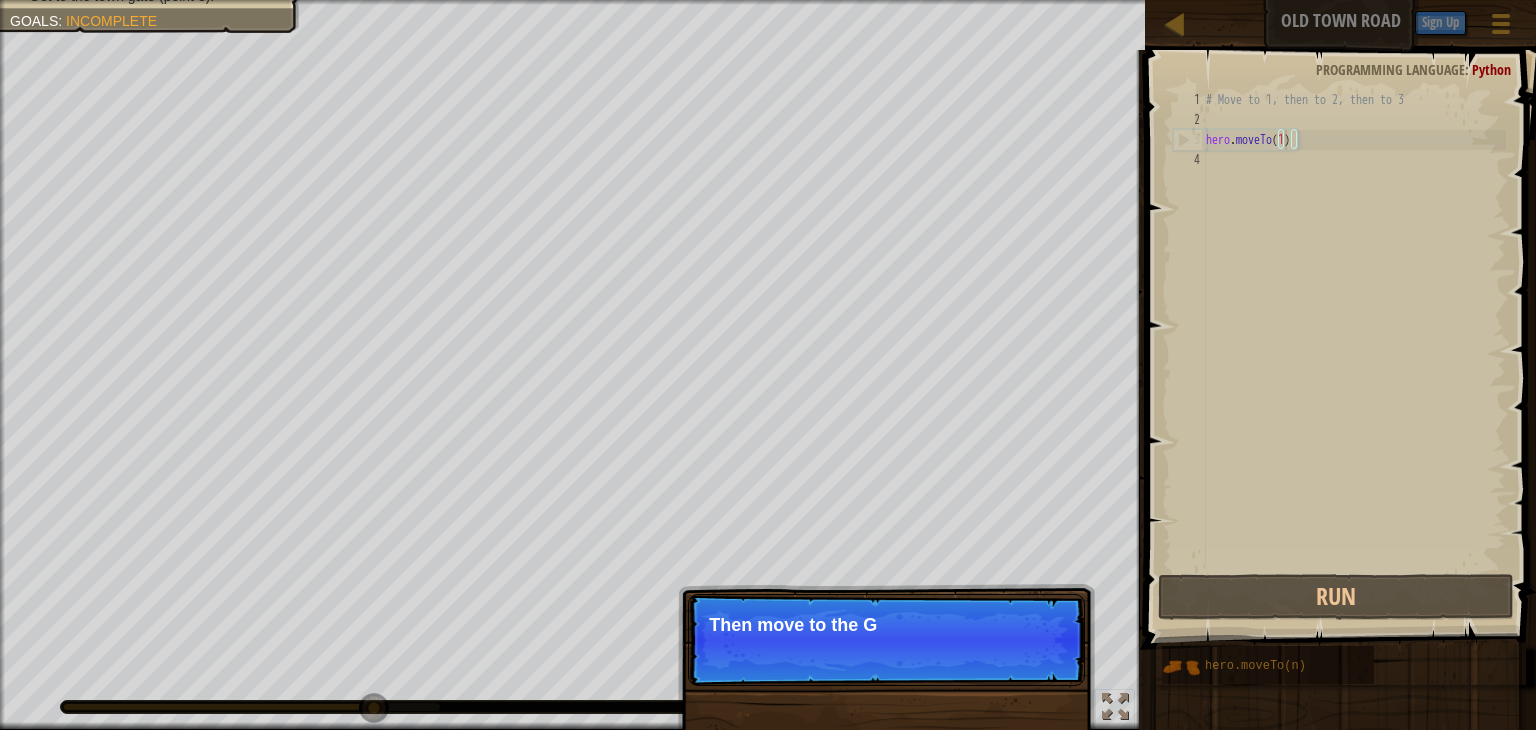 click on "# Move to 1, then to 2, then to 3 hero . moveTo ( 1 )" at bounding box center [1354, 350] 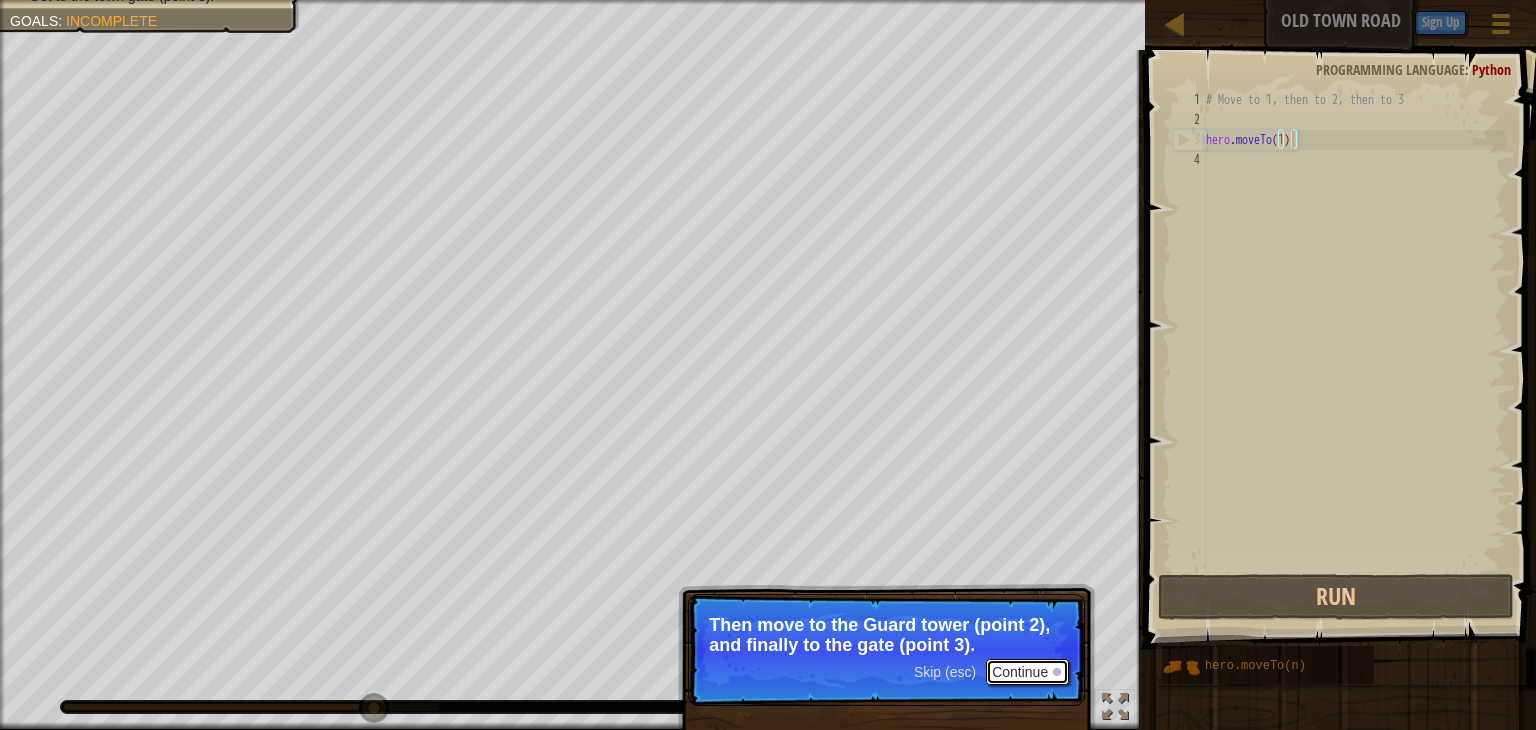 click on "Continue" at bounding box center [1027, 672] 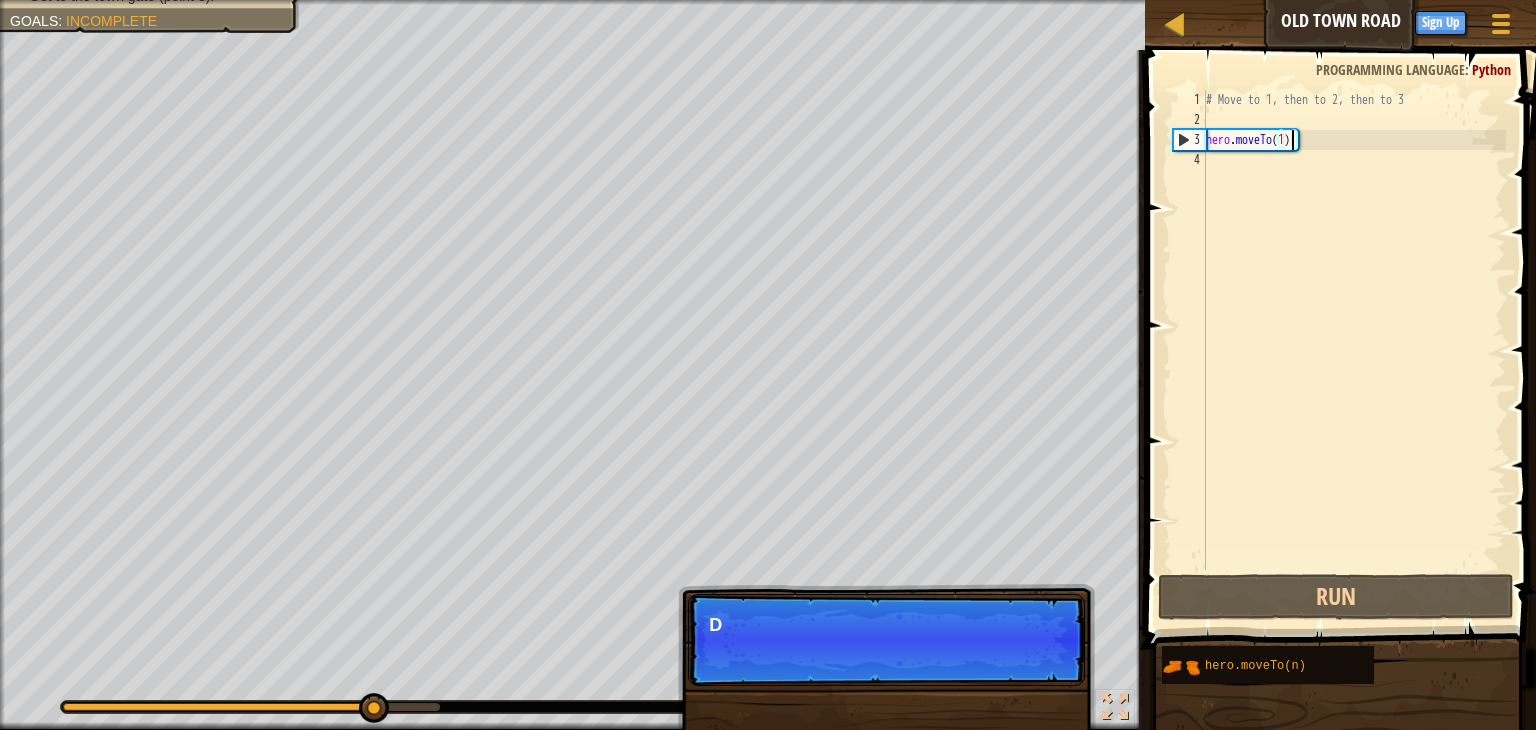 scroll, scrollTop: 9, scrollLeft: 6, axis: both 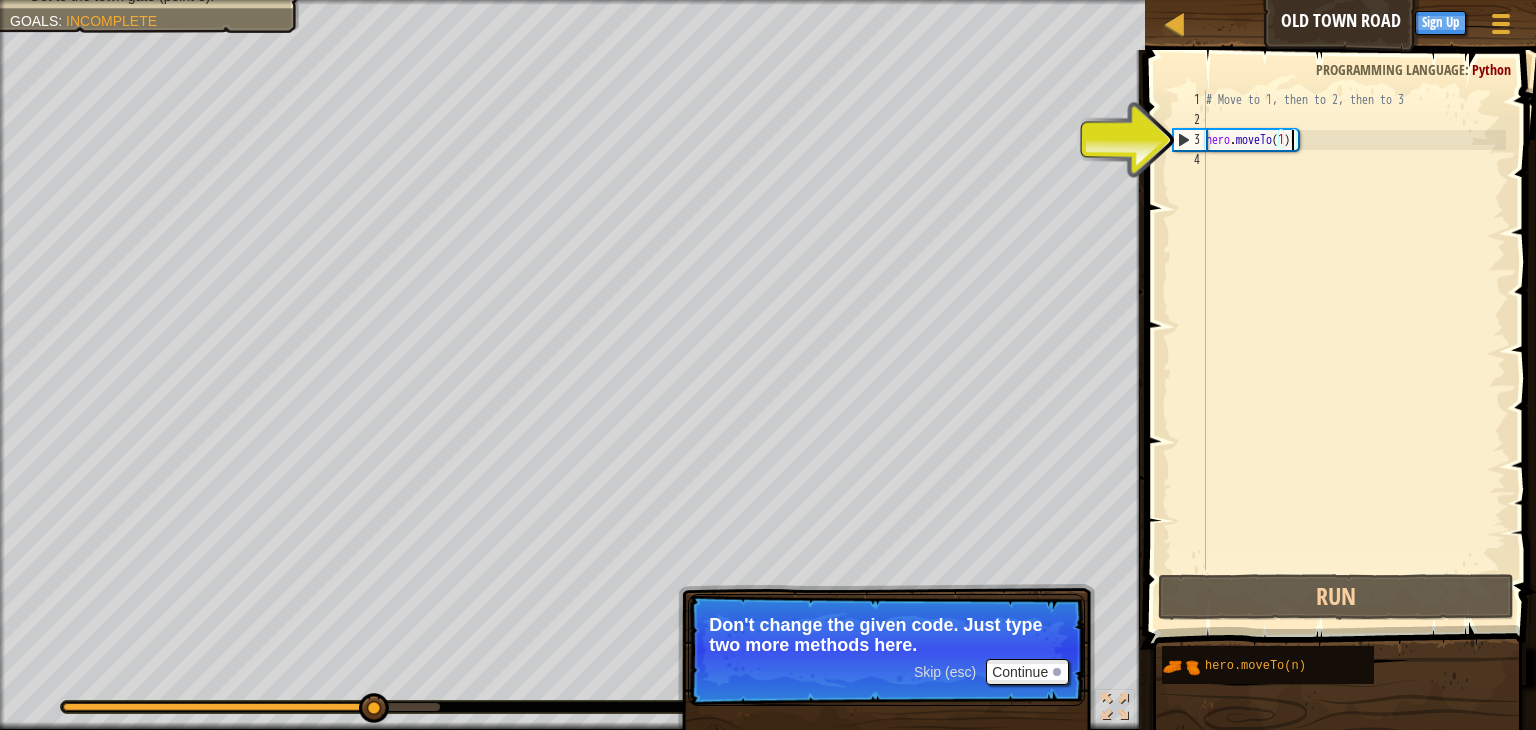 click on "# Move to 1, then to 2, then to 3 hero . moveTo ( 1 )" at bounding box center [1354, 350] 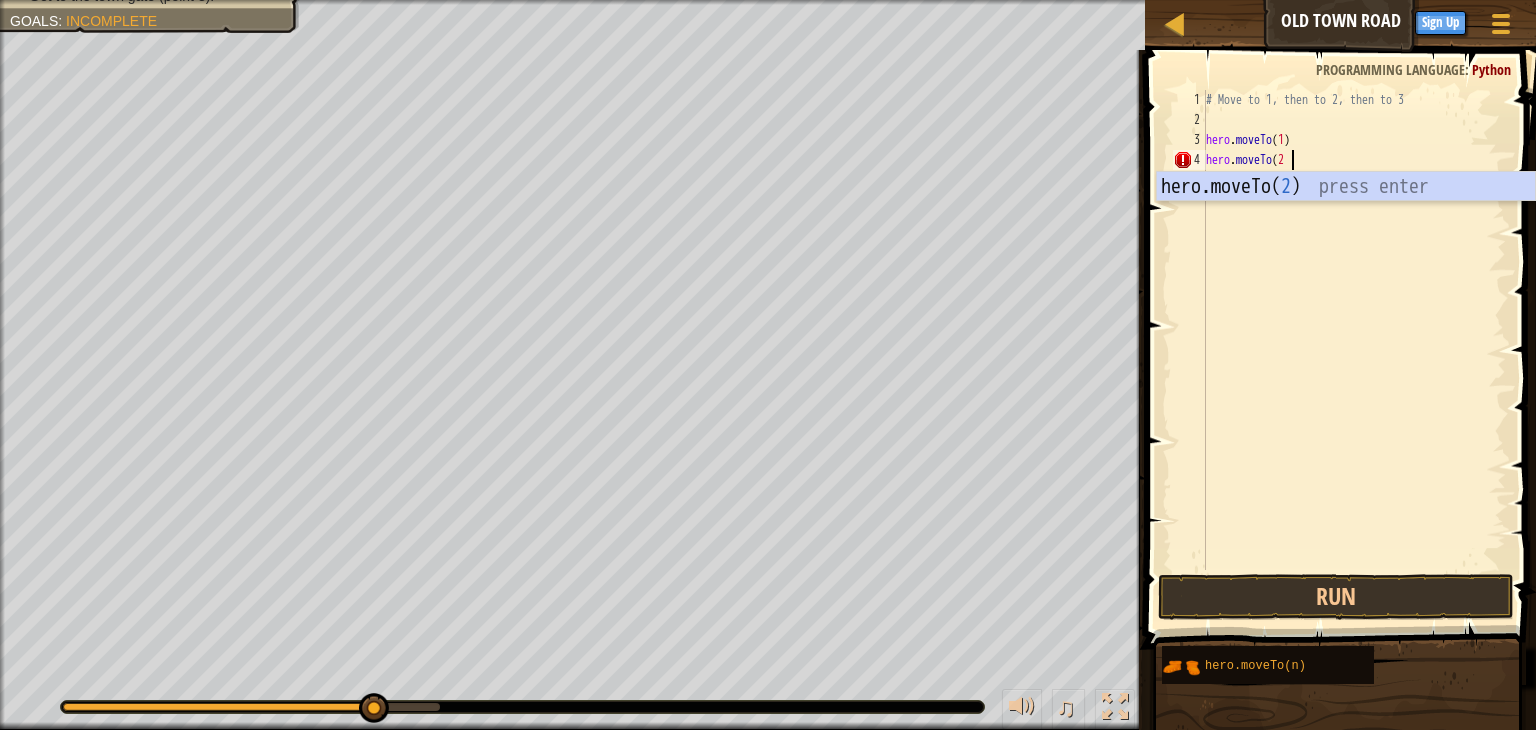 scroll, scrollTop: 9, scrollLeft: 6, axis: both 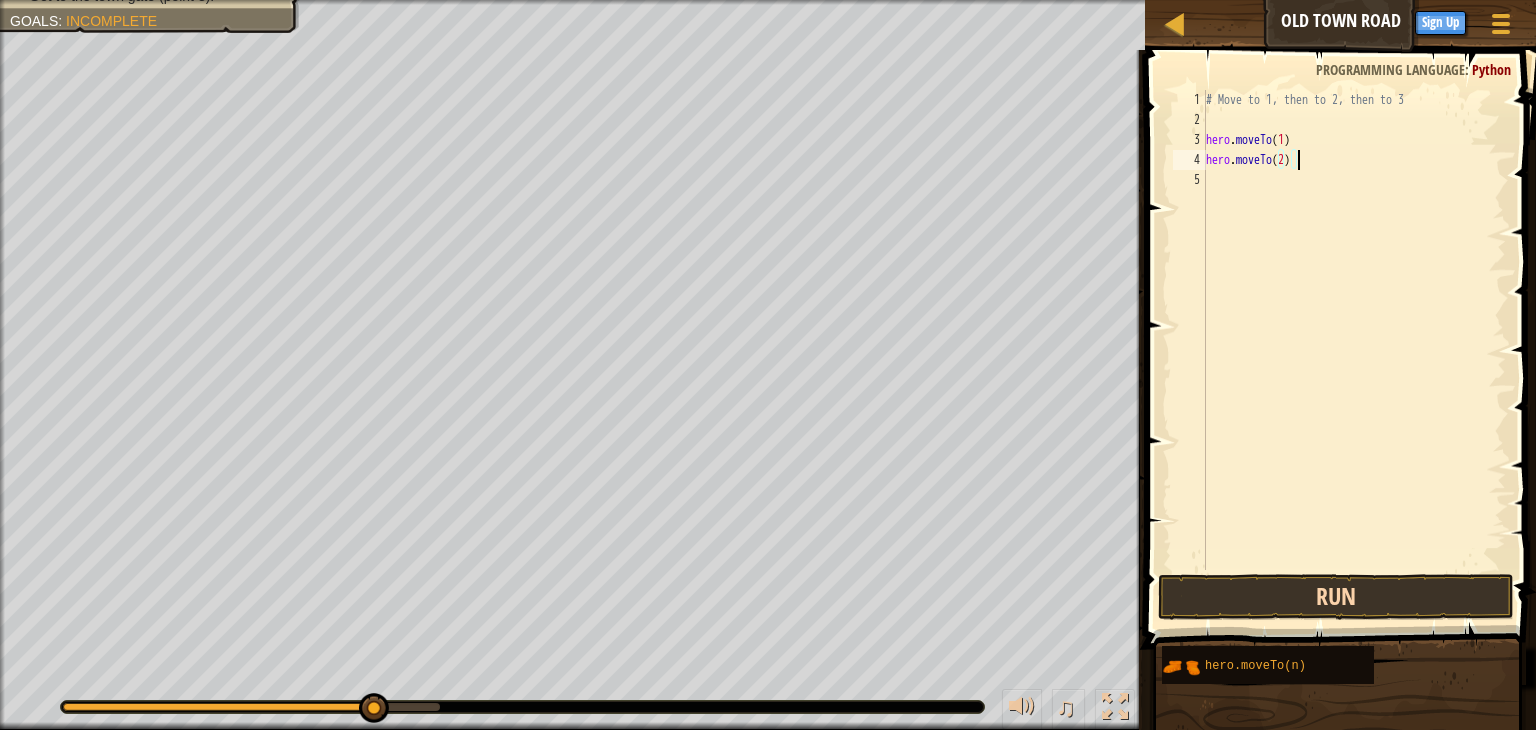 type on "hero.moveTo(2)" 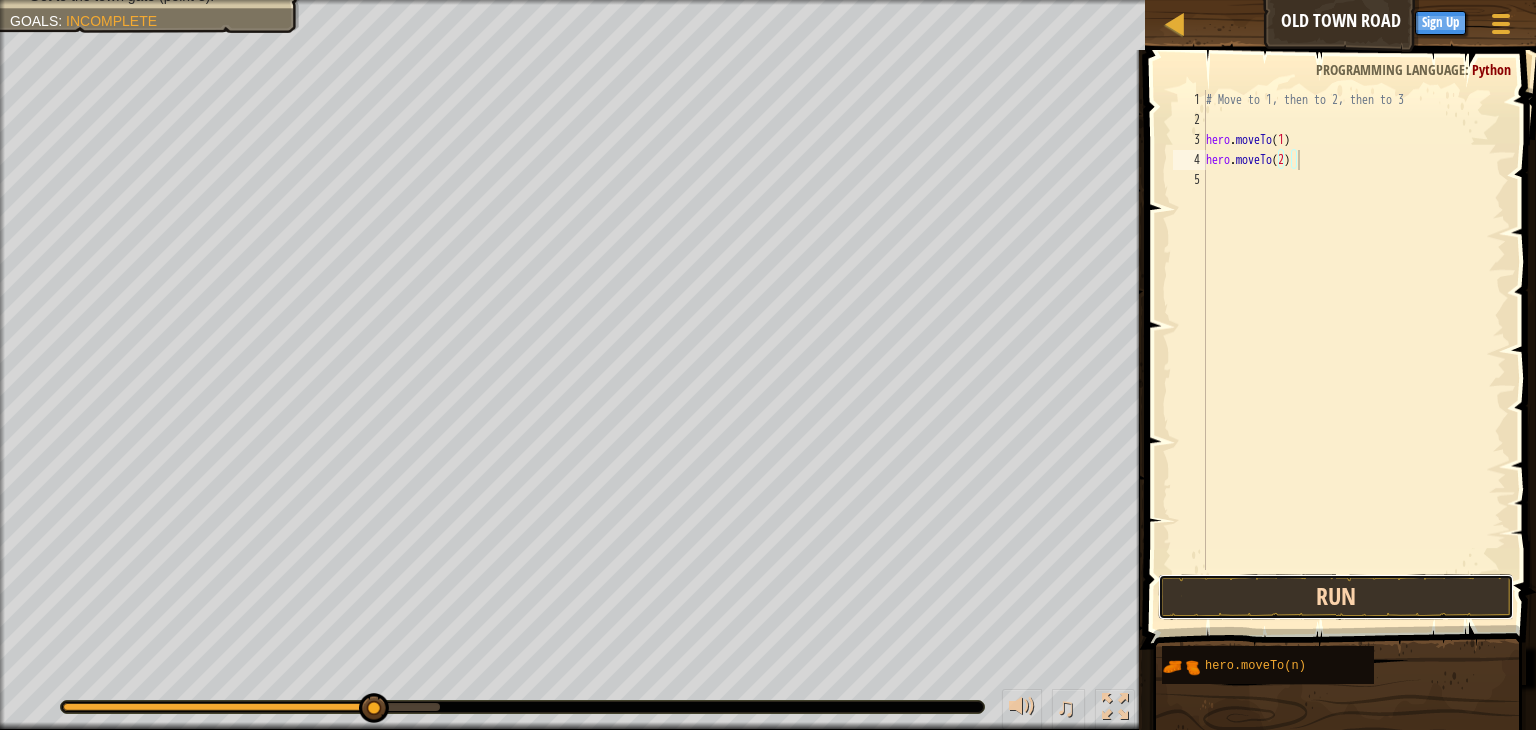 click on "Run" at bounding box center [1336, 597] 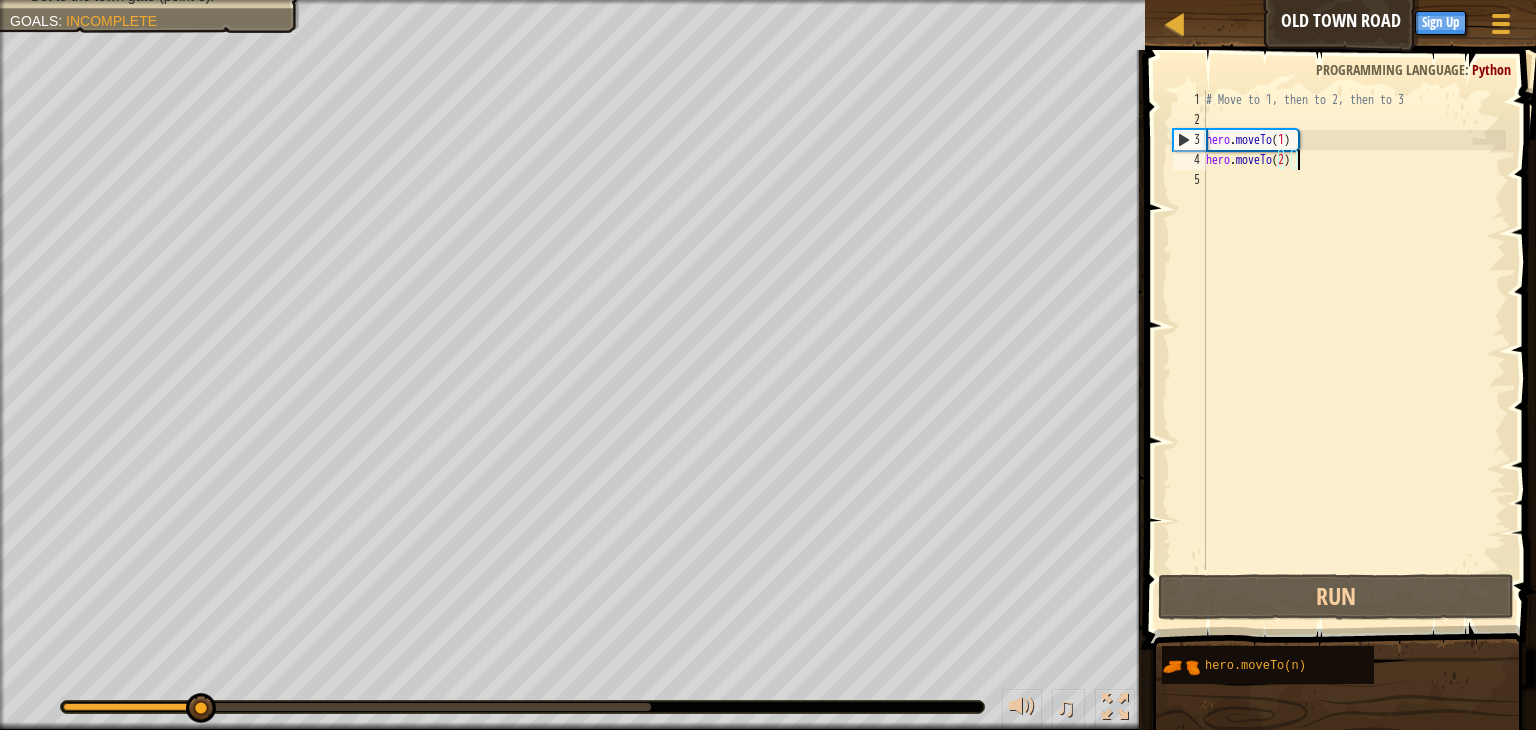 click on "# Move to 1, then to 2, then to 3 hero . moveTo ( 1 ) hero . moveTo ( 2 )" at bounding box center (1354, 350) 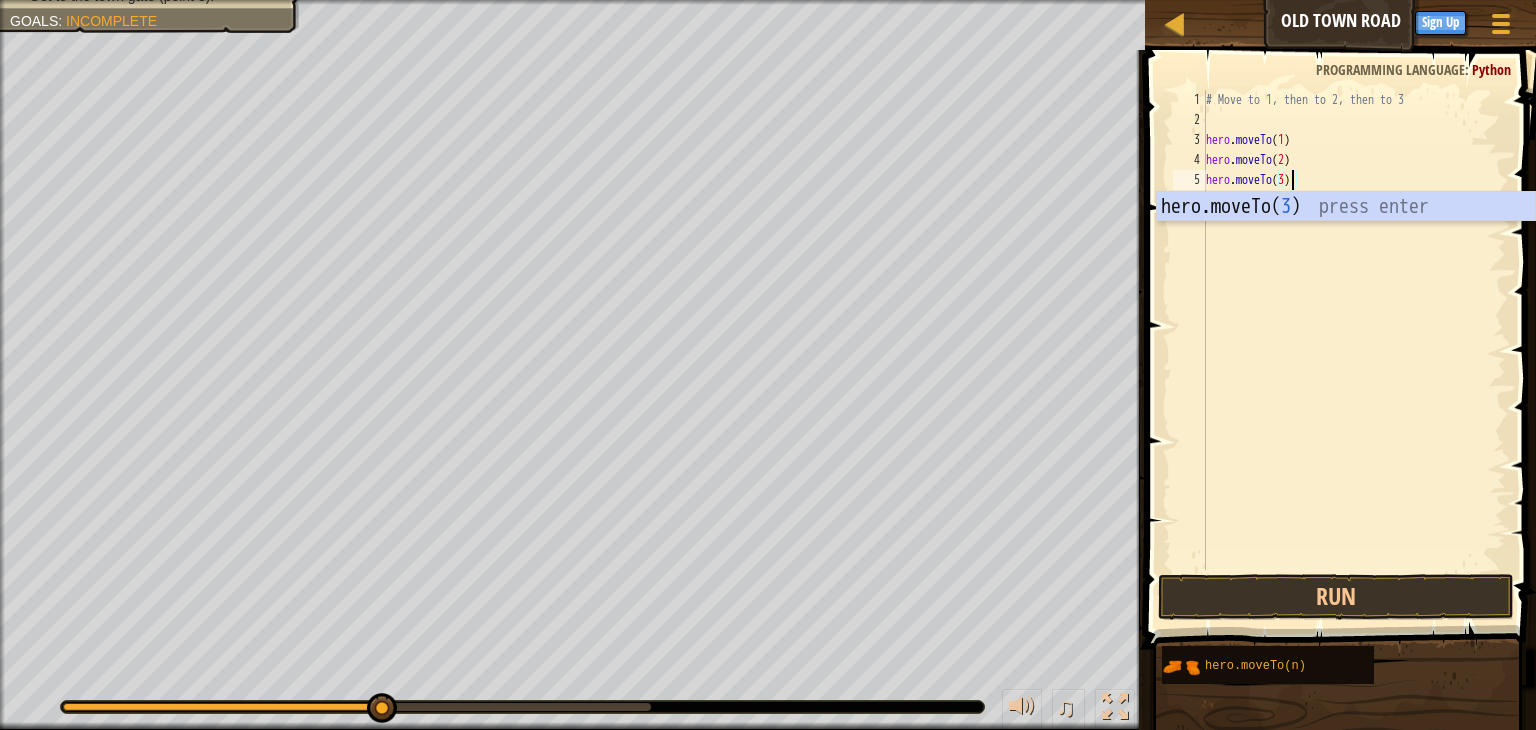 scroll, scrollTop: 9, scrollLeft: 6, axis: both 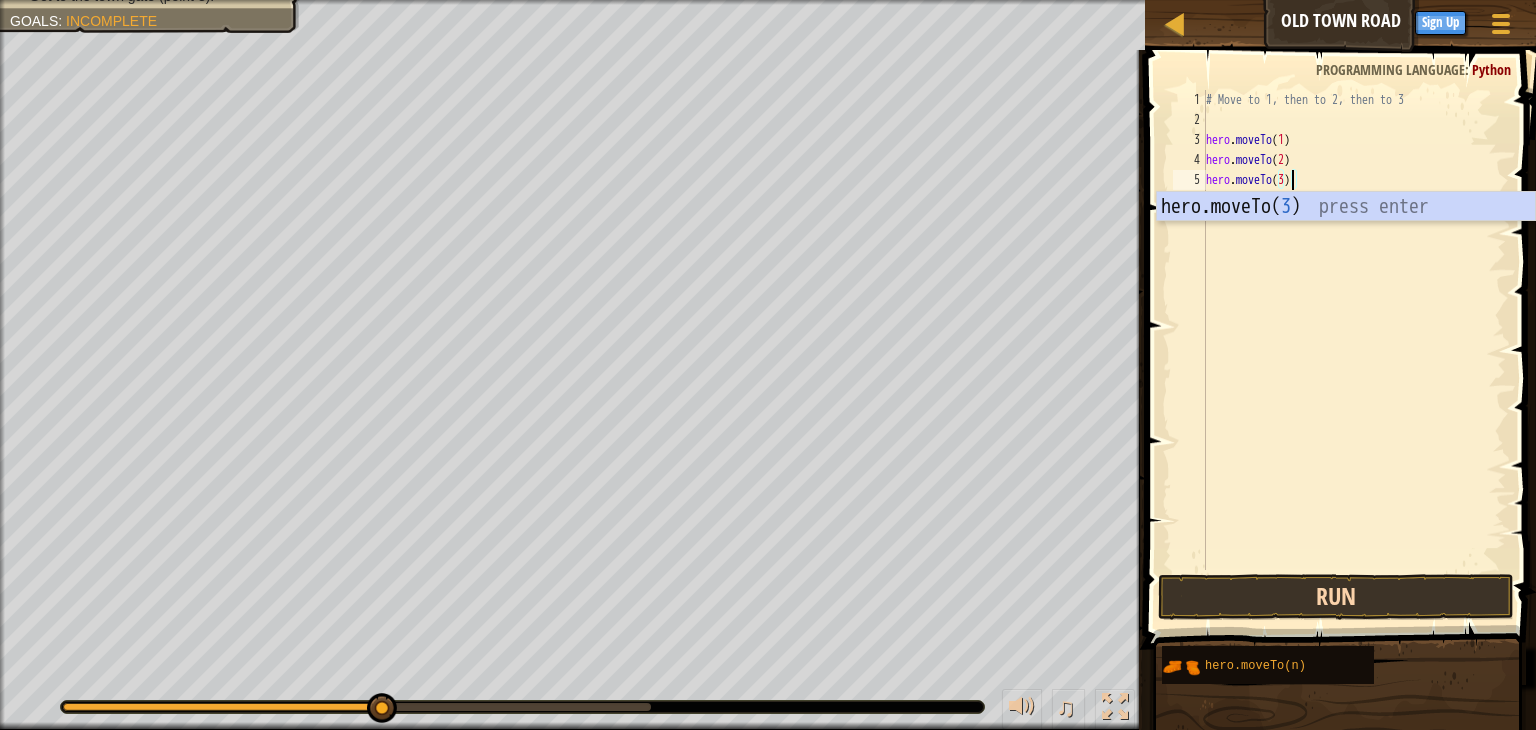 type on "hero.moveTo(3)" 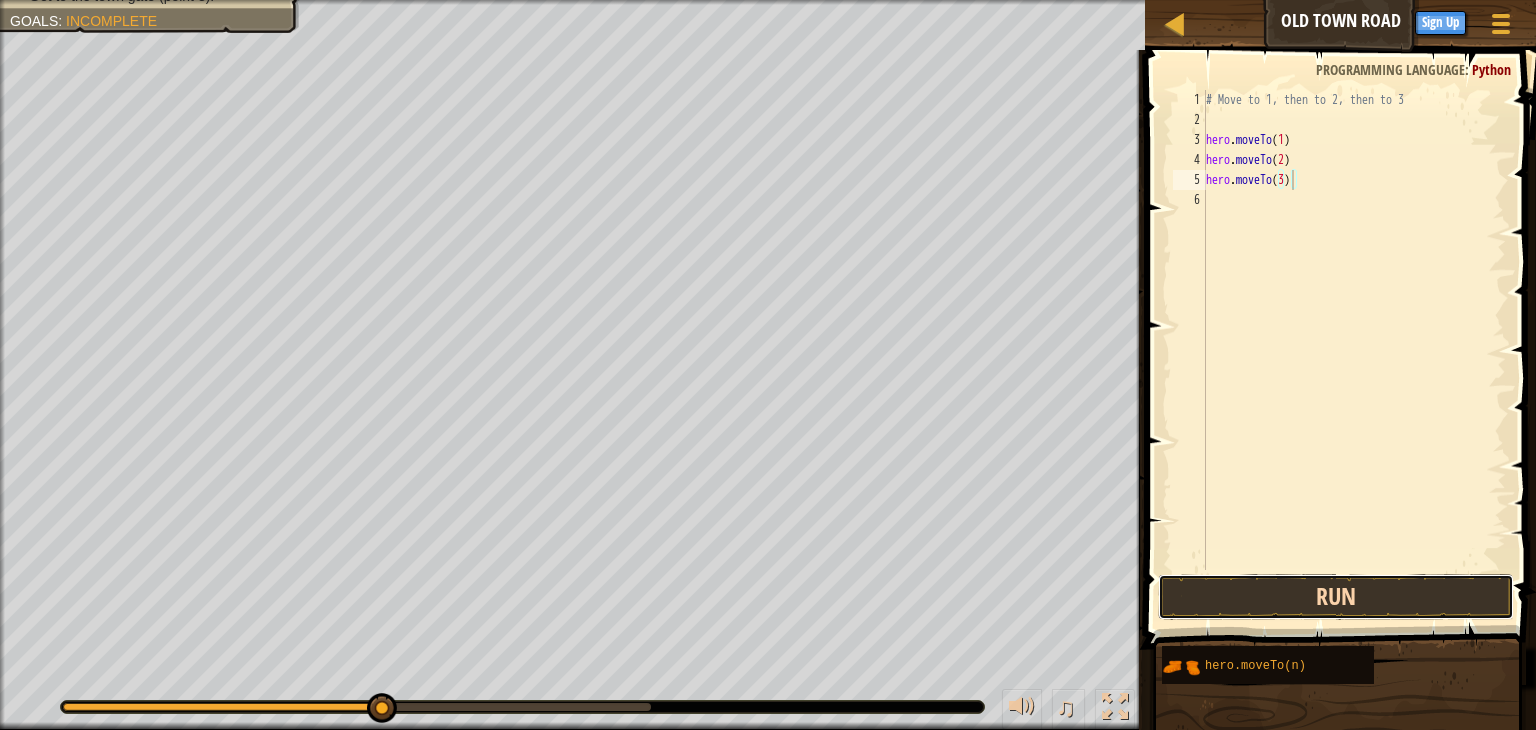 click on "Run" at bounding box center [1336, 597] 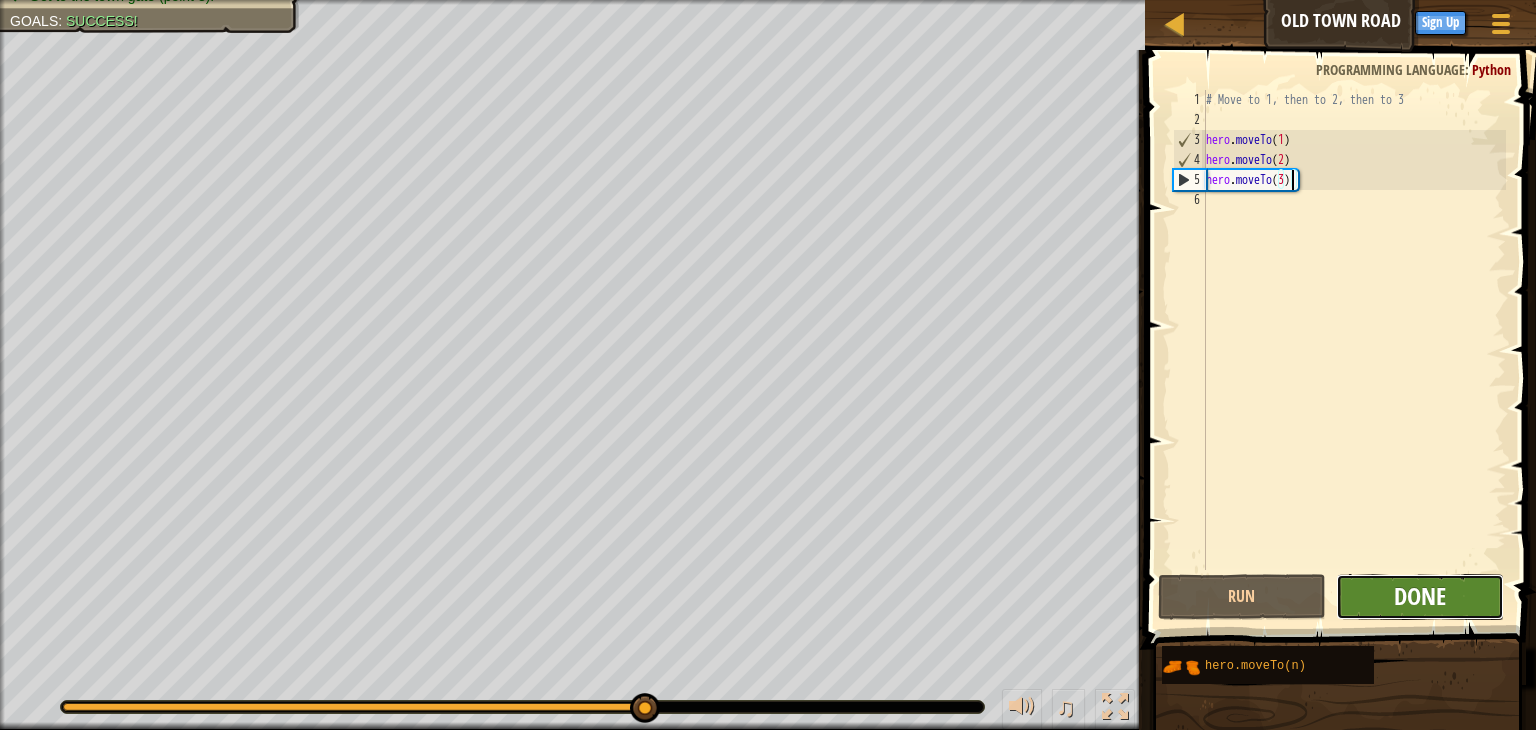 click on "Done" at bounding box center [1420, 596] 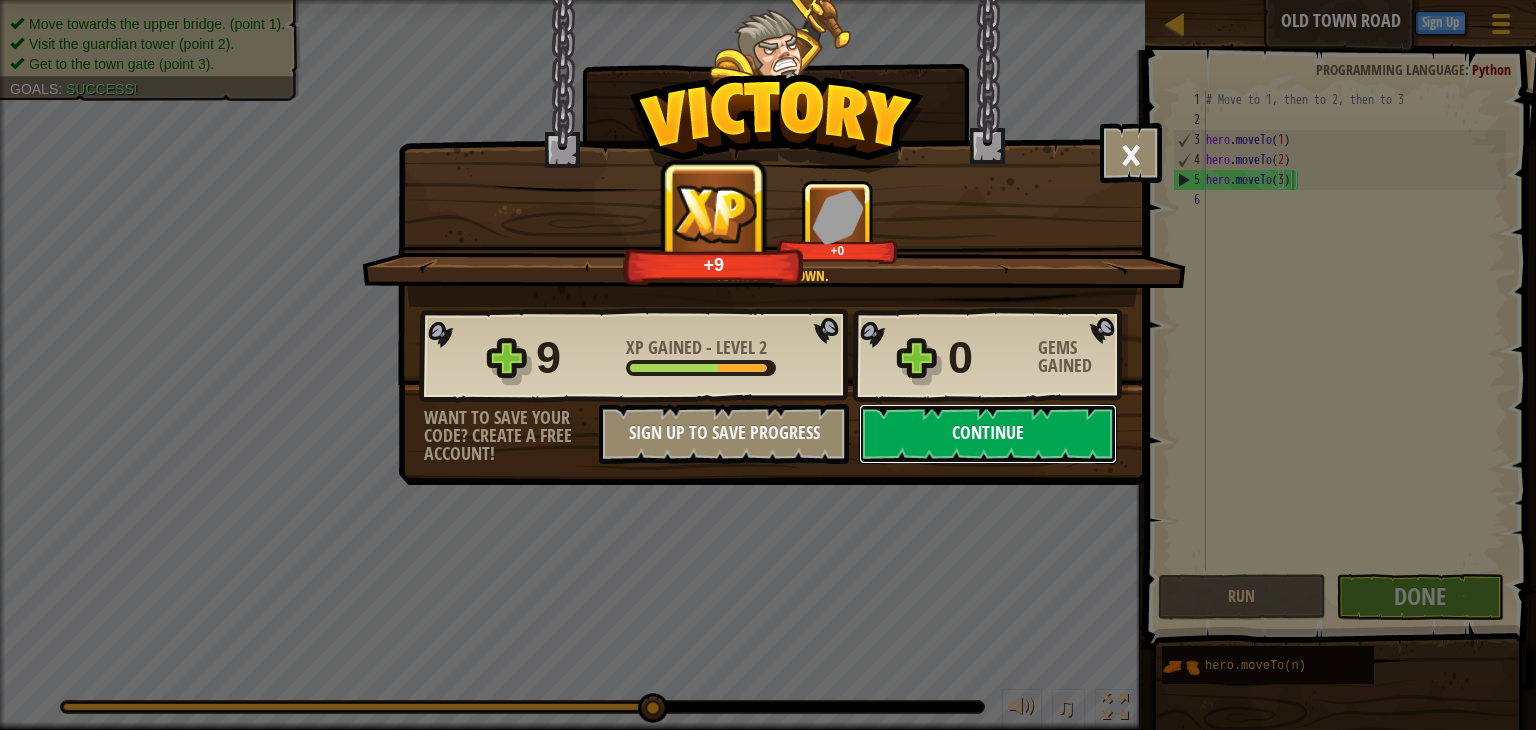 click on "Continue" at bounding box center [988, 434] 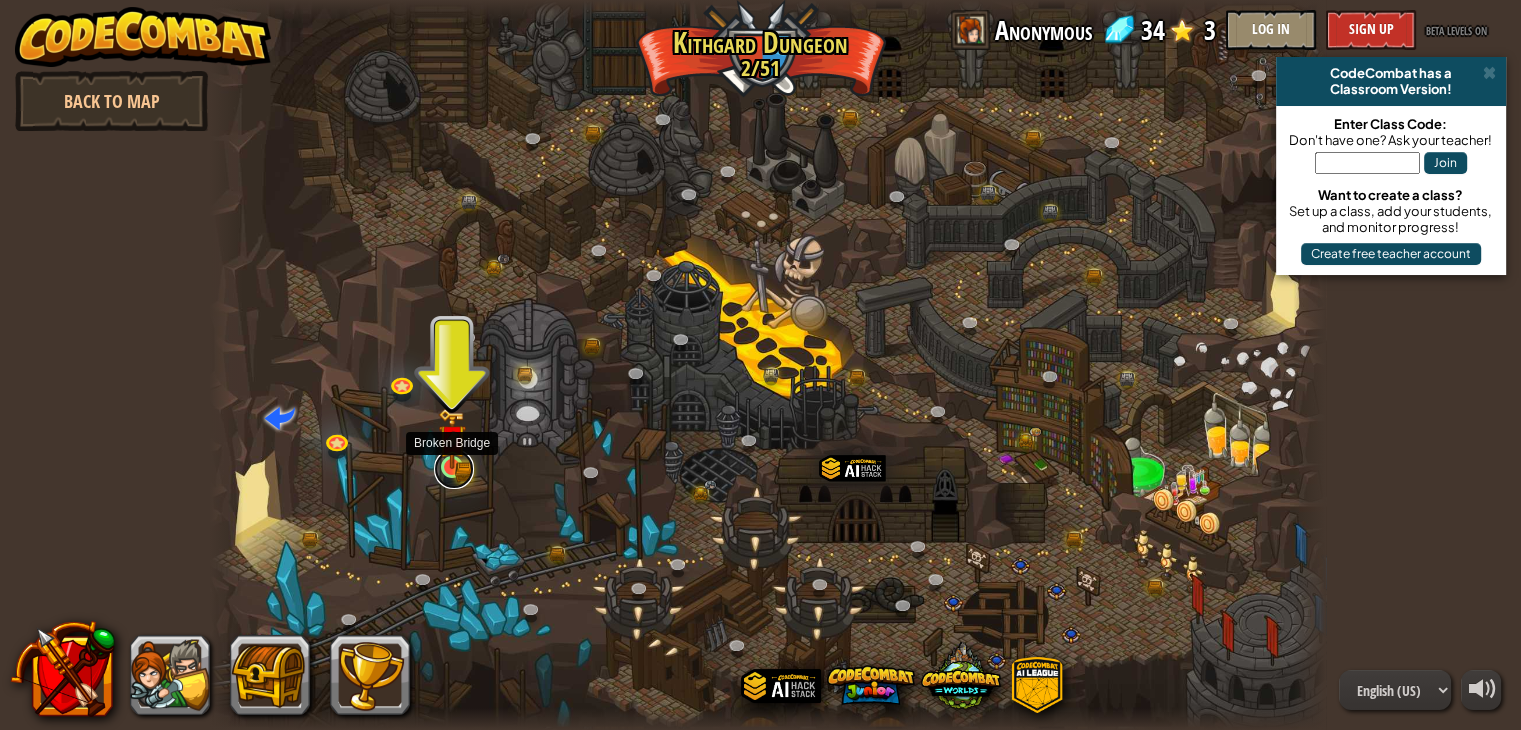 click at bounding box center (454, 469) 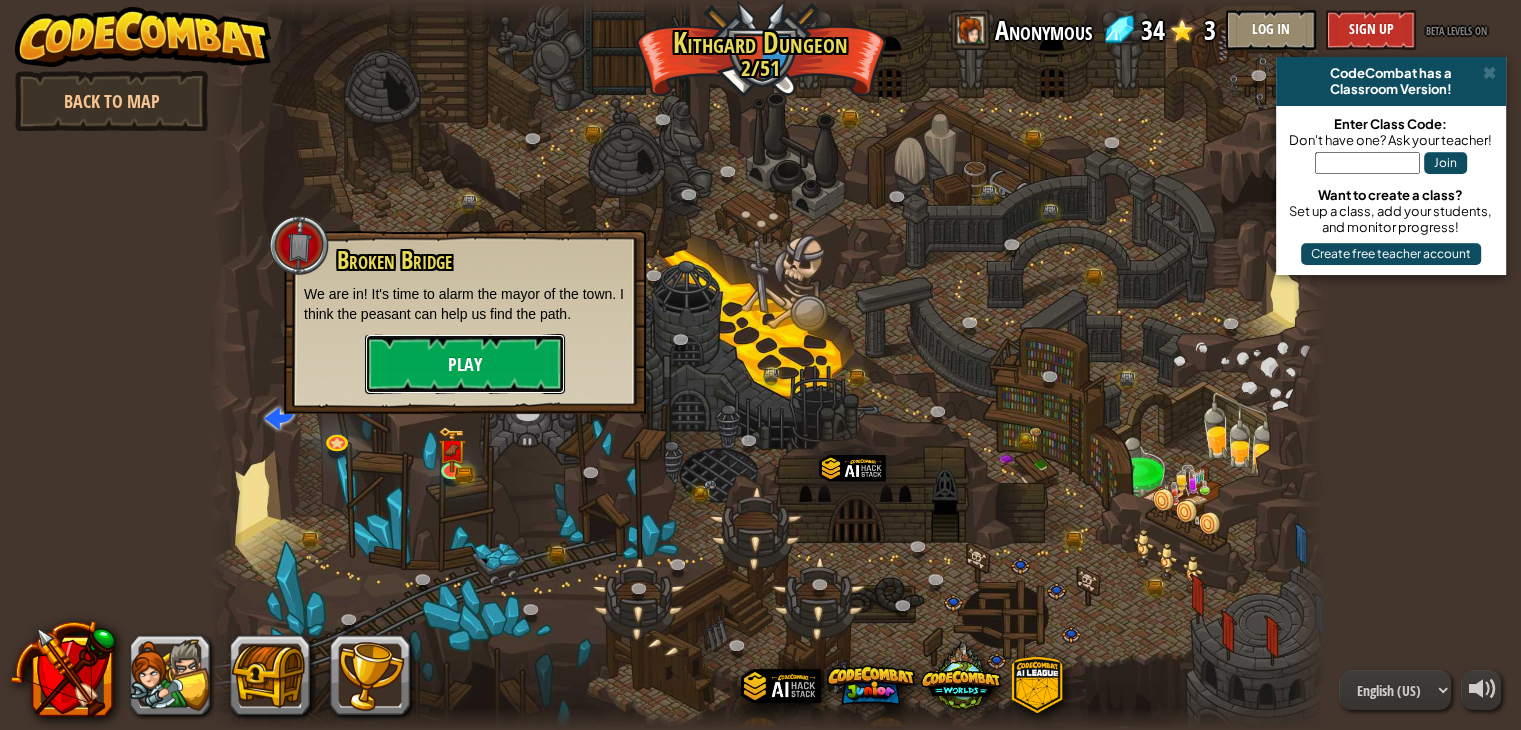 click on "Play" at bounding box center [465, 364] 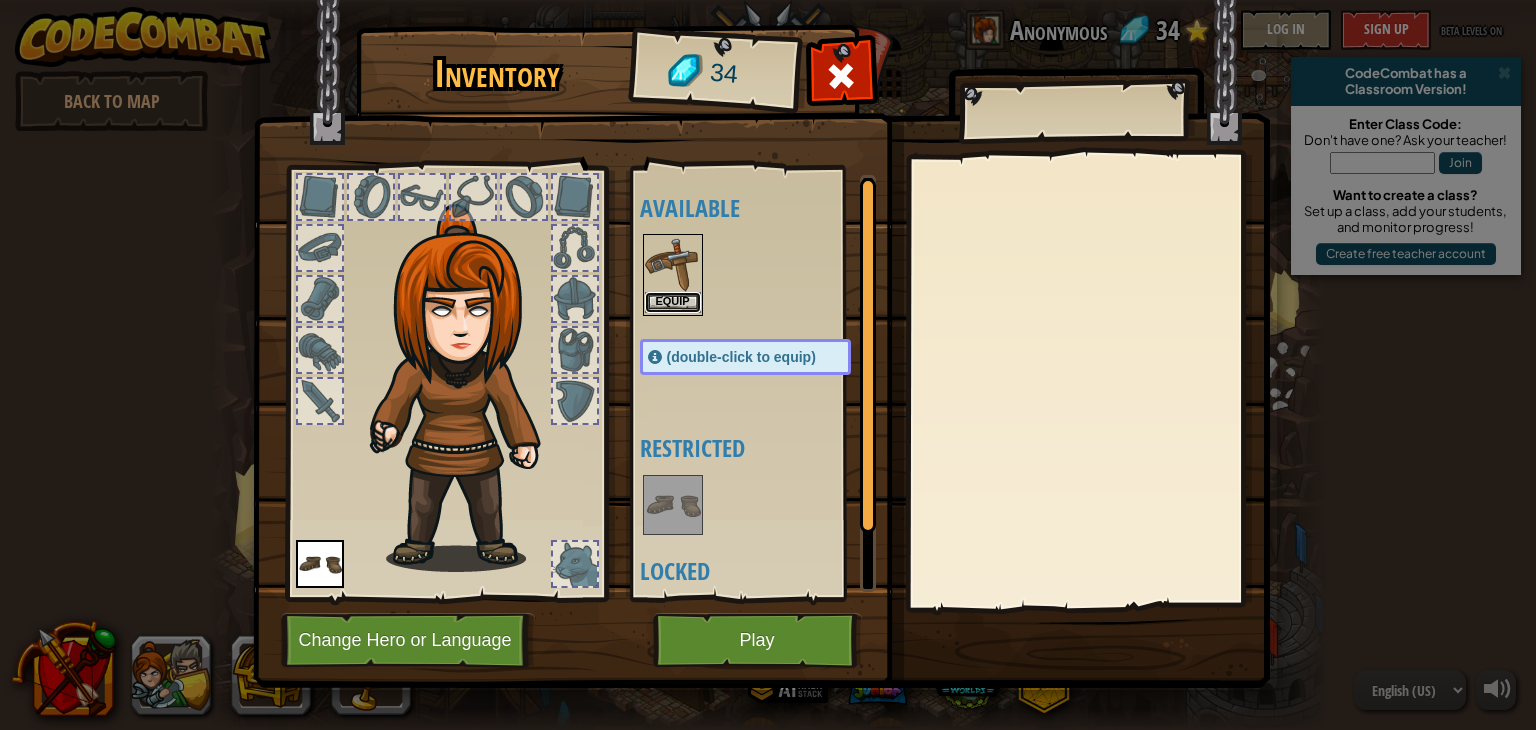 click on "Equip" at bounding box center [673, 302] 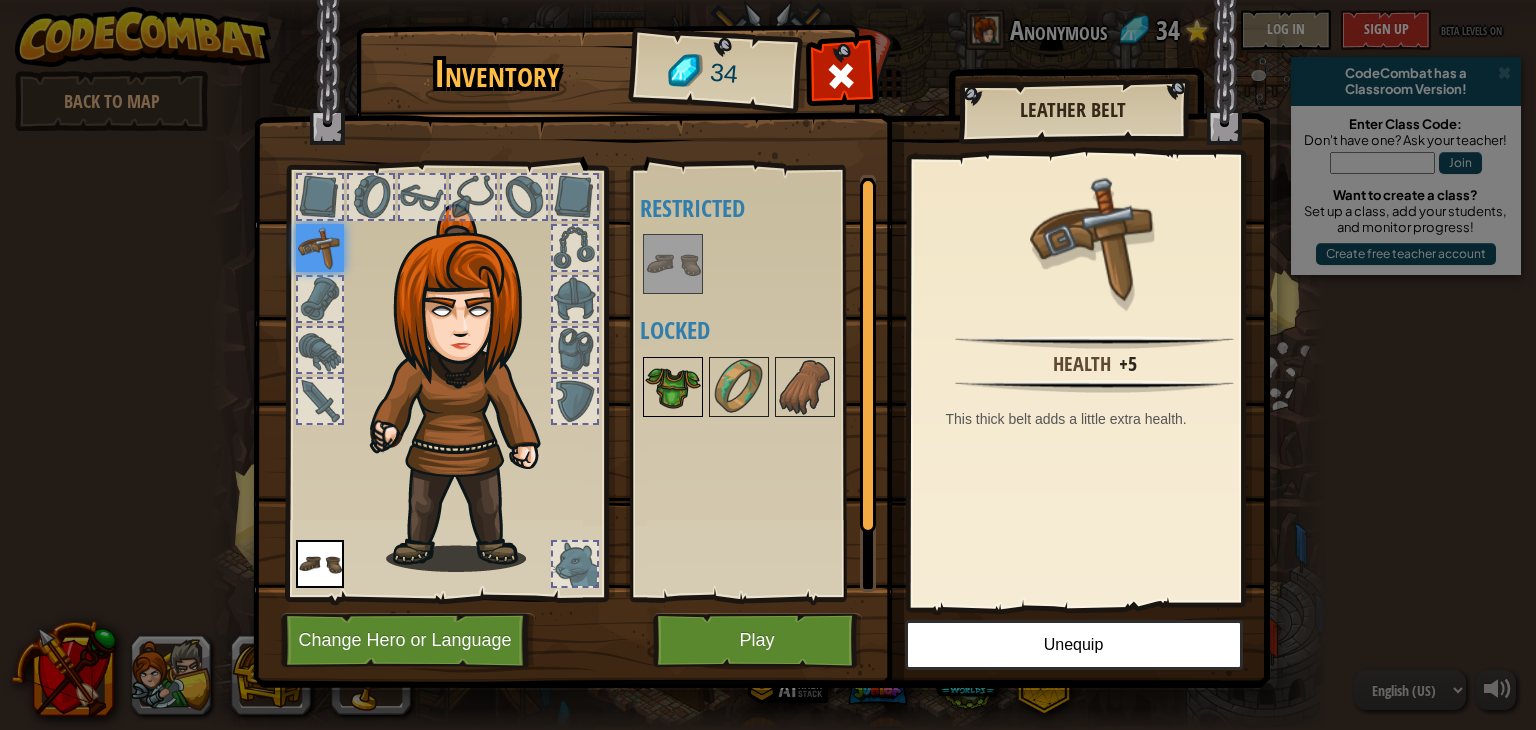 click at bounding box center [673, 387] 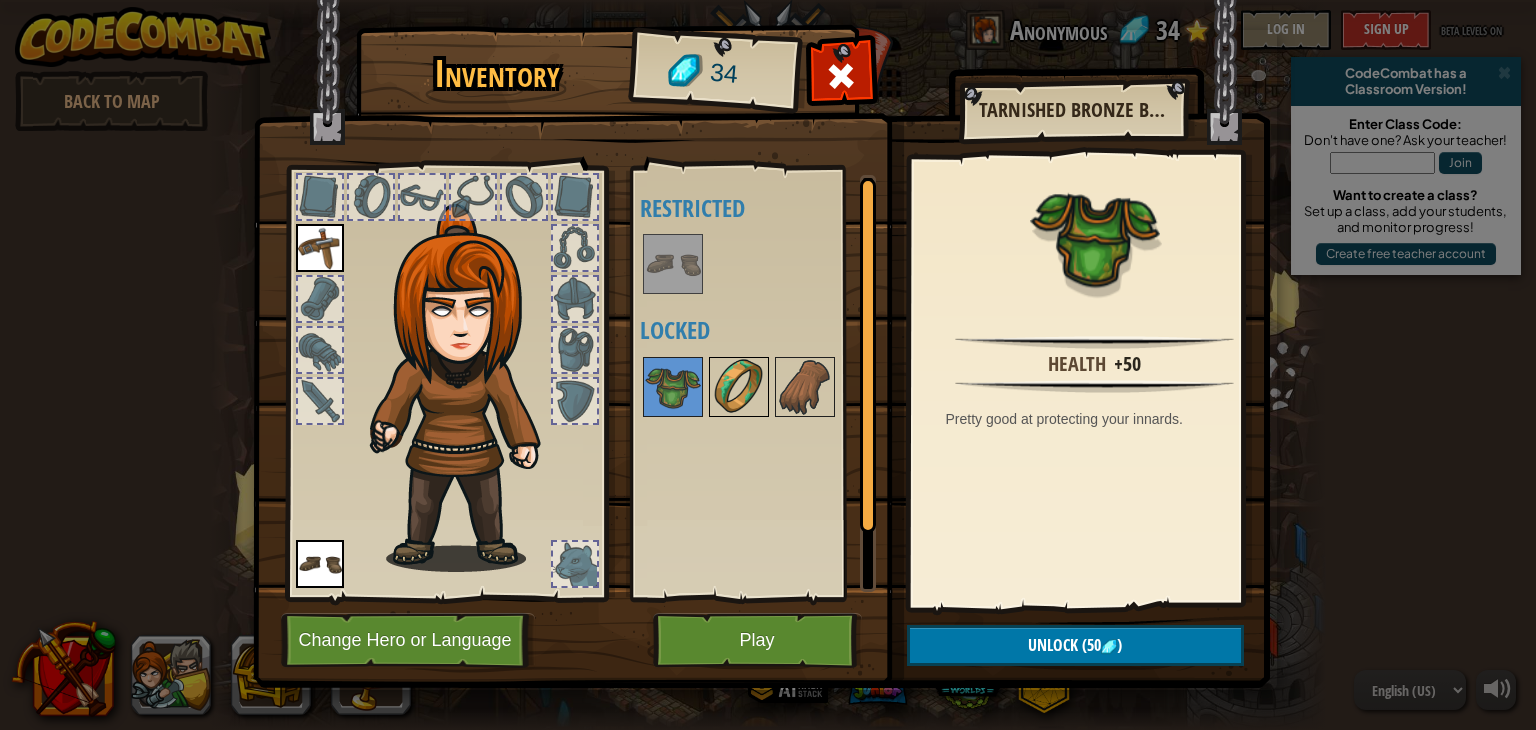click at bounding box center [739, 387] 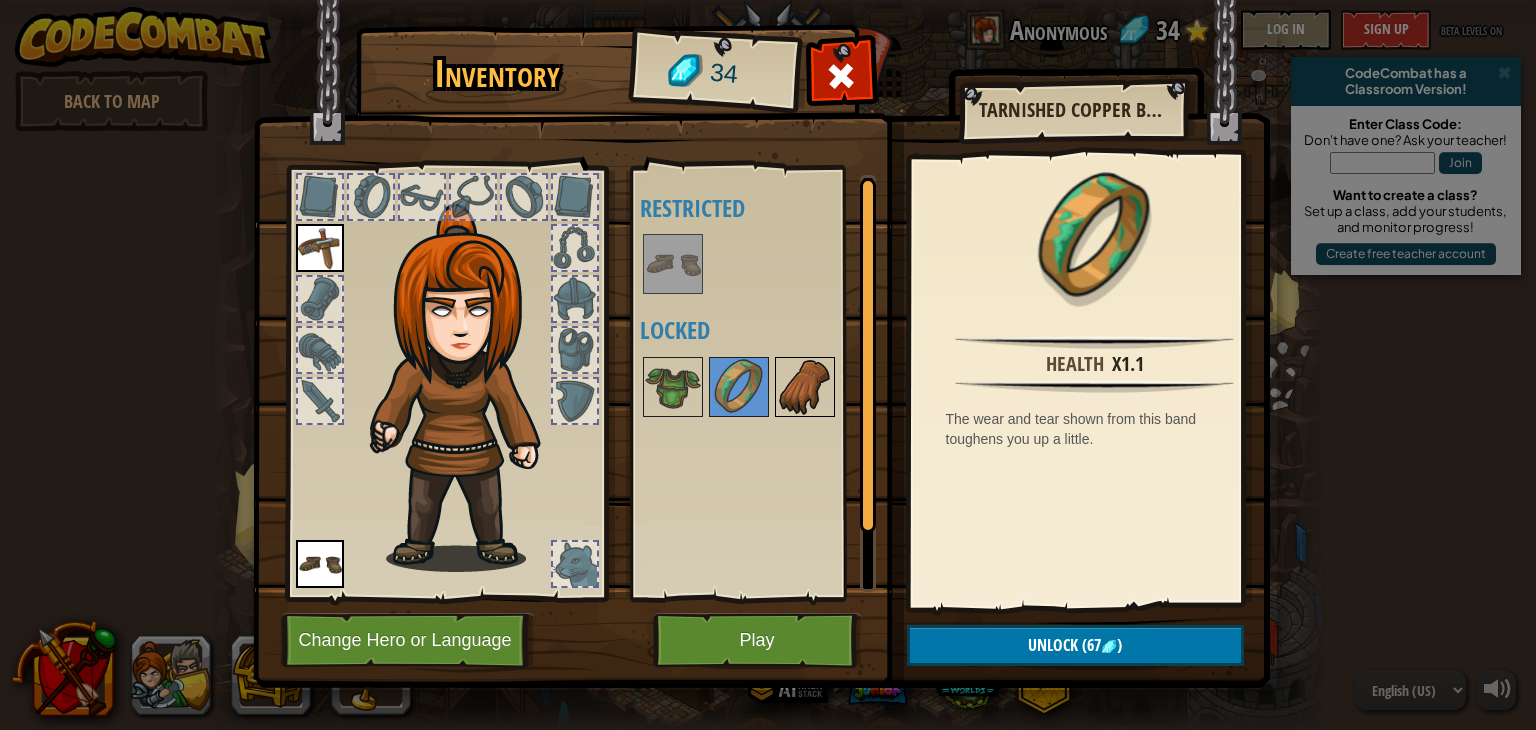 click at bounding box center [805, 387] 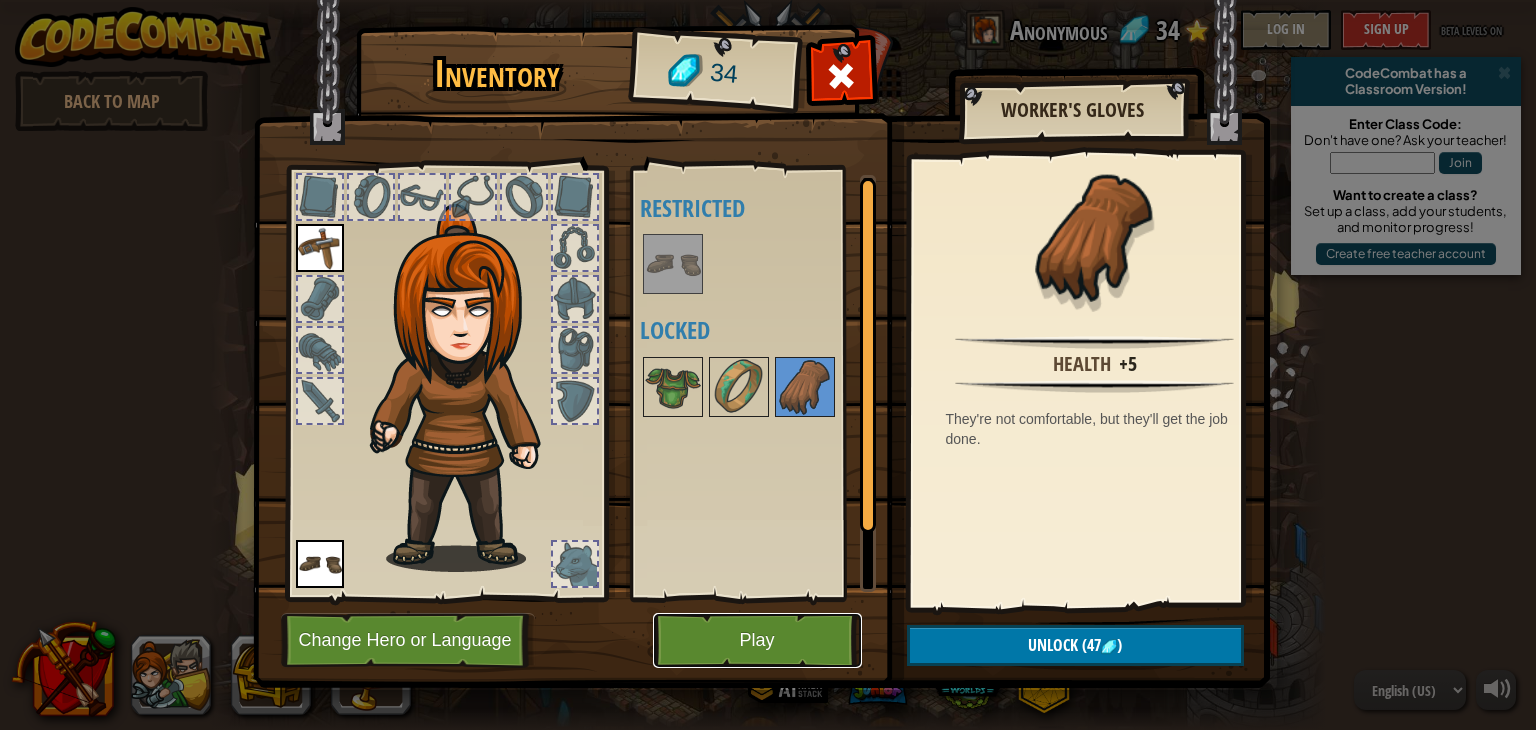 click on "Play" at bounding box center (757, 640) 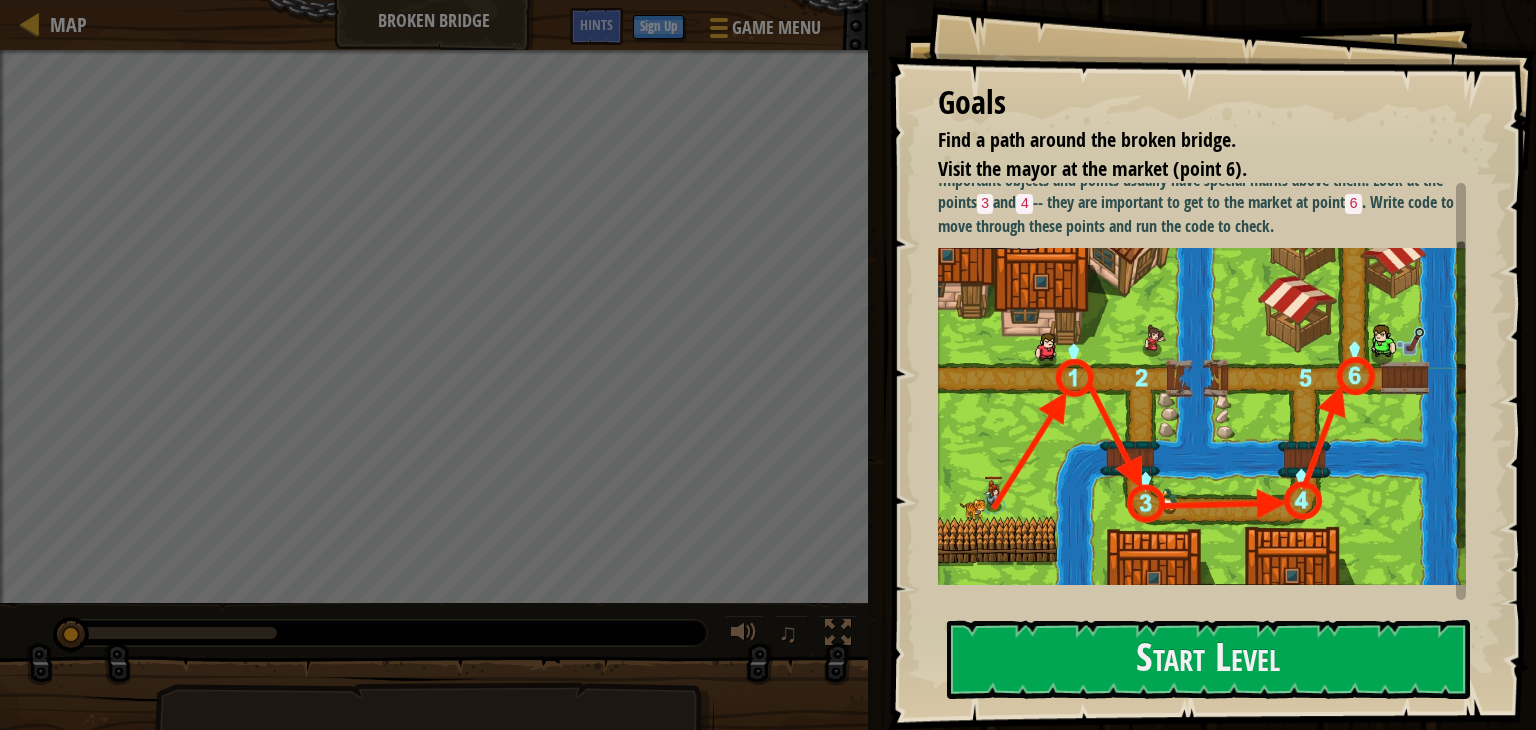 scroll, scrollTop: 134, scrollLeft: 0, axis: vertical 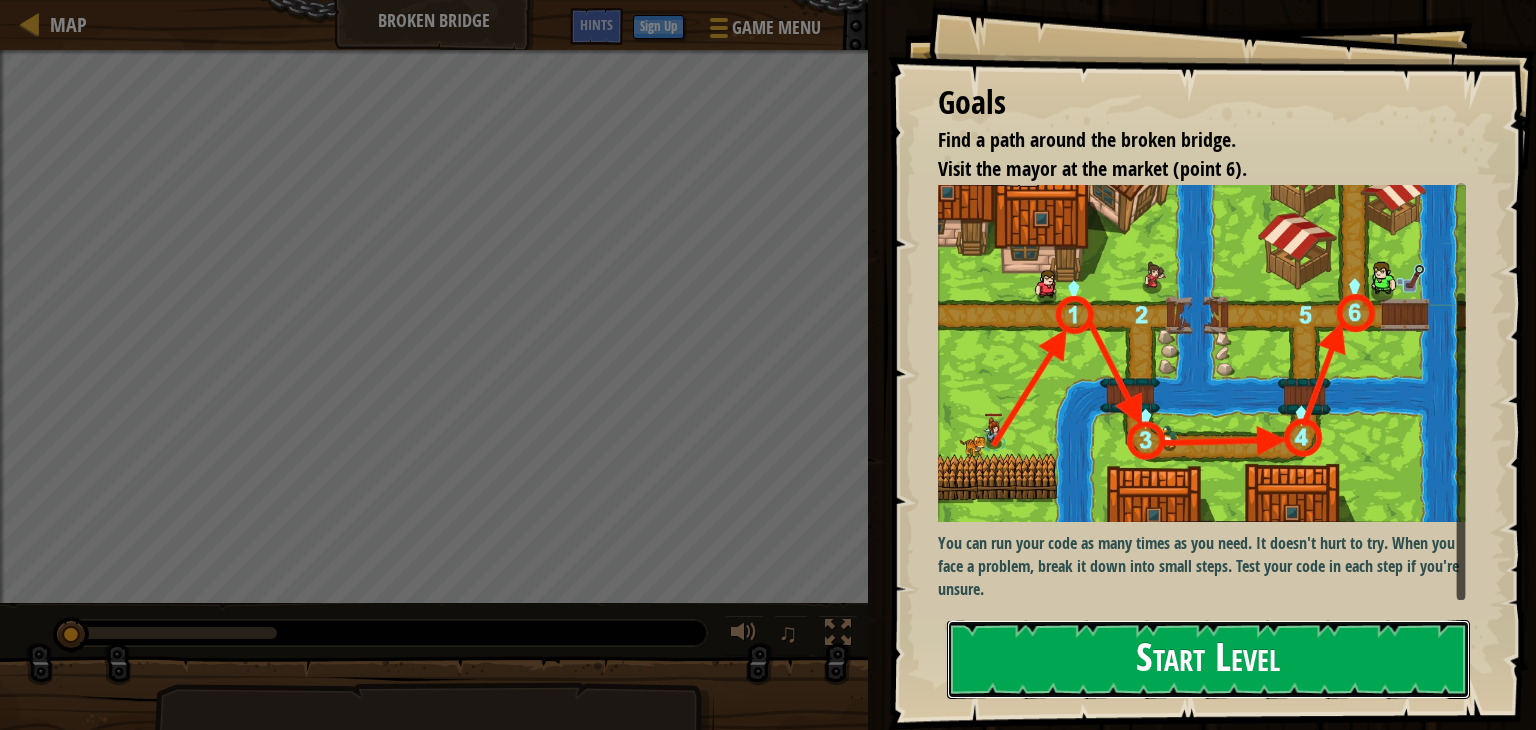 click on "Start Level" at bounding box center (1208, 659) 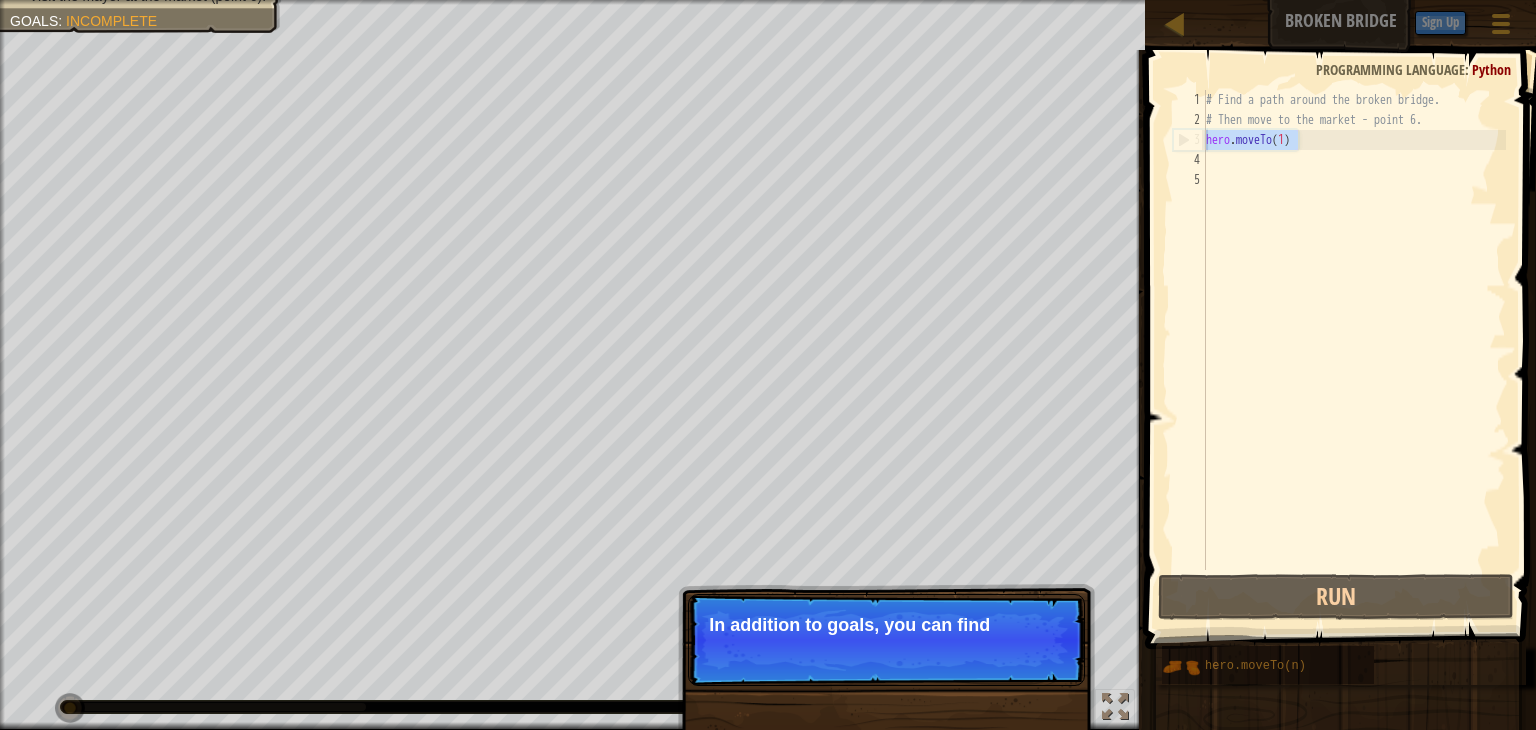 drag, startPoint x: 1321, startPoint y: 142, endPoint x: 1173, endPoint y: 142, distance: 148 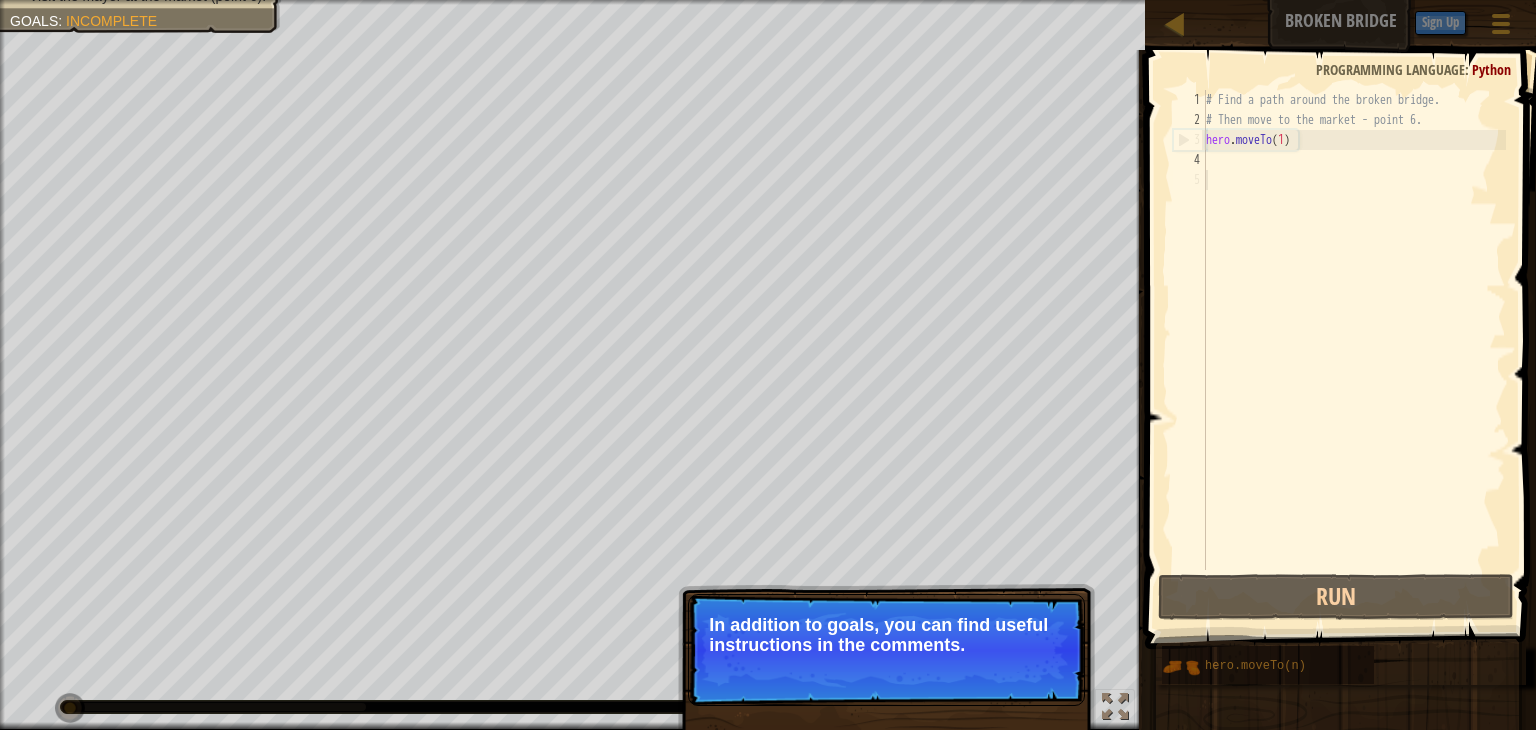 click on "# Find a path around the broken bridge. # Then move to the market - point 6. hero . moveTo ( 1 )" at bounding box center (1354, 350) 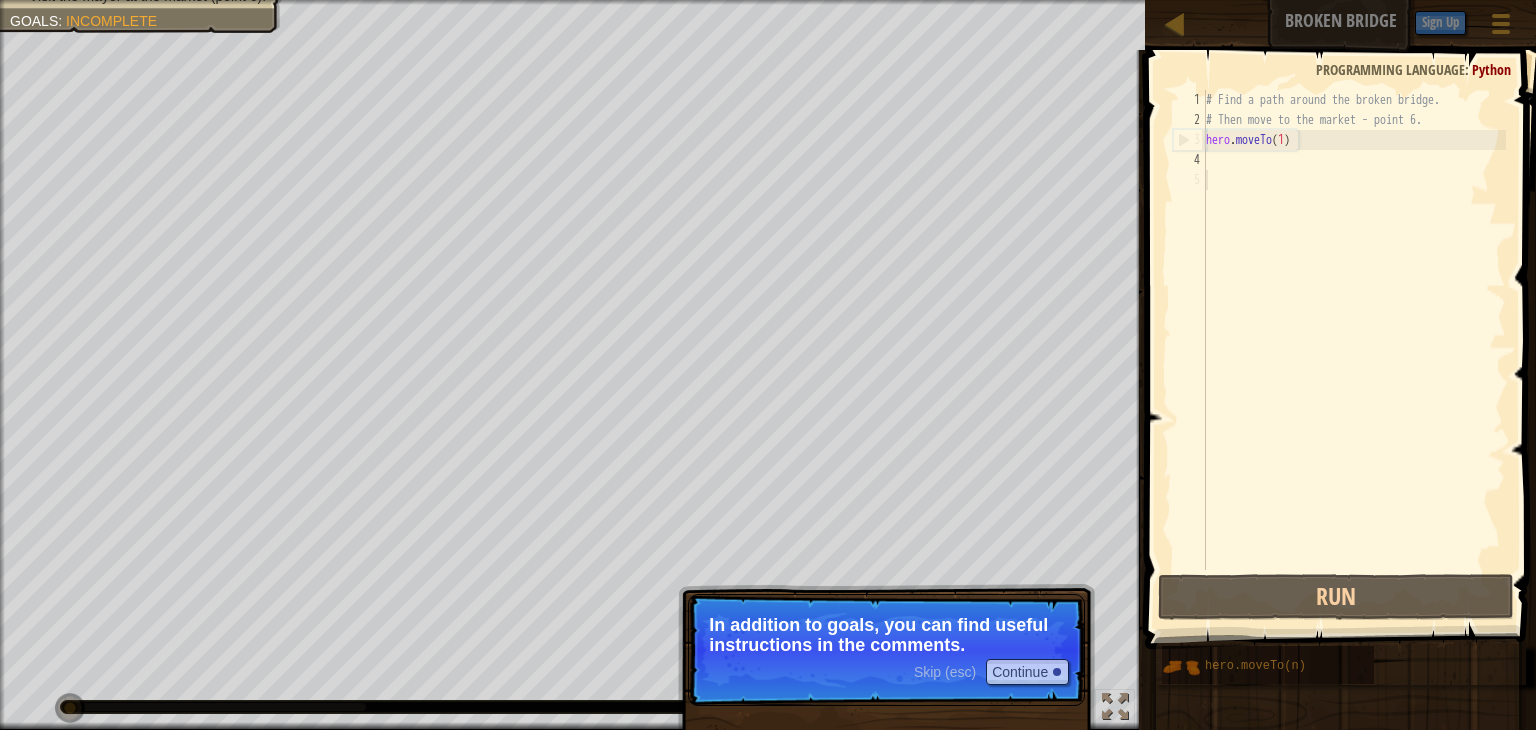 click on "# Find a path around the broken bridge. # Then move to the market - point 6. hero . moveTo ( 1 )" at bounding box center (1354, 350) 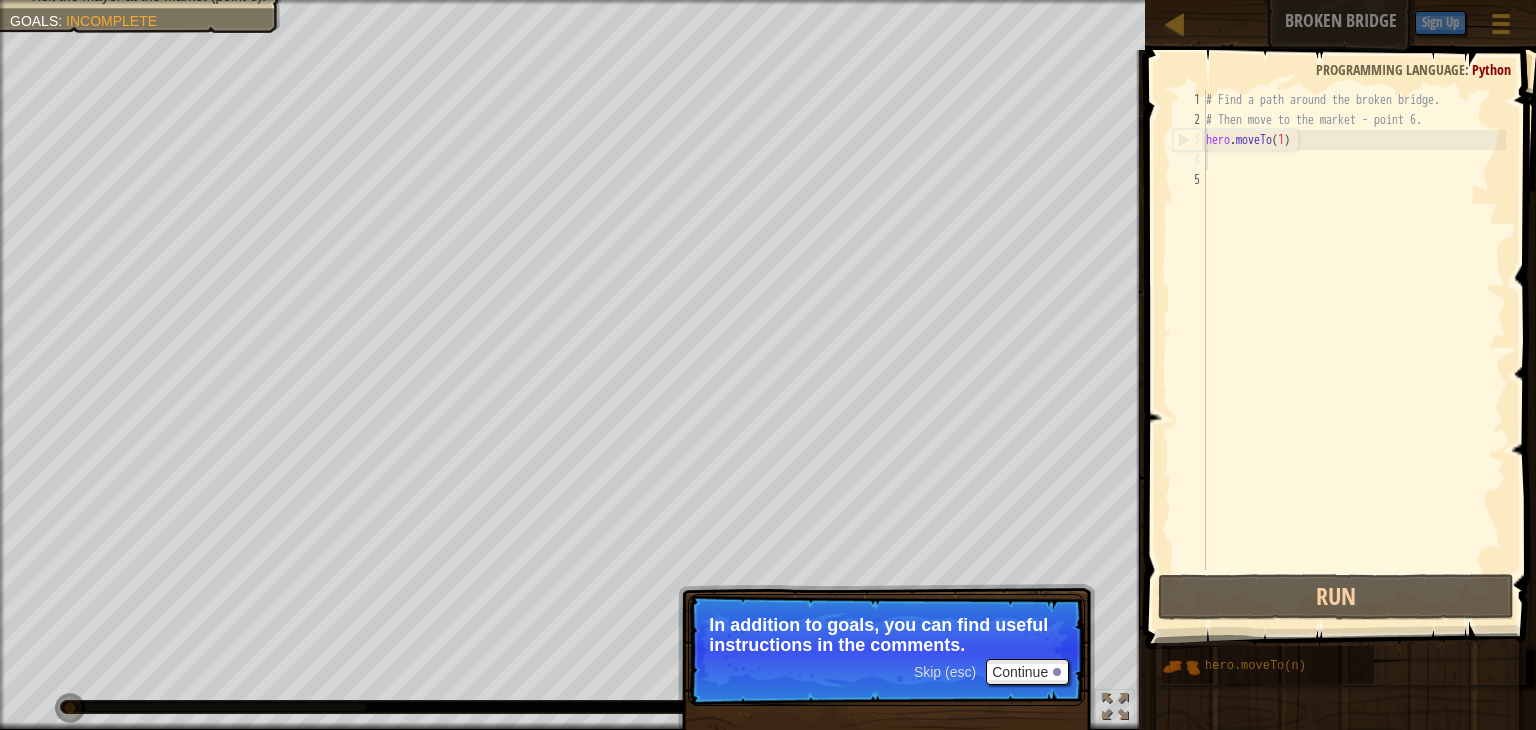 click on "# Find a path around the broken bridge. # Then move to the market - point 6. hero . moveTo ( 1 )" at bounding box center (1354, 350) 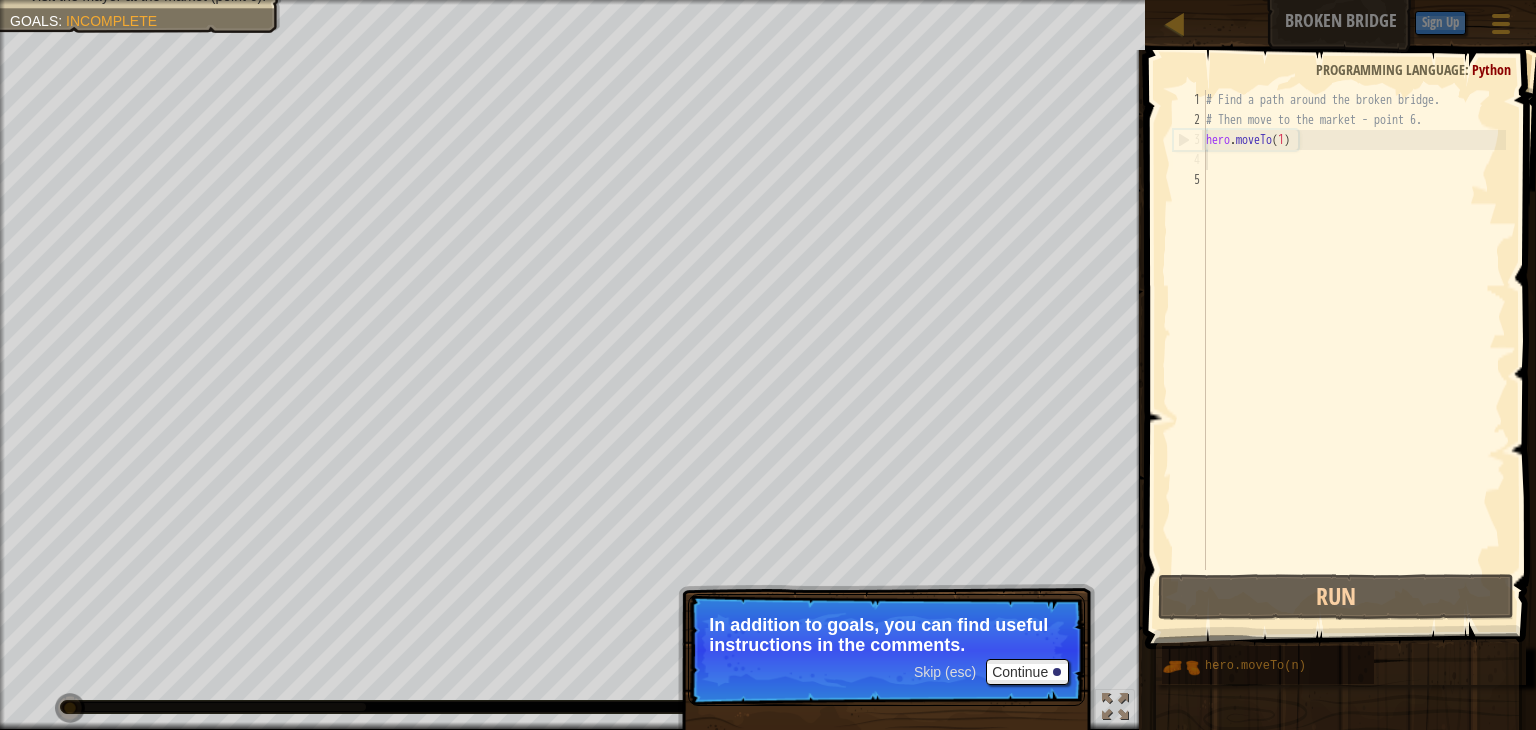 click on "# Find a path around the broken bridge. # Then move to the market - point 6. hero . moveTo ( 1 )" at bounding box center (1354, 350) 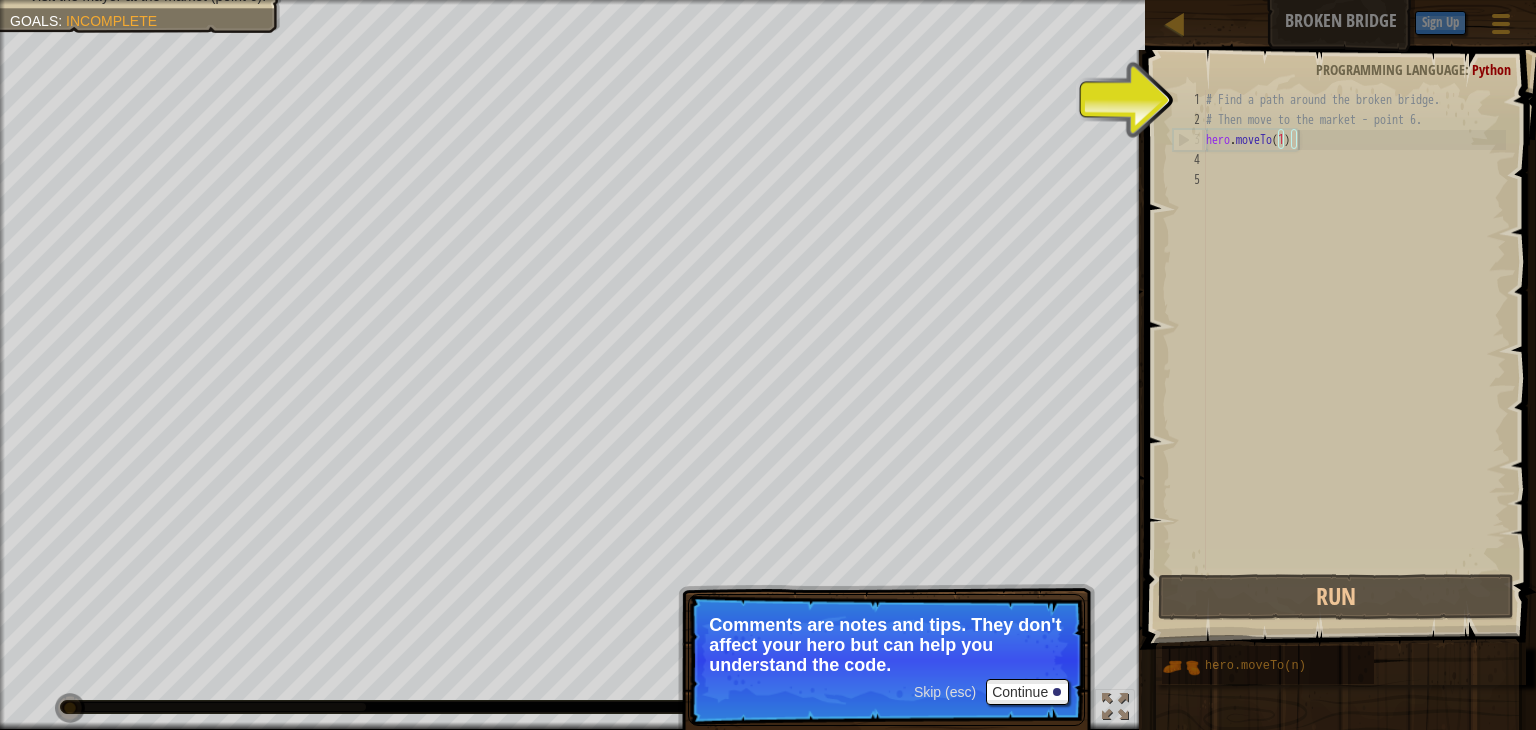 click on "# Find a path around the broken bridge. # Then move to the market - point 6. hero . moveTo ( 1 )" at bounding box center (1354, 350) 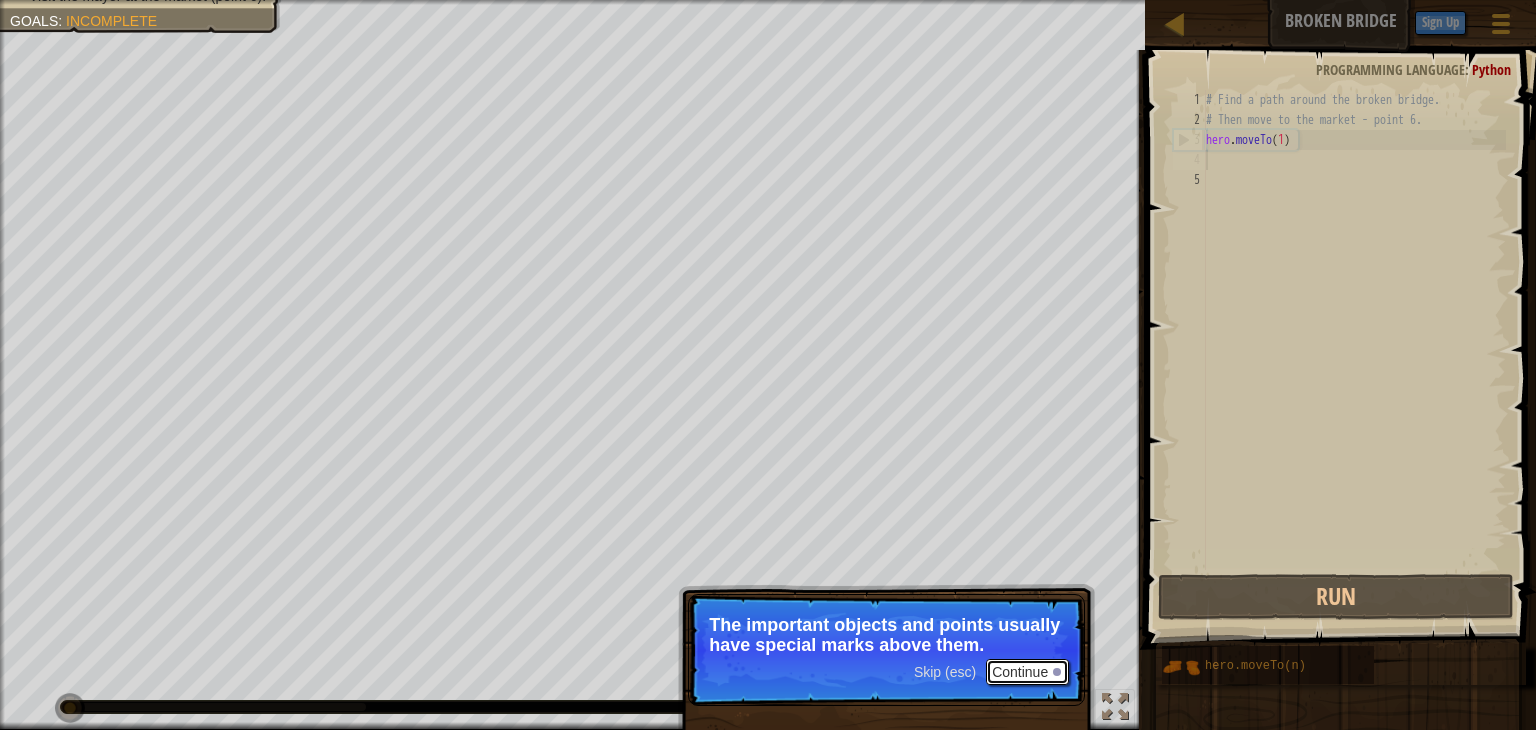 click on "Continue" at bounding box center [1027, 672] 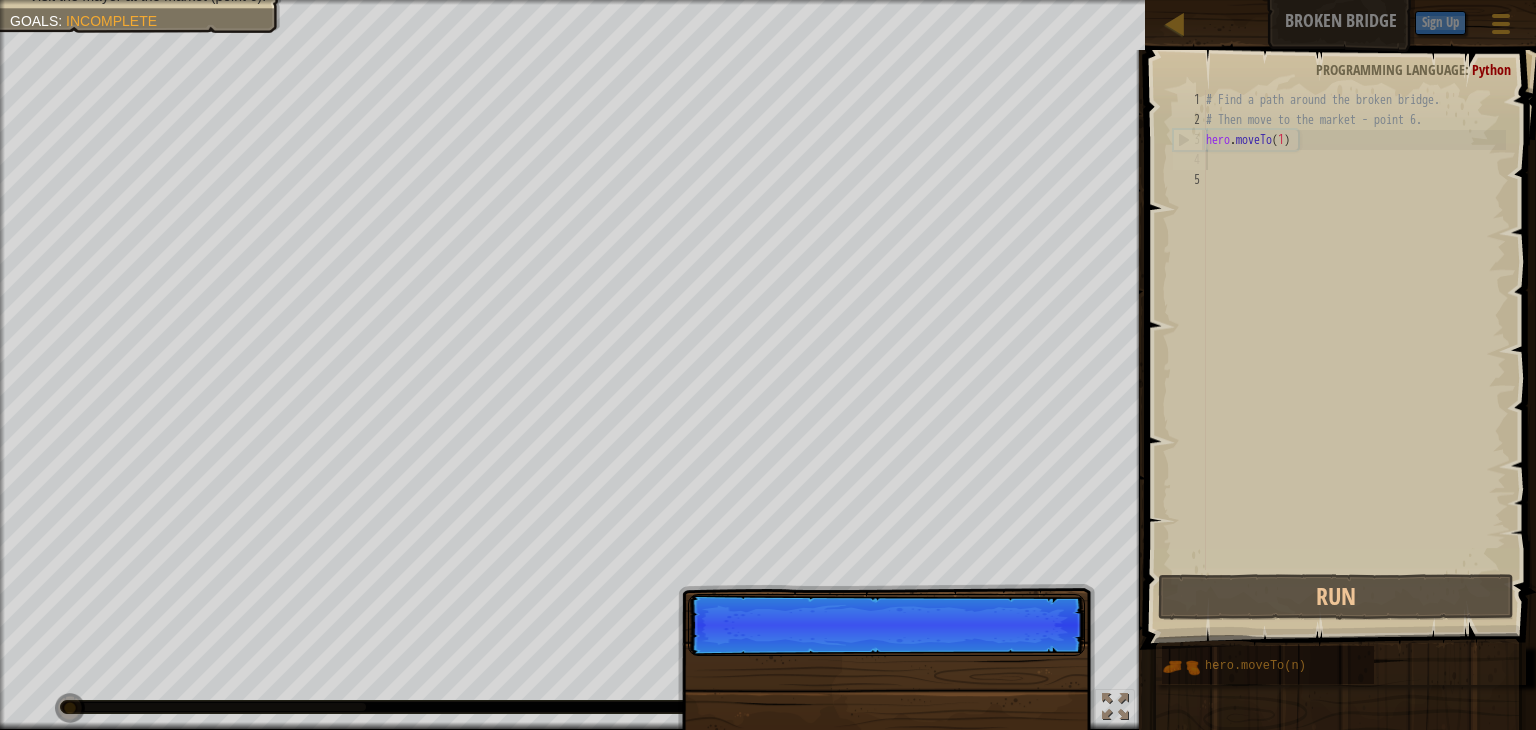 scroll, scrollTop: 9, scrollLeft: 0, axis: vertical 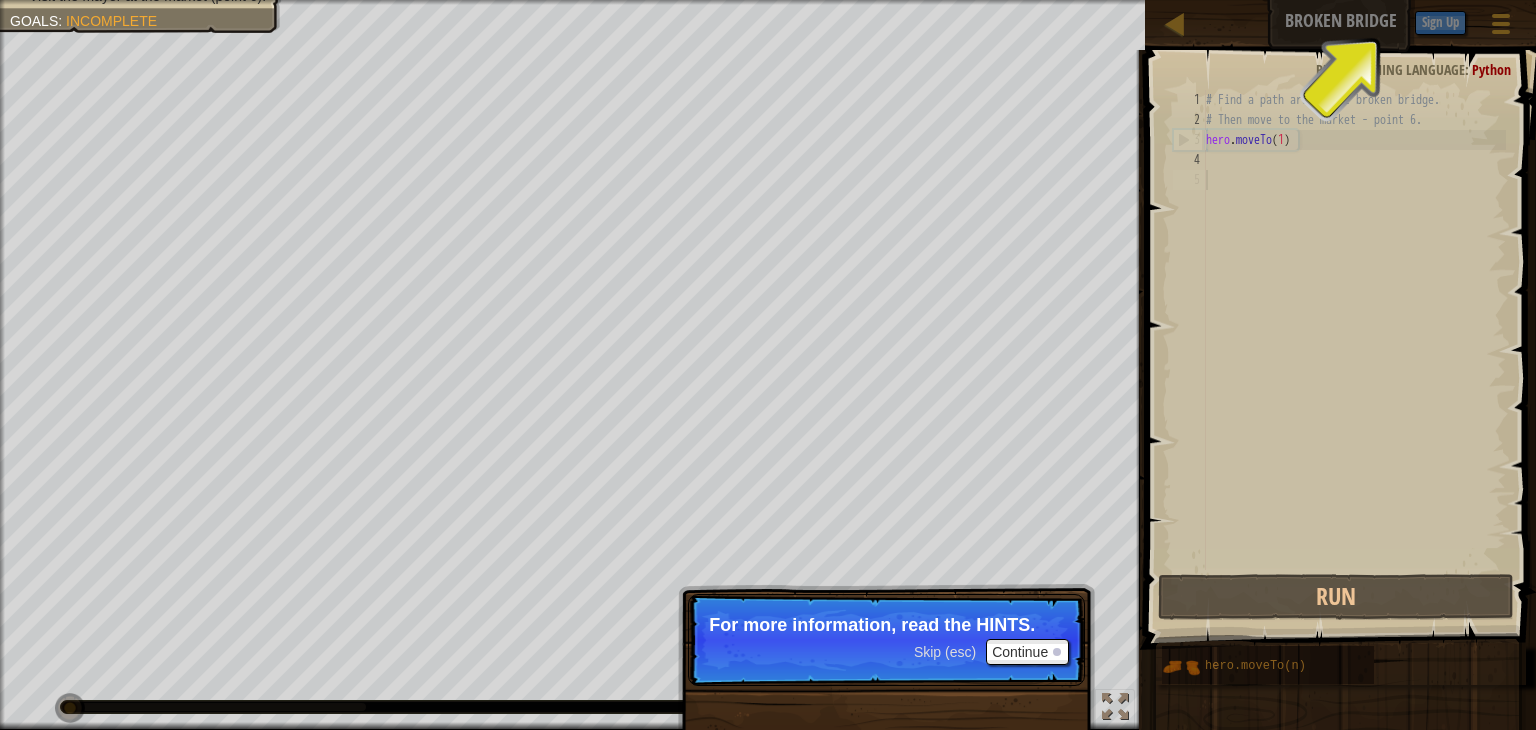 click on "# Find a path around the broken bridge. # Then move to the market - point 6. hero . moveTo ( 1 )" at bounding box center [1354, 350] 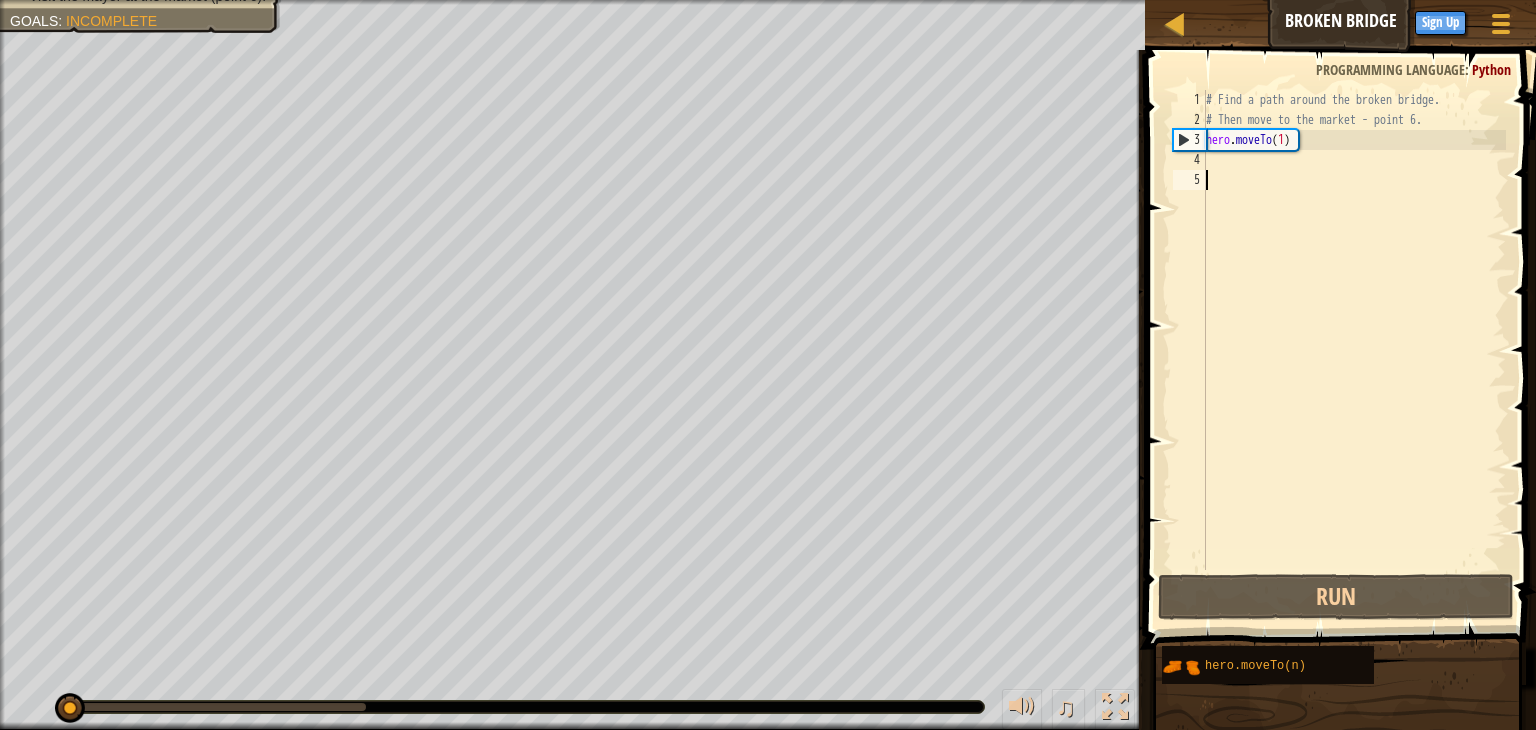 click on "# Find a path around the broken bridge. # Then move to the market - point 6. hero . moveTo ( 1 )" at bounding box center (1354, 350) 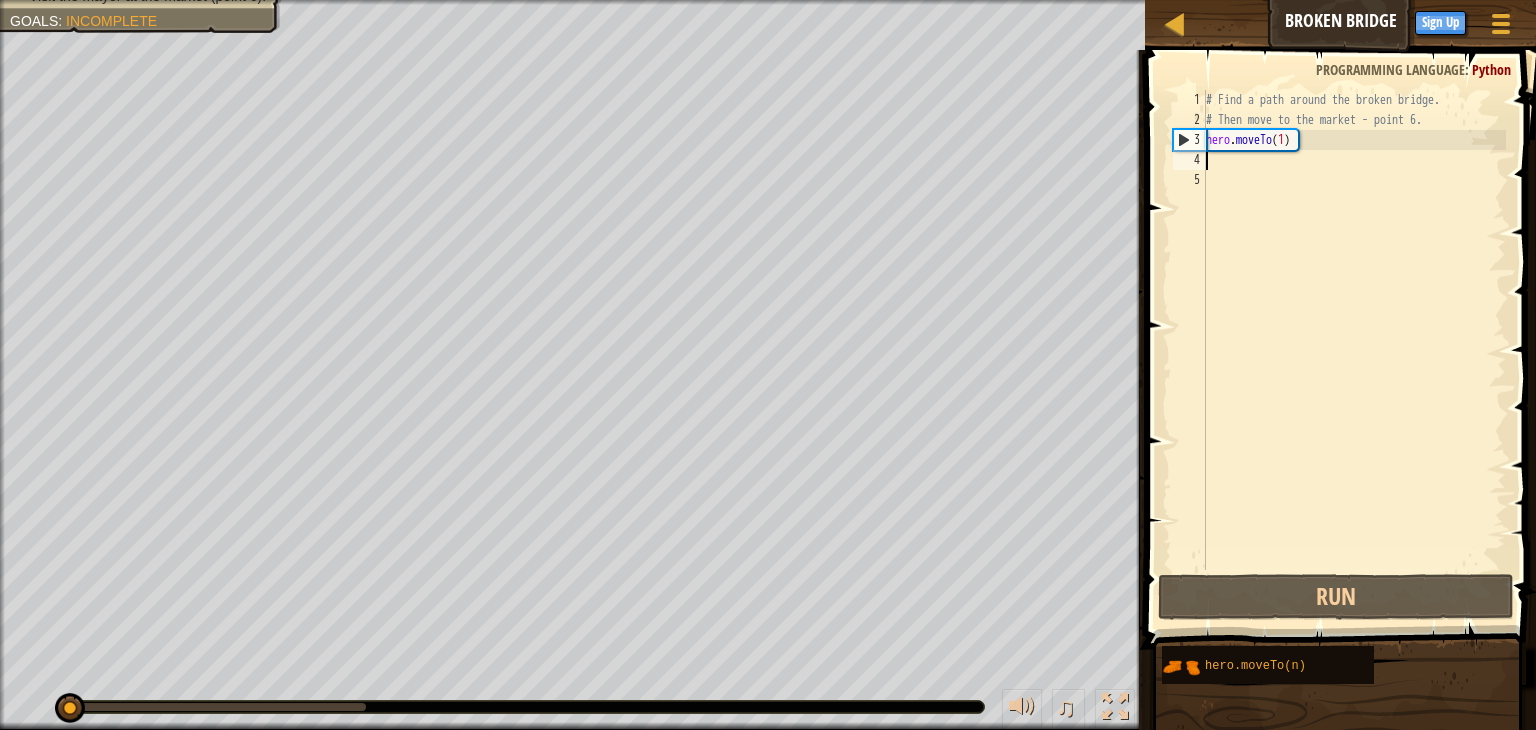 paste on "hero.moveTo(1)" 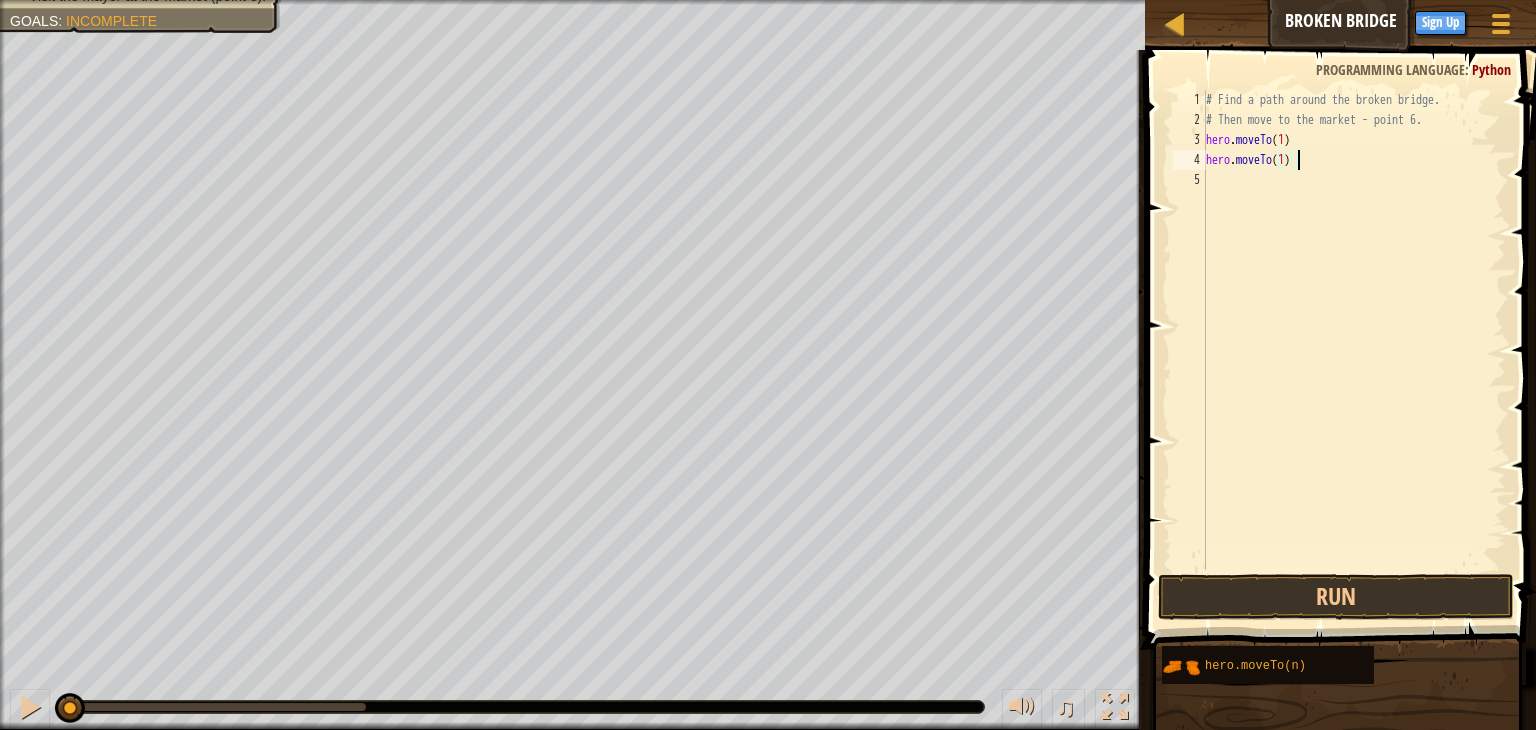 click on "# Find a path around the broken bridge. # Then move to the market - point [NUMBER]. hero . moveTo ( [NUMBER] ) hero . moveTo ( [NUMBER] )" at bounding box center (1354, 350) 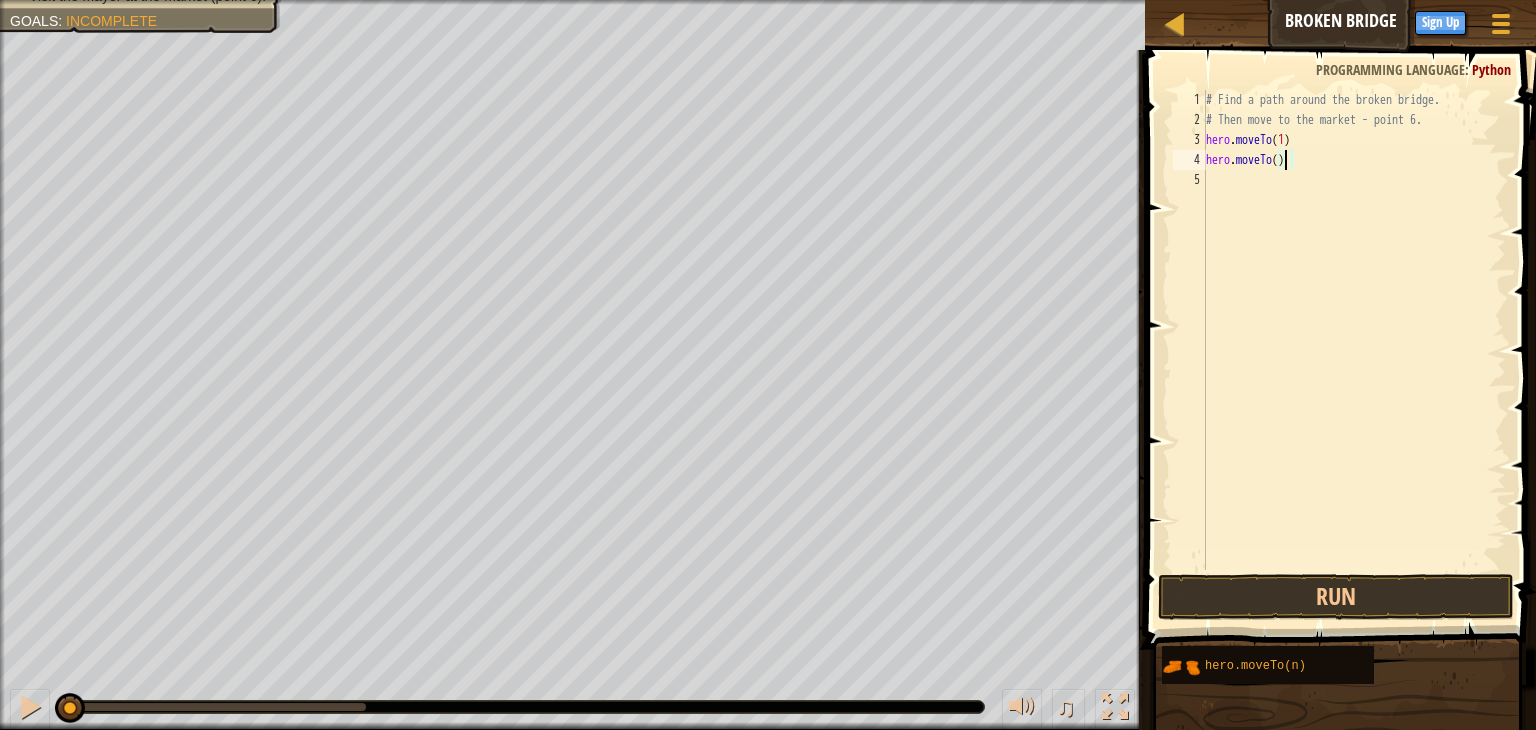 scroll, scrollTop: 9, scrollLeft: 6, axis: both 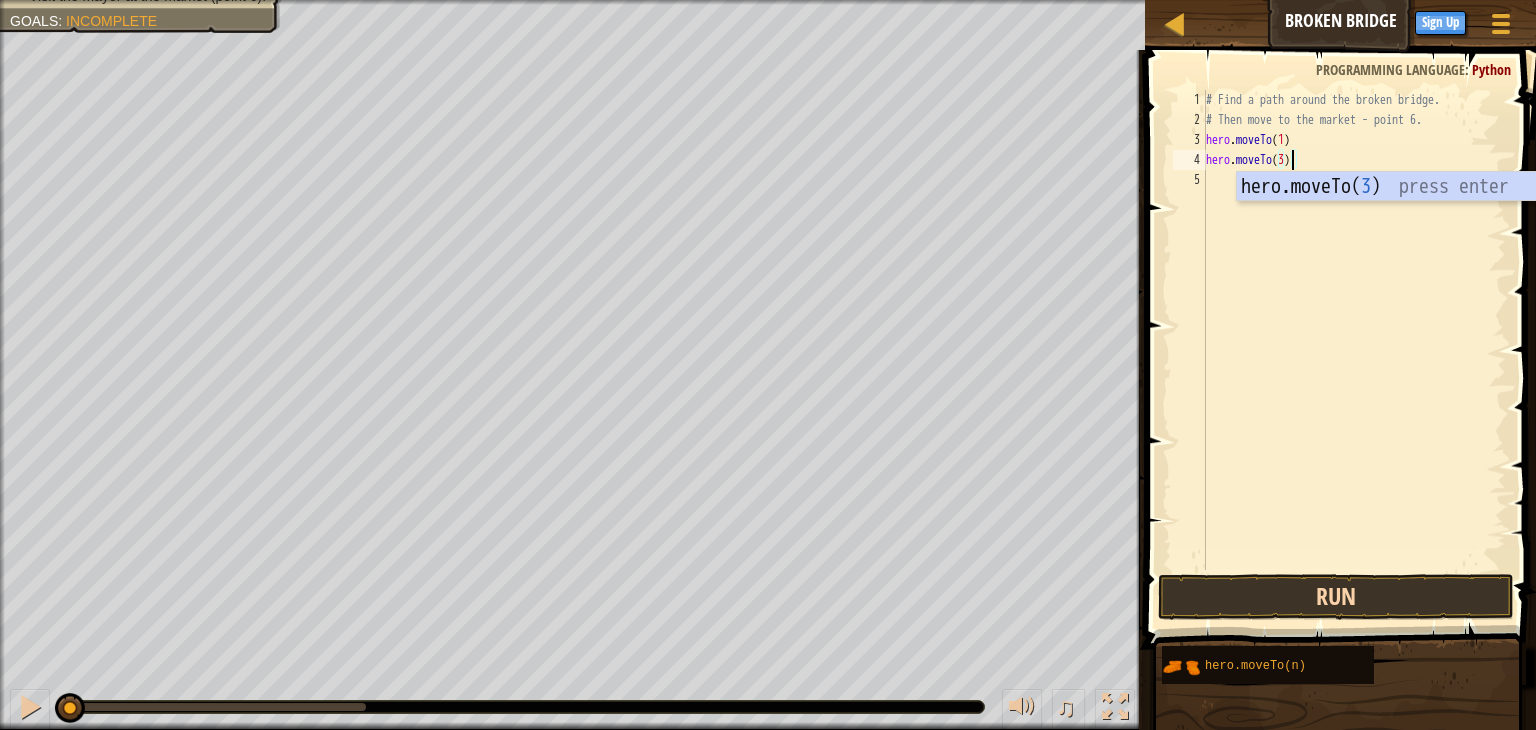type on "hero.moveTo(3)" 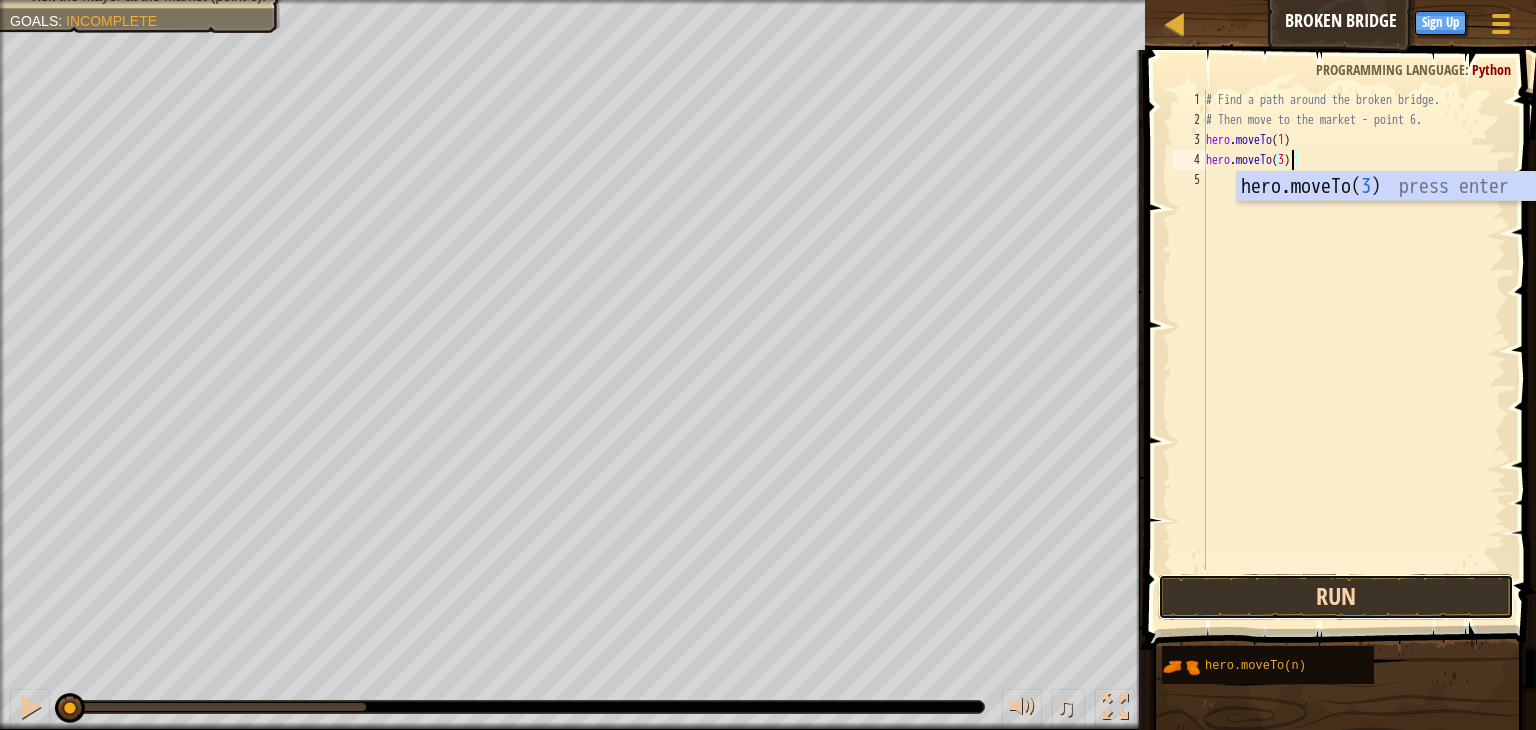 click on "Run" at bounding box center (1336, 597) 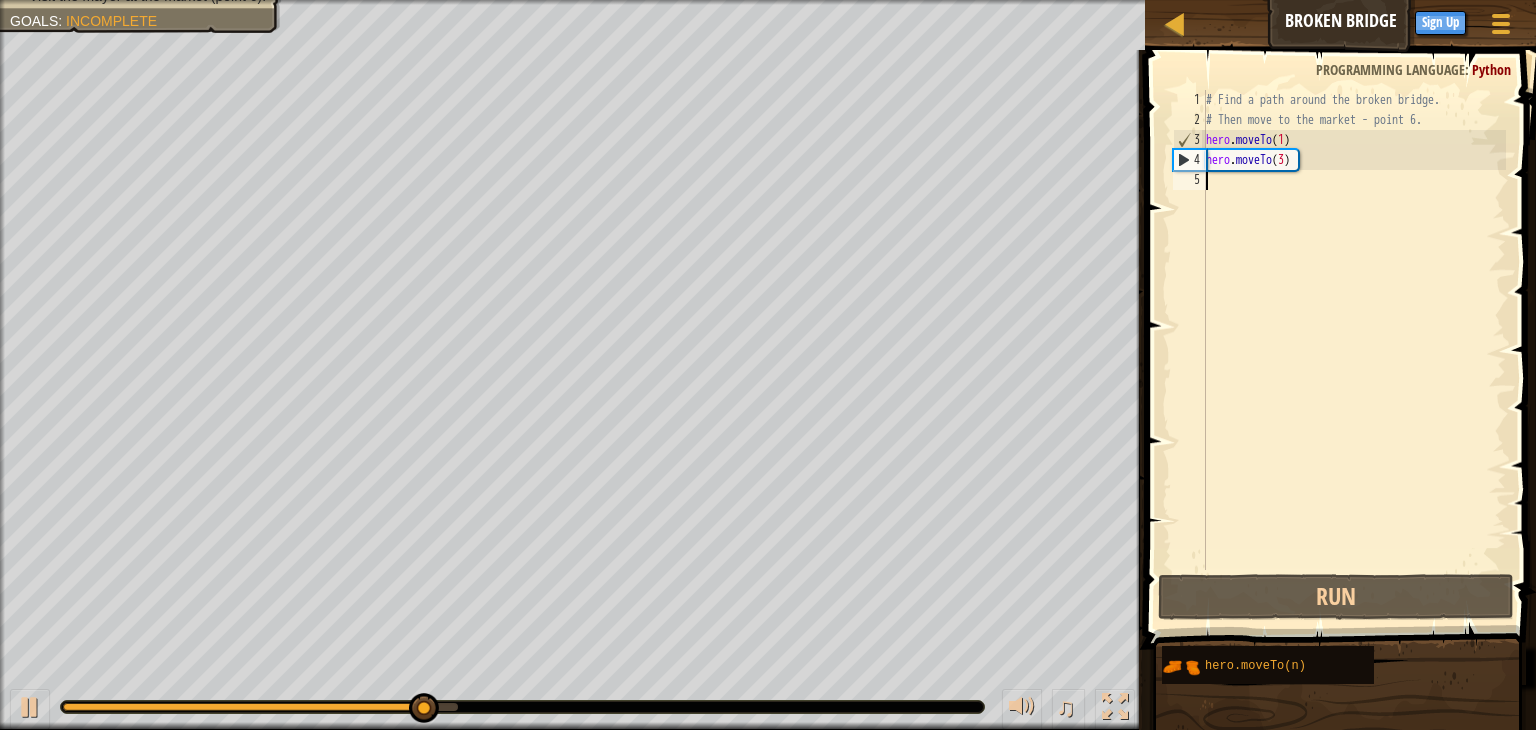 click on "# Find a path around the broken bridge. # Then move to the market - point [NUMBER]. hero . moveTo ( [NUMBER] ) hero . moveTo ( [NUMBER] )" at bounding box center [1354, 350] 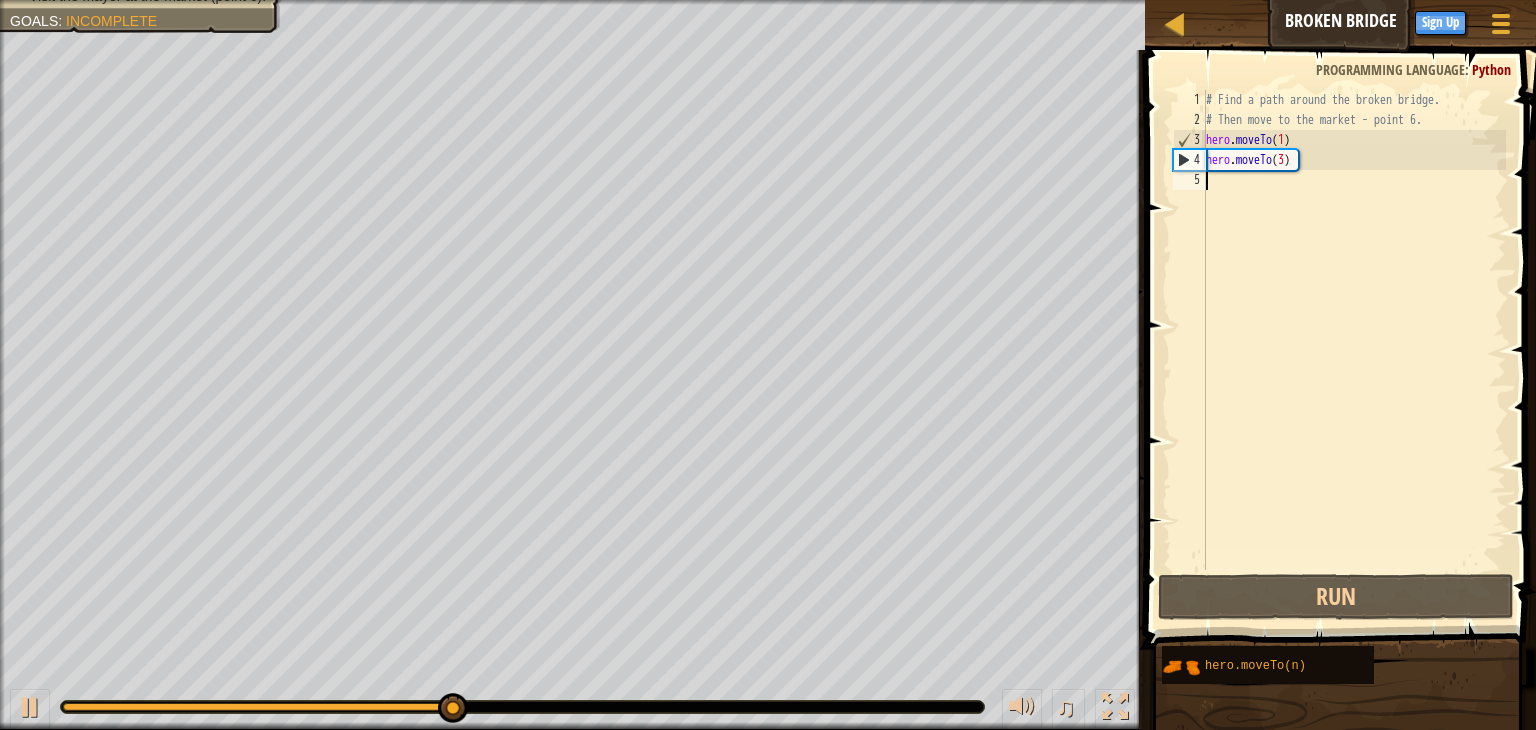 paste on "hero.moveTo(1)" 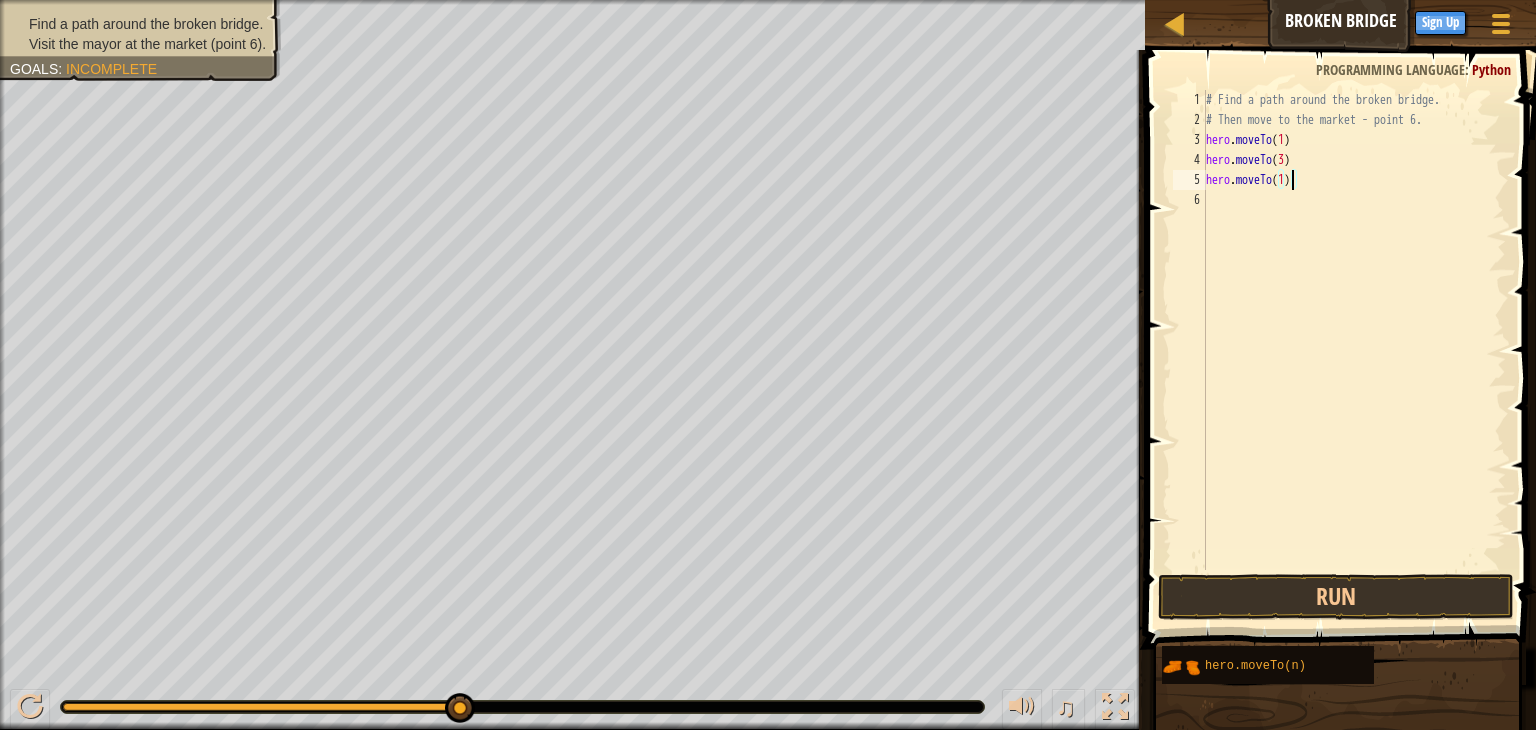 type on "hero.moveTo(4)" 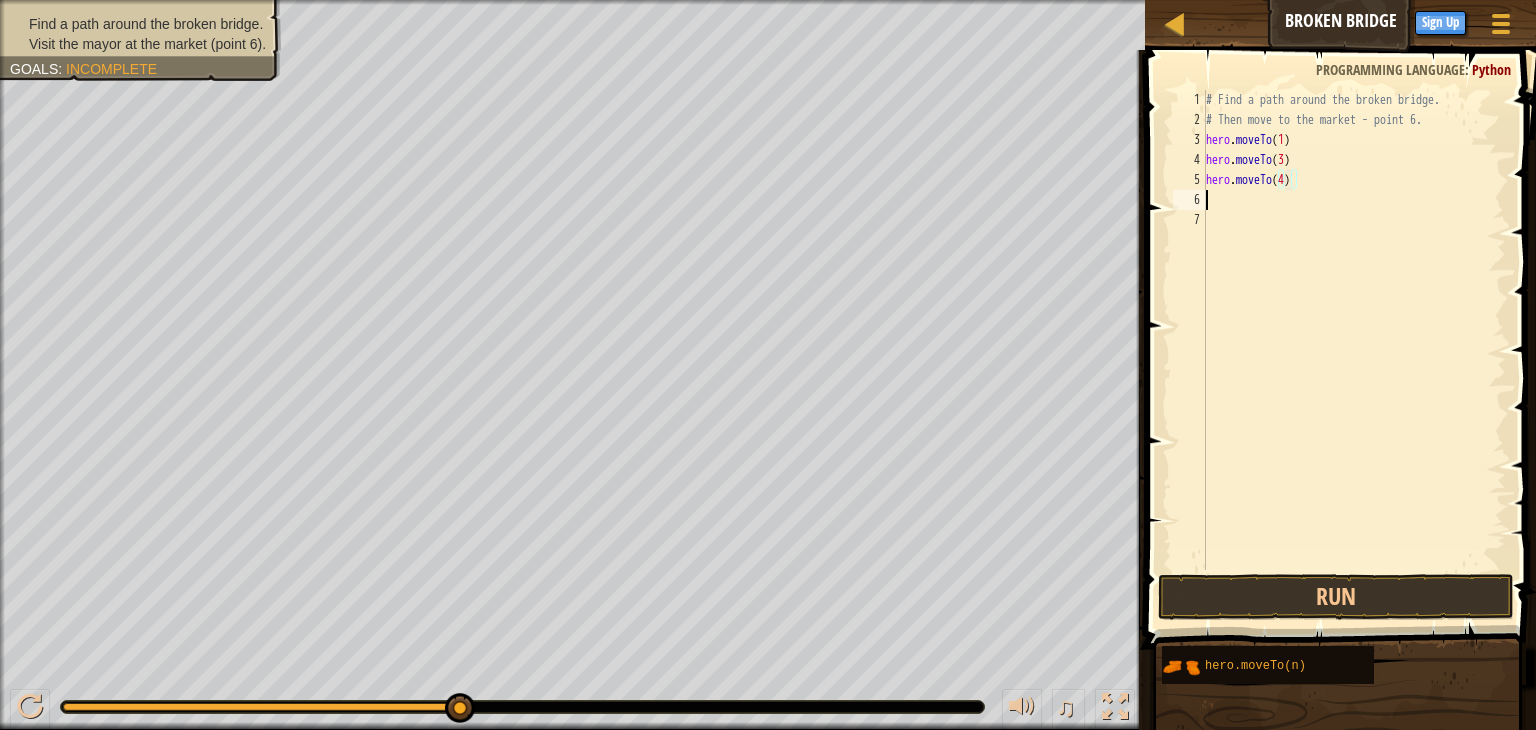 scroll, scrollTop: 9, scrollLeft: 0, axis: vertical 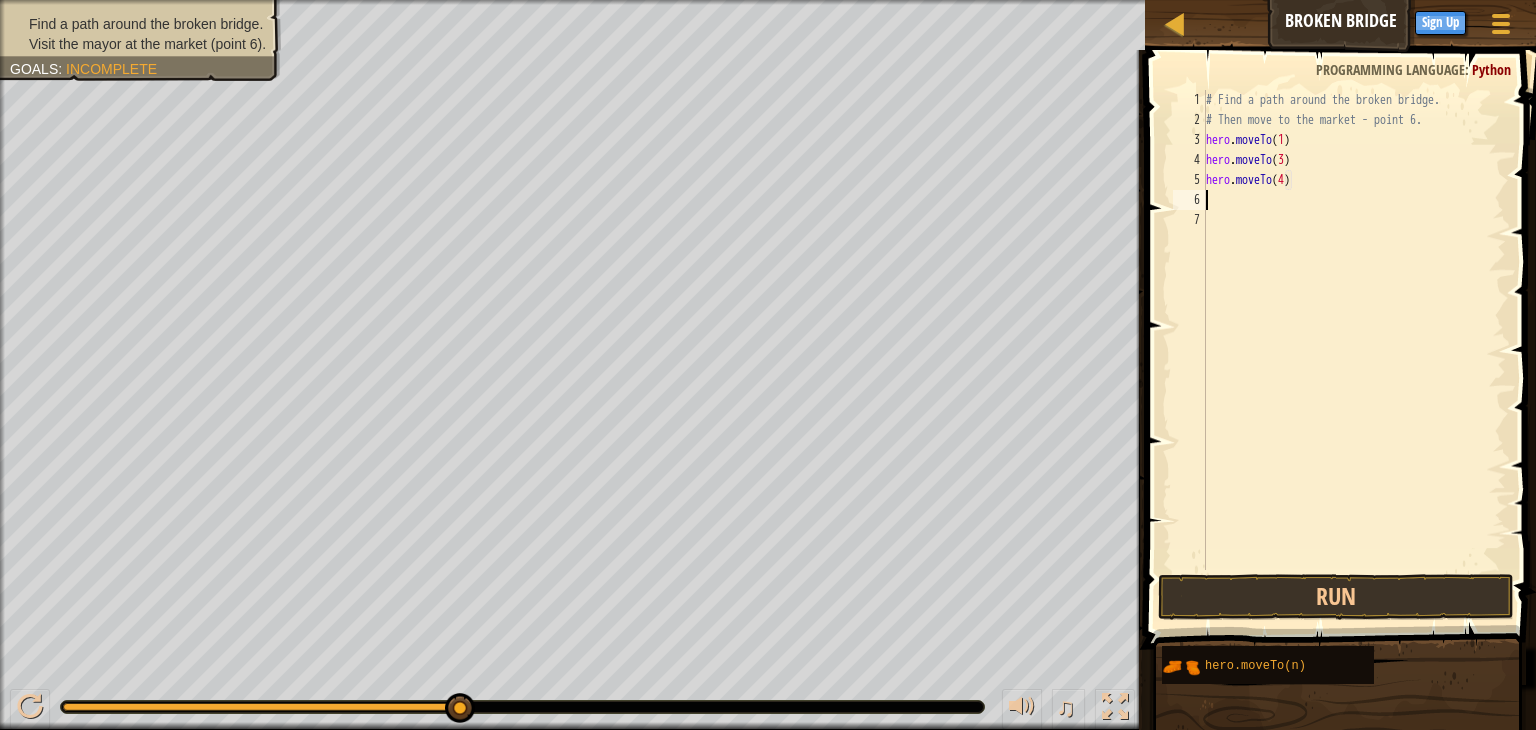paste on "hero.moveTo(1)" 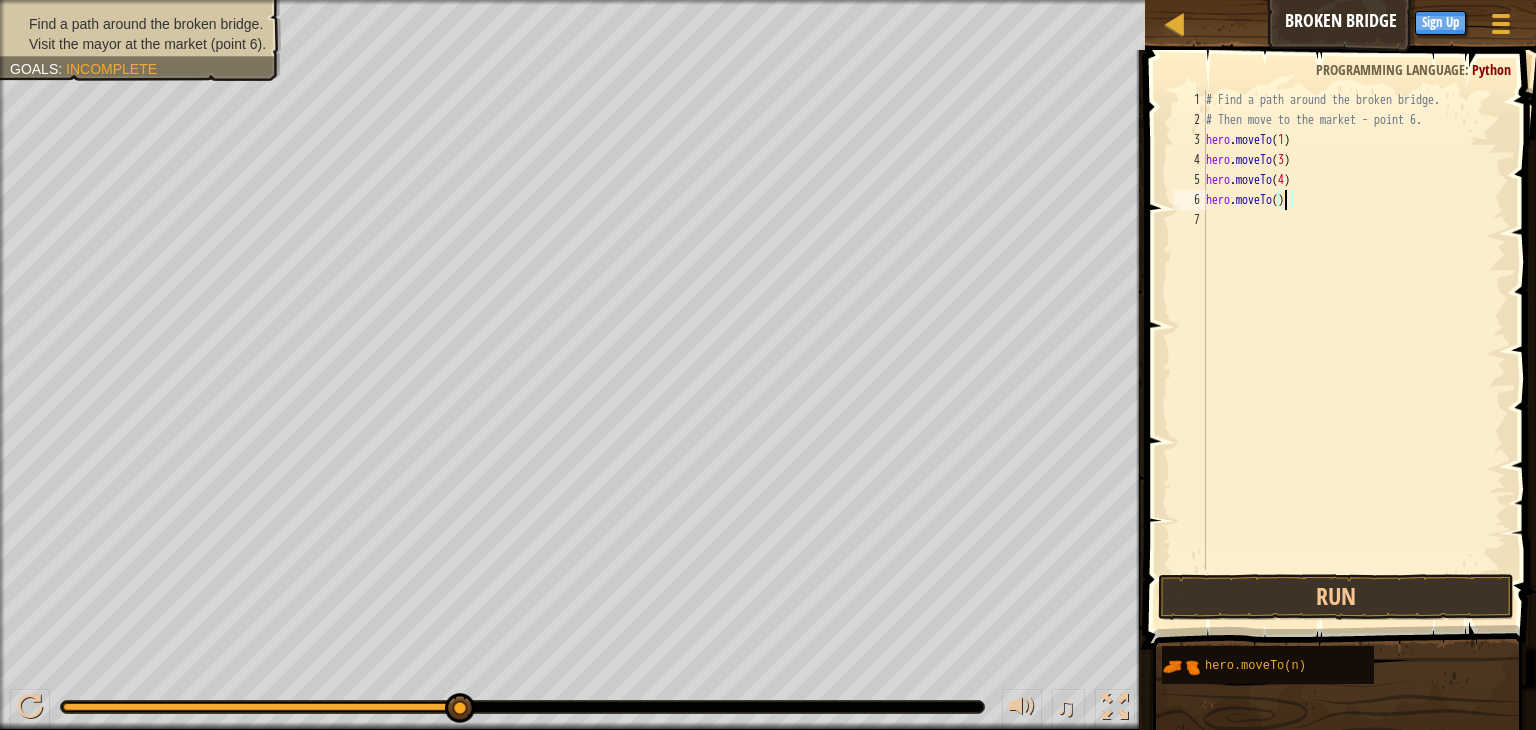 scroll, scrollTop: 9, scrollLeft: 6, axis: both 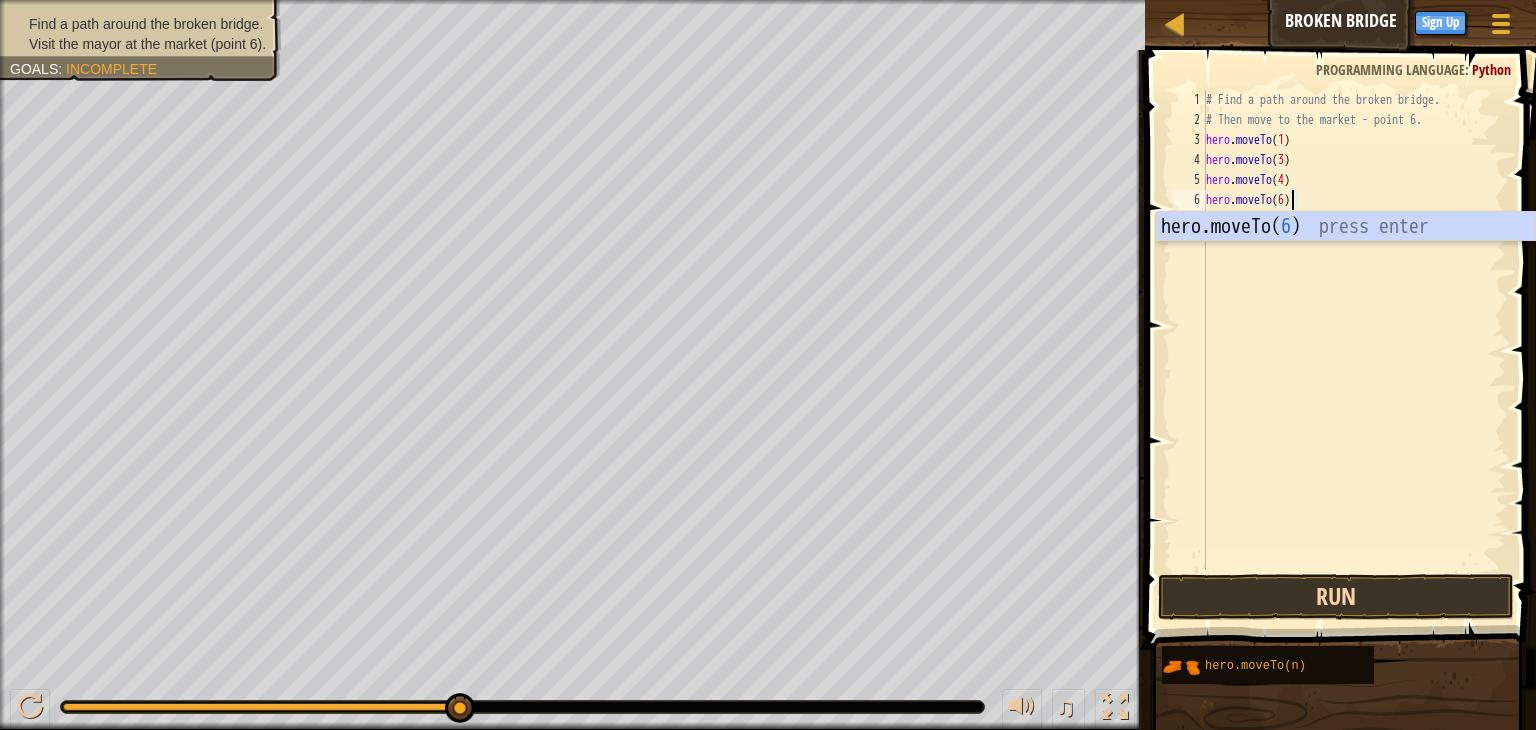 type on "hero.moveTo(6)" 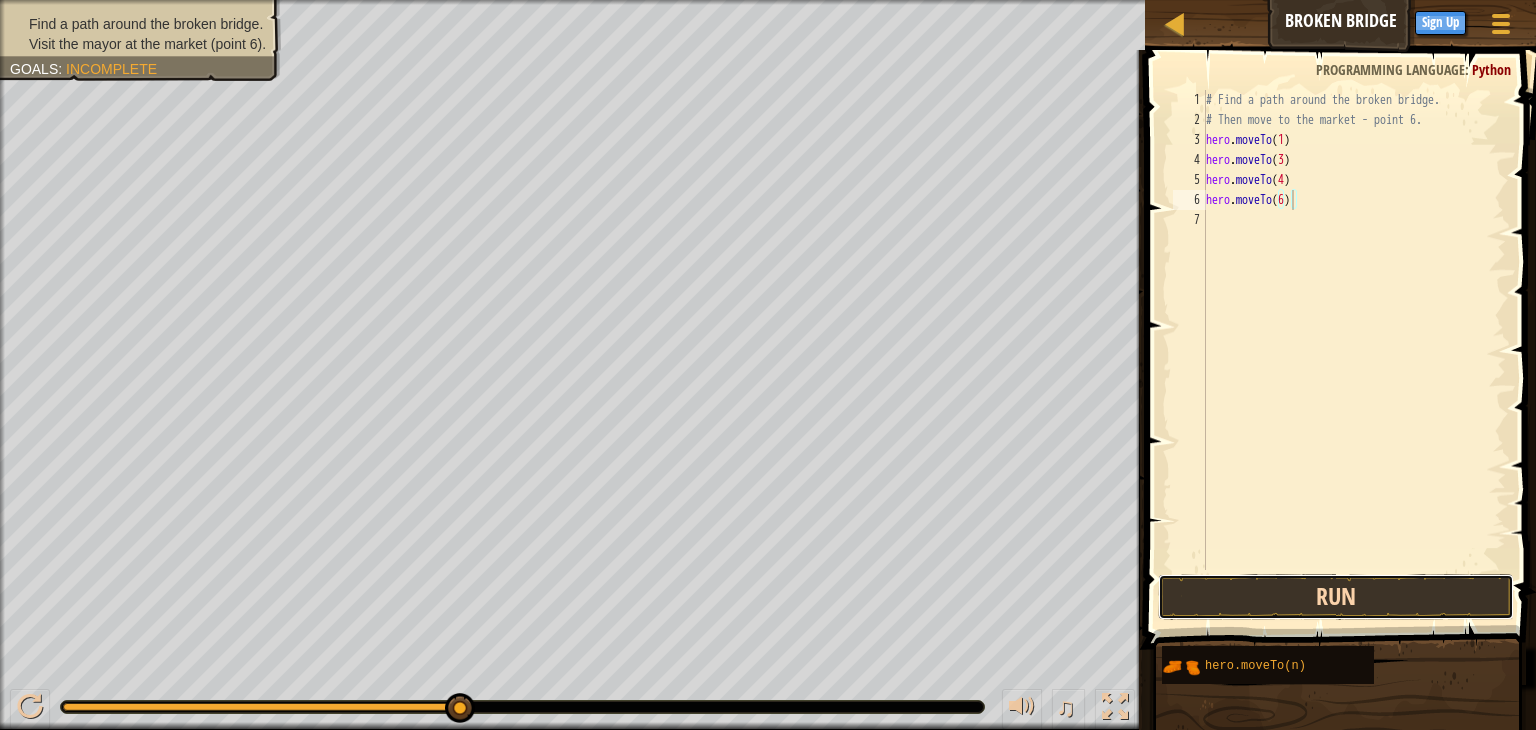 click on "Run" at bounding box center [1336, 597] 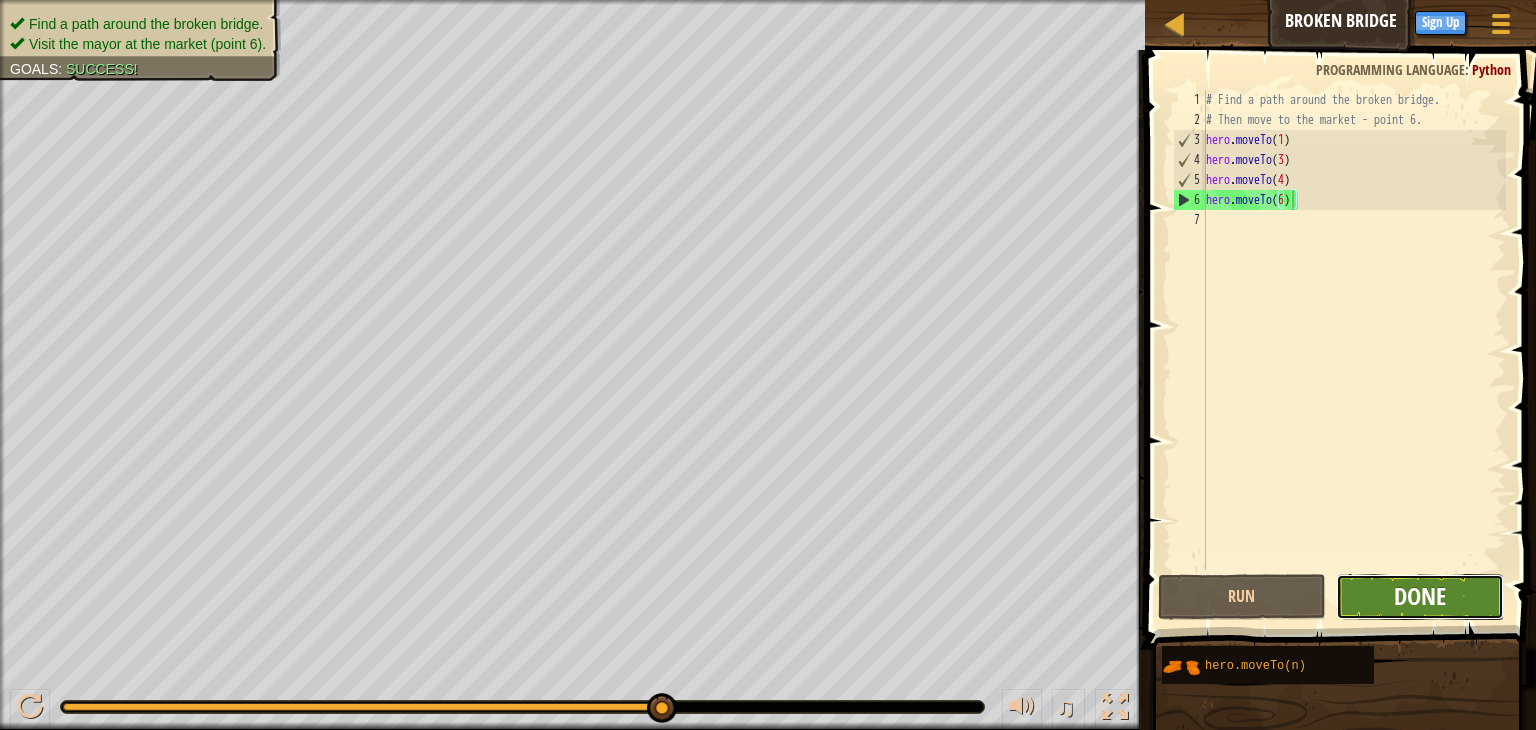 click on "Done" at bounding box center [1420, 596] 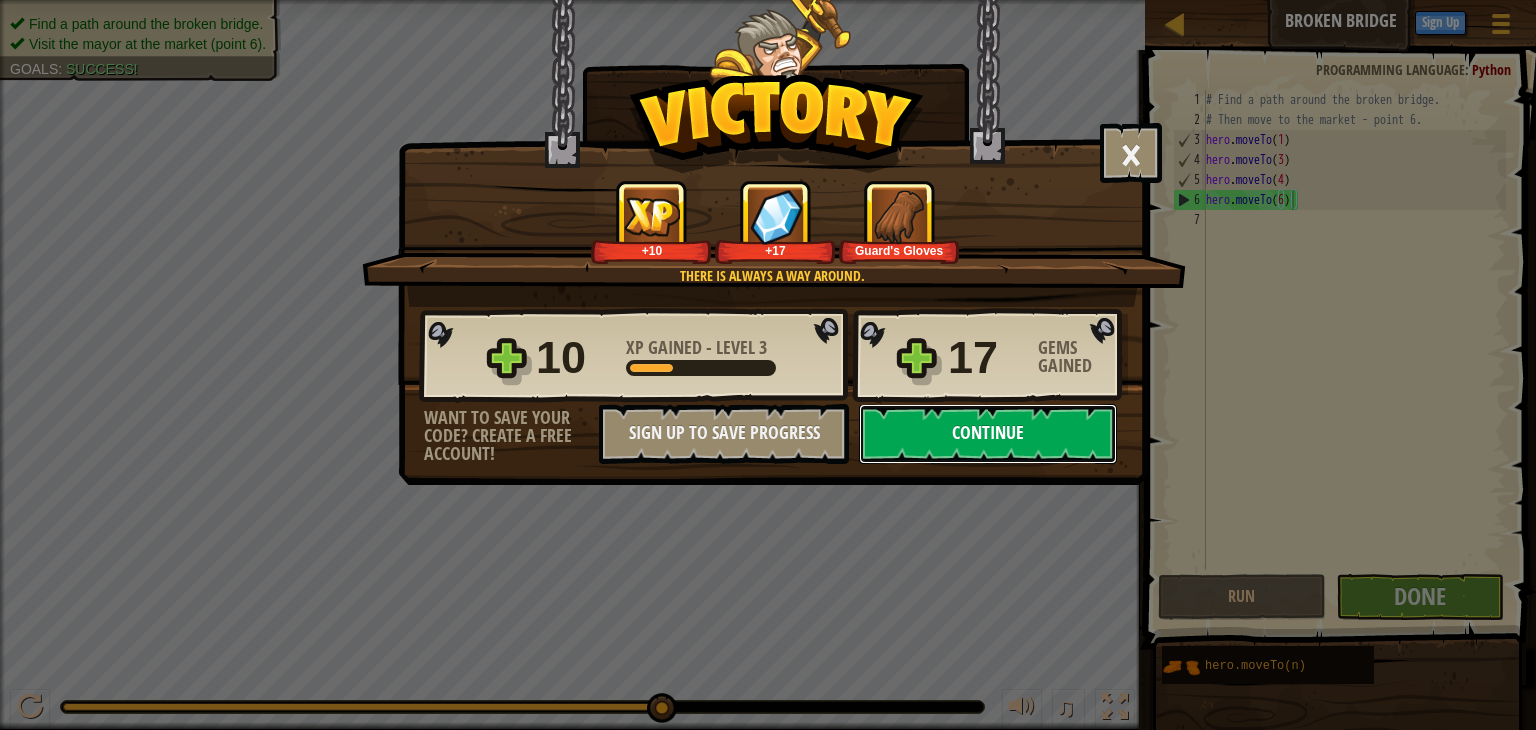 click on "Continue" at bounding box center (988, 434) 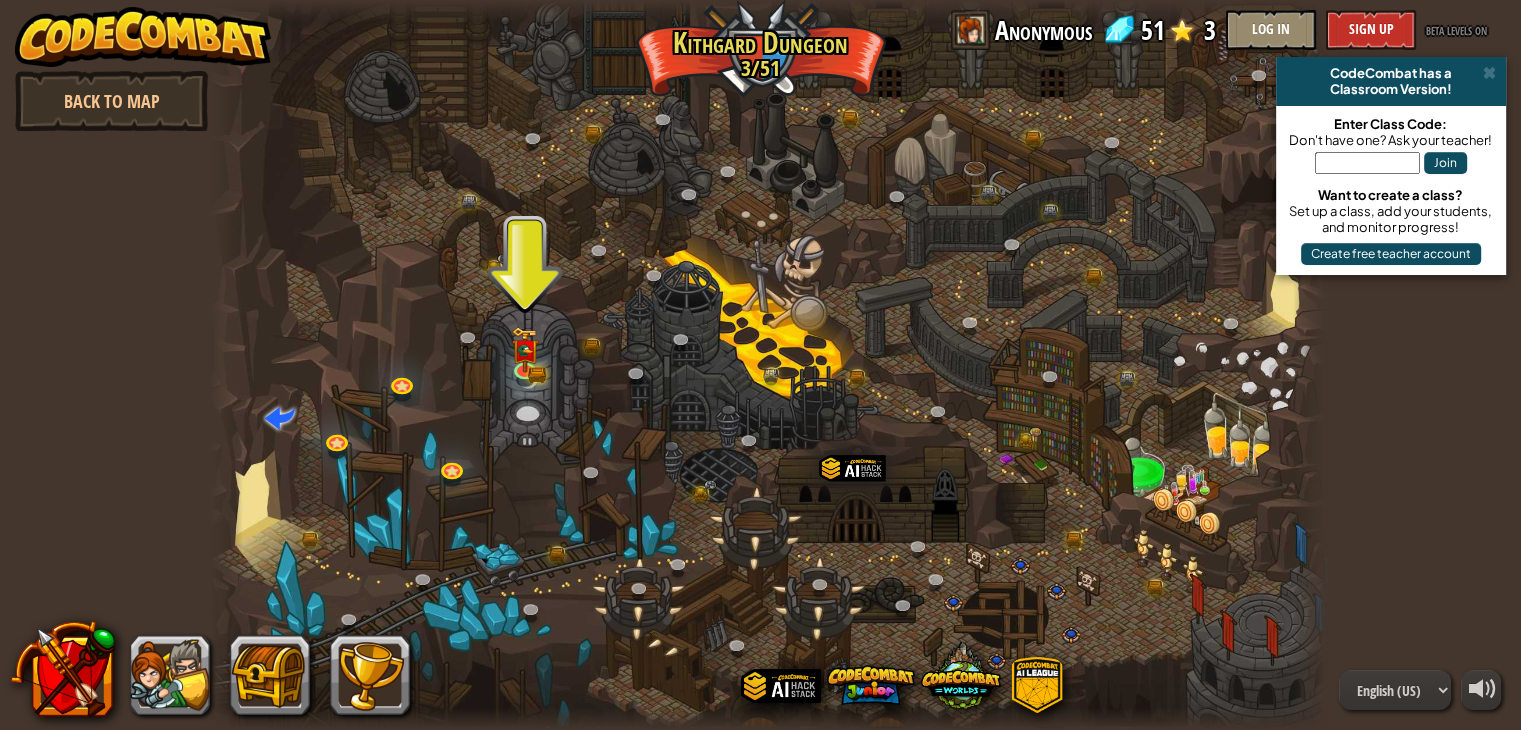 click at bounding box center (768, 365) 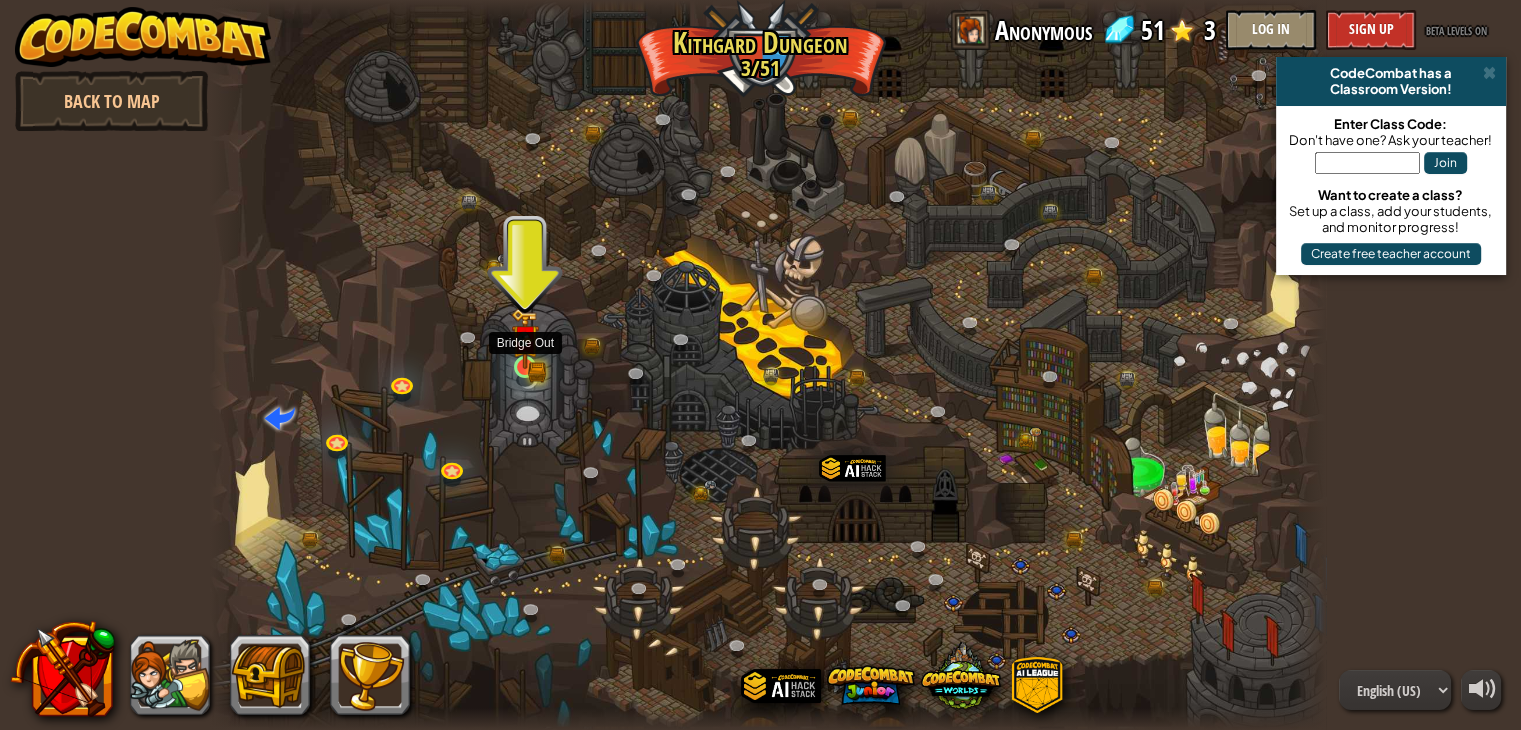 click at bounding box center [525, 338] 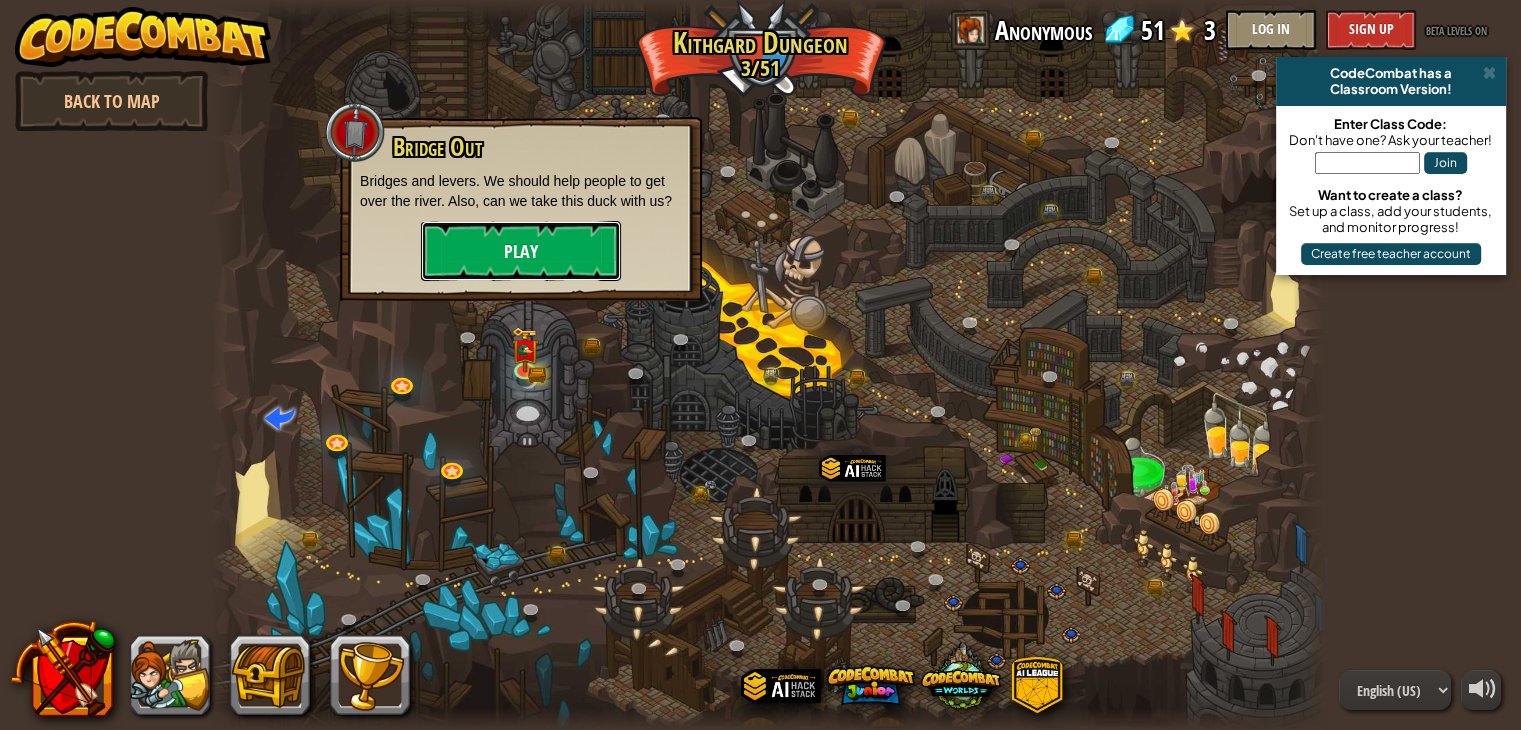 click on "Play" at bounding box center [521, 251] 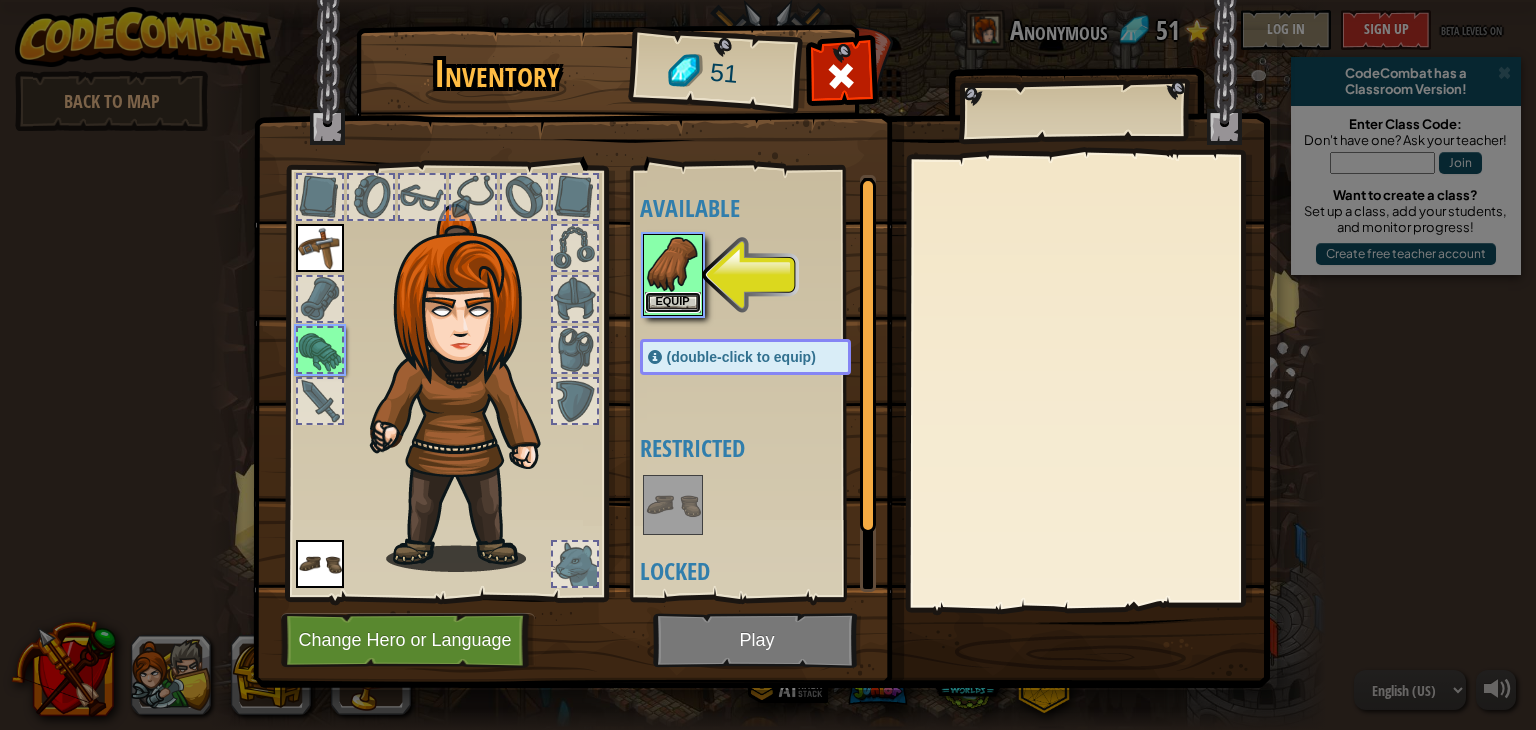 click on "Equip" at bounding box center [673, 302] 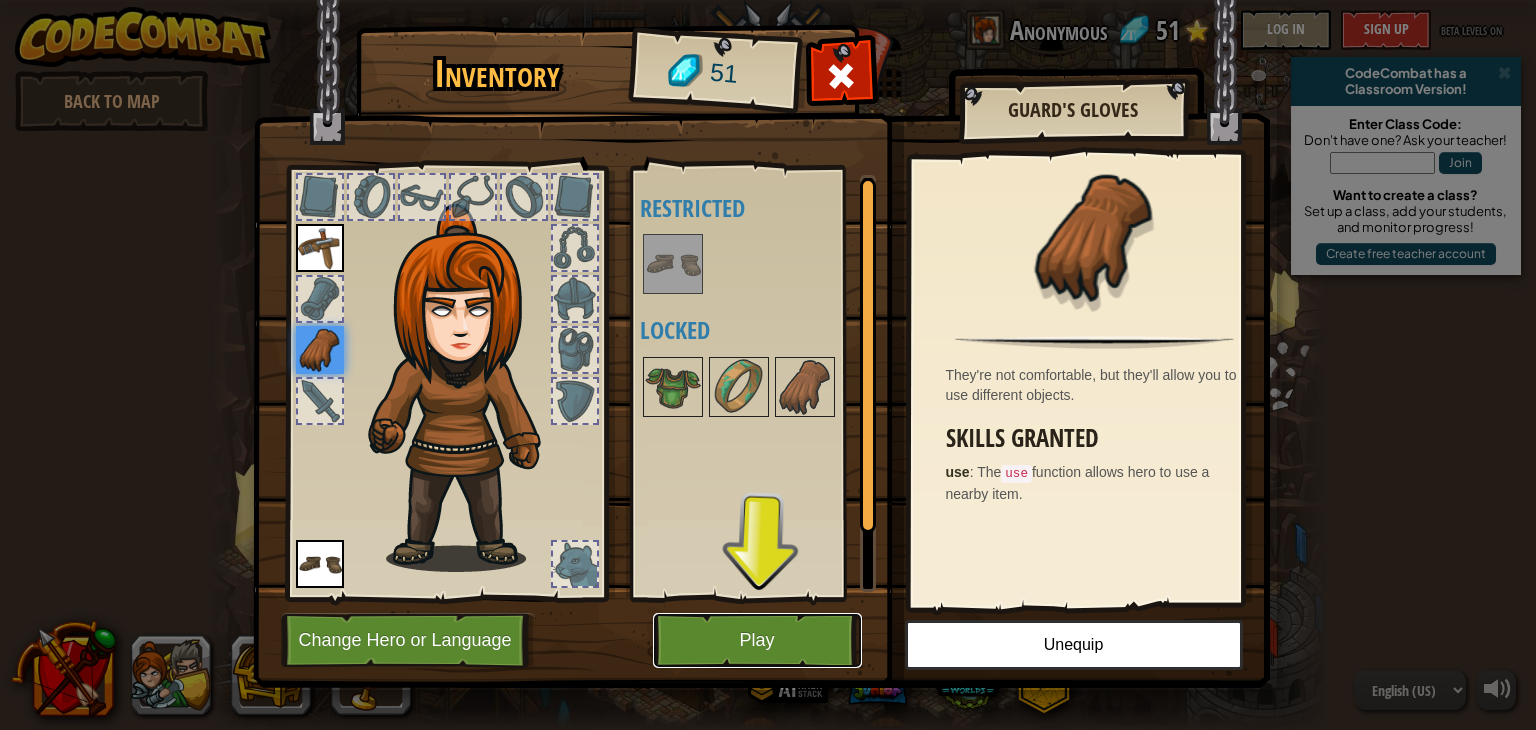 click on "Play" at bounding box center (757, 640) 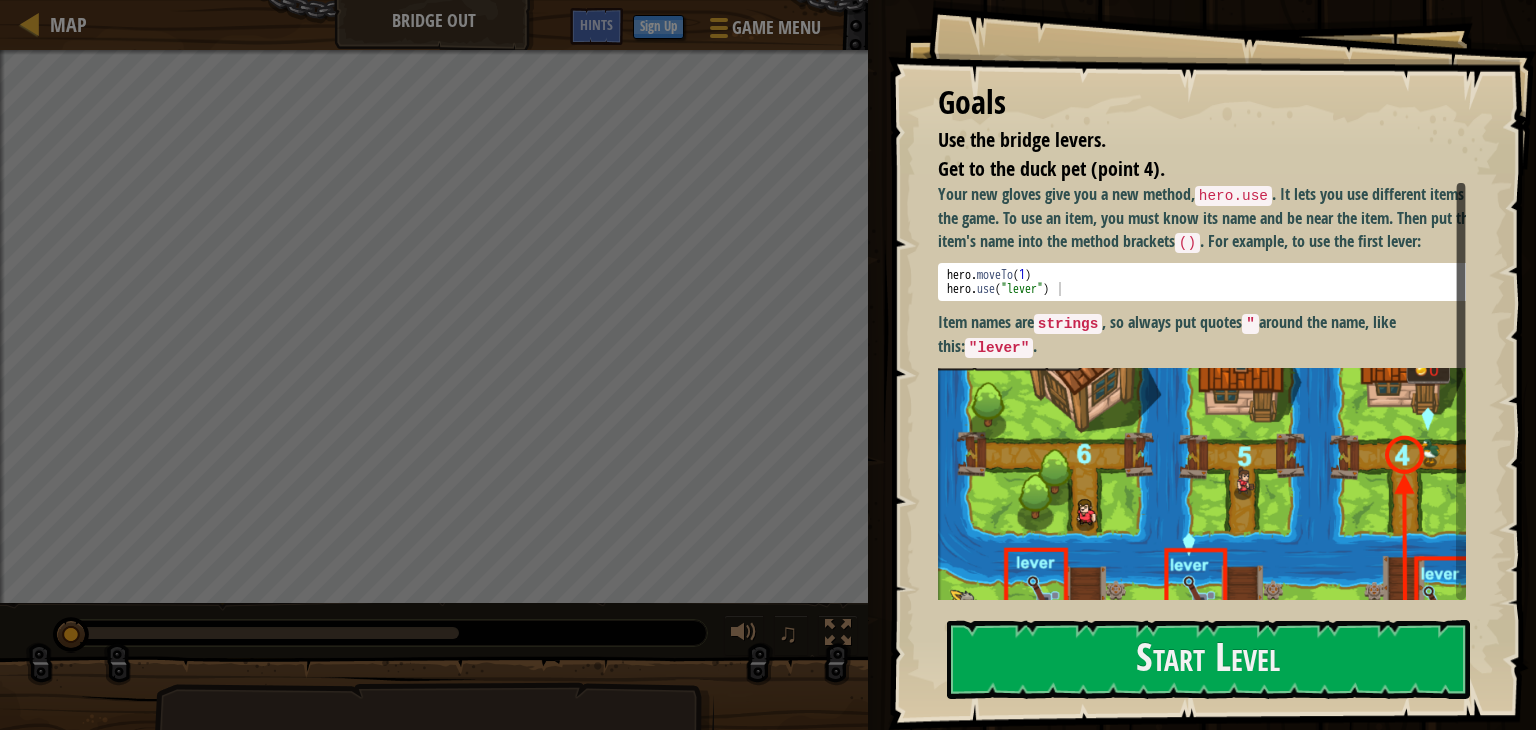 click on "Item names are  strings , so always put quotes  "  around the name, like this:  "lever" ." at bounding box center (1167, 334) 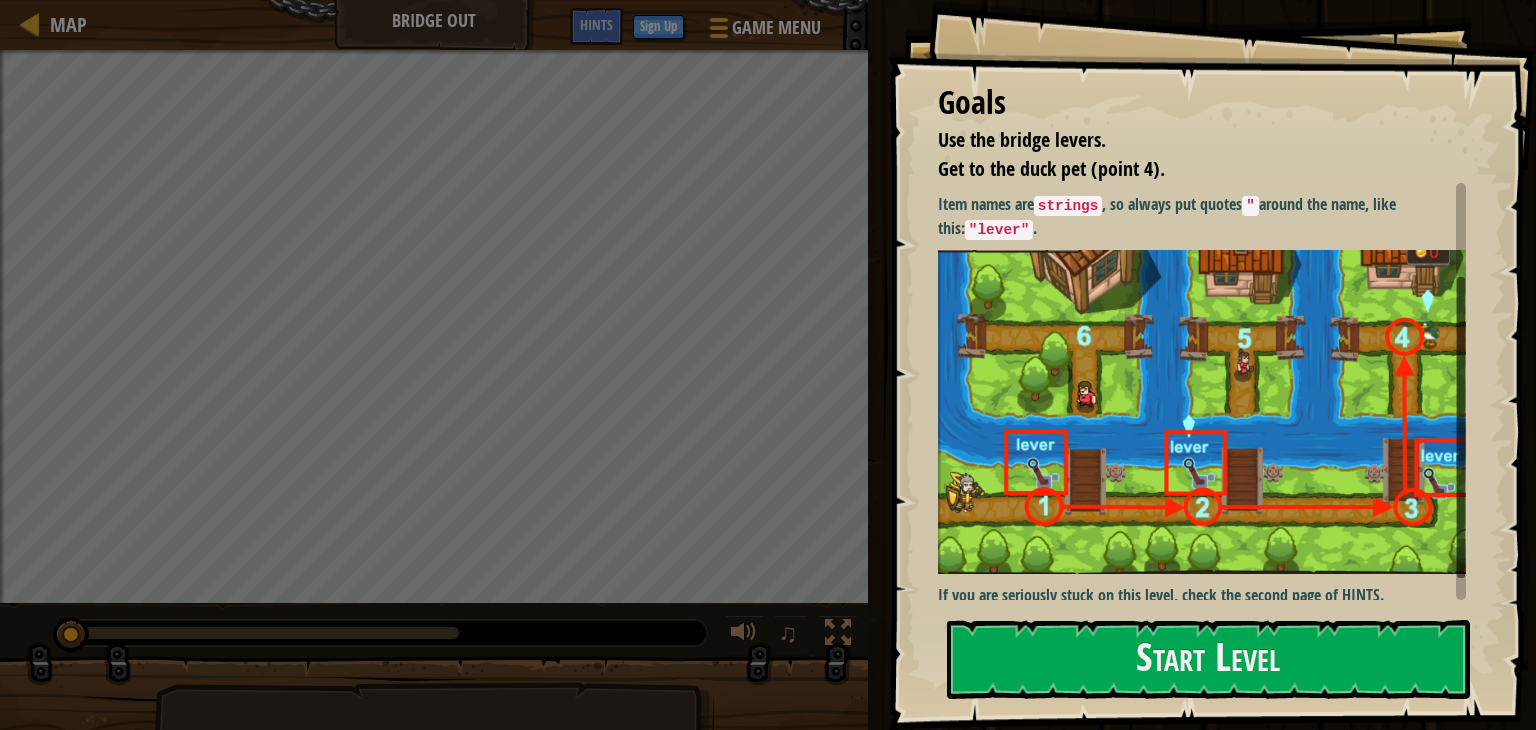scroll, scrollTop: 146, scrollLeft: 0, axis: vertical 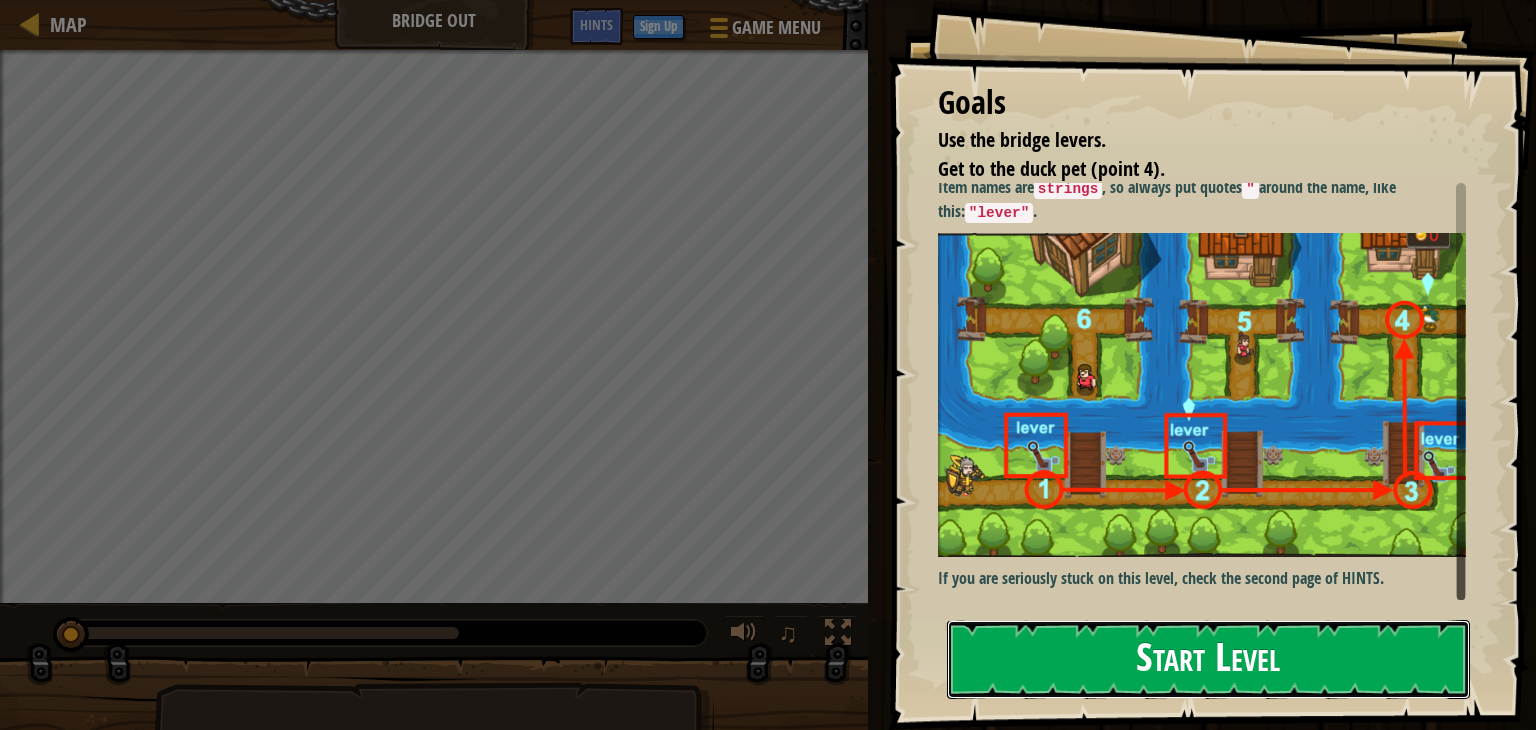 click on "Start Level" at bounding box center [1208, 659] 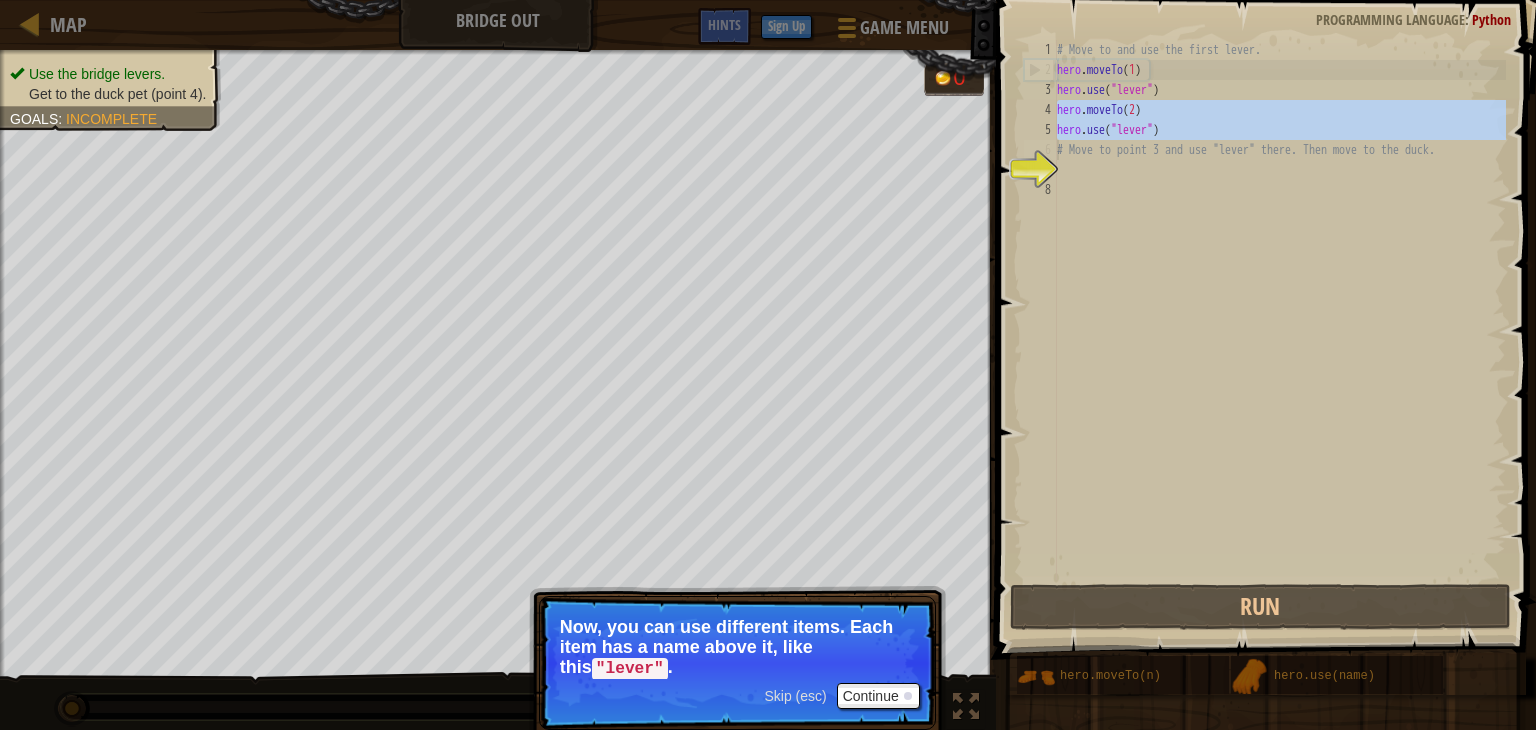 drag, startPoint x: 1055, startPoint y: 100, endPoint x: 1119, endPoint y: 121, distance: 67.357254 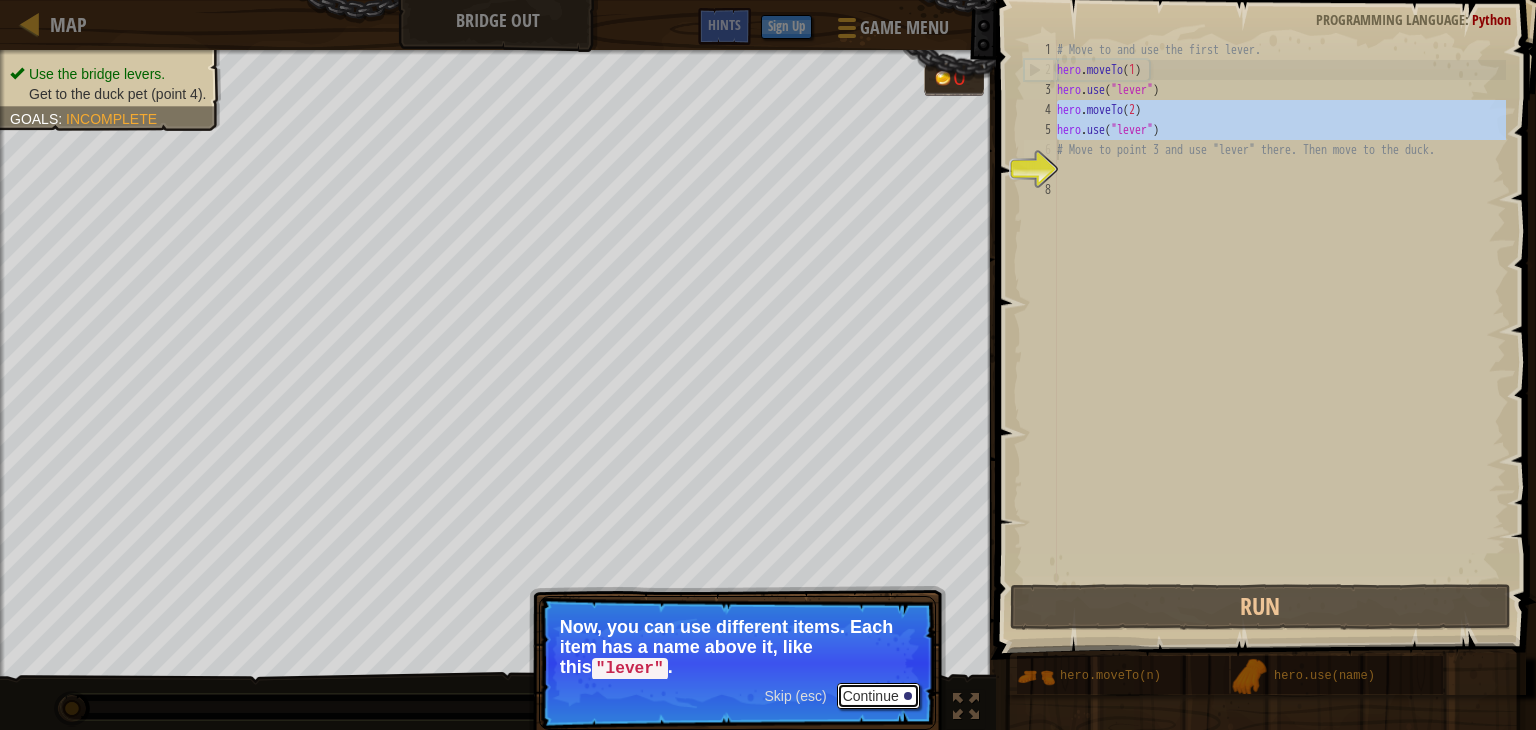 click on "Continue" at bounding box center (878, 696) 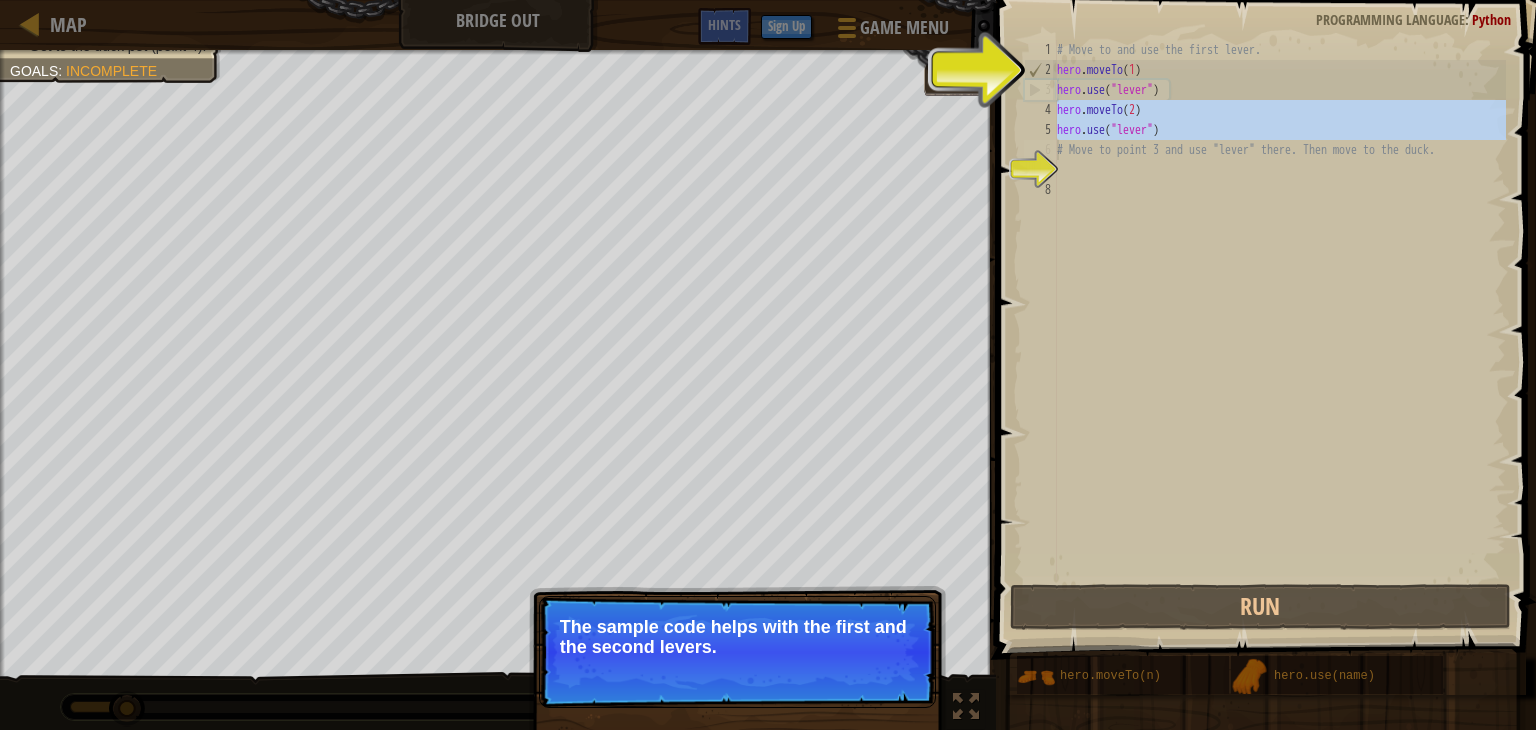 click on "# Move to and use the first lever. hero . moveTo ( 1 ) hero . use ( "lever" ) hero . moveTo ( 2 ) hero . use ( "lever" ) # Move to point 3 and use "lever" there. Then move to the duck." at bounding box center (1279, 310) 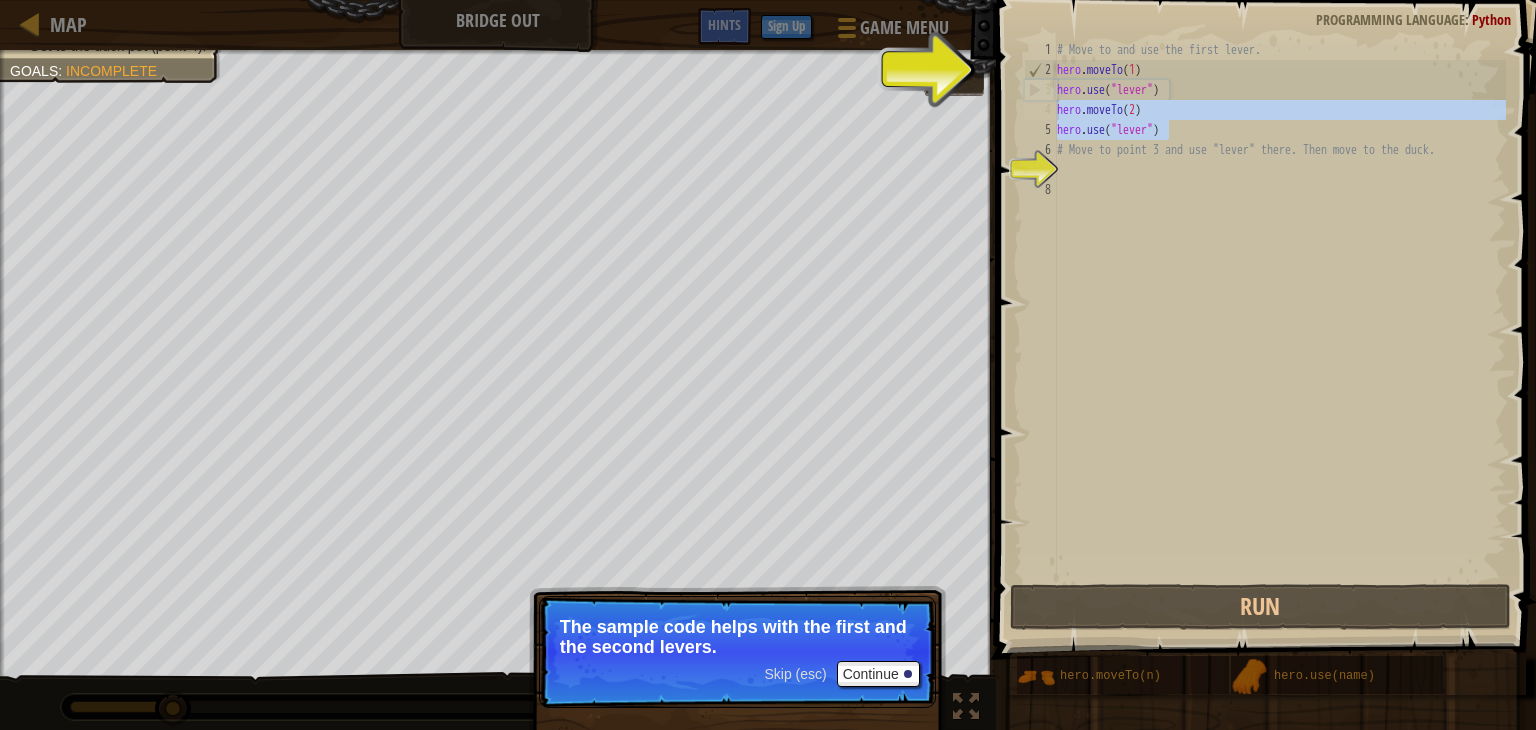 drag, startPoint x: 1175, startPoint y: 132, endPoint x: 1054, endPoint y: 108, distance: 123.35721 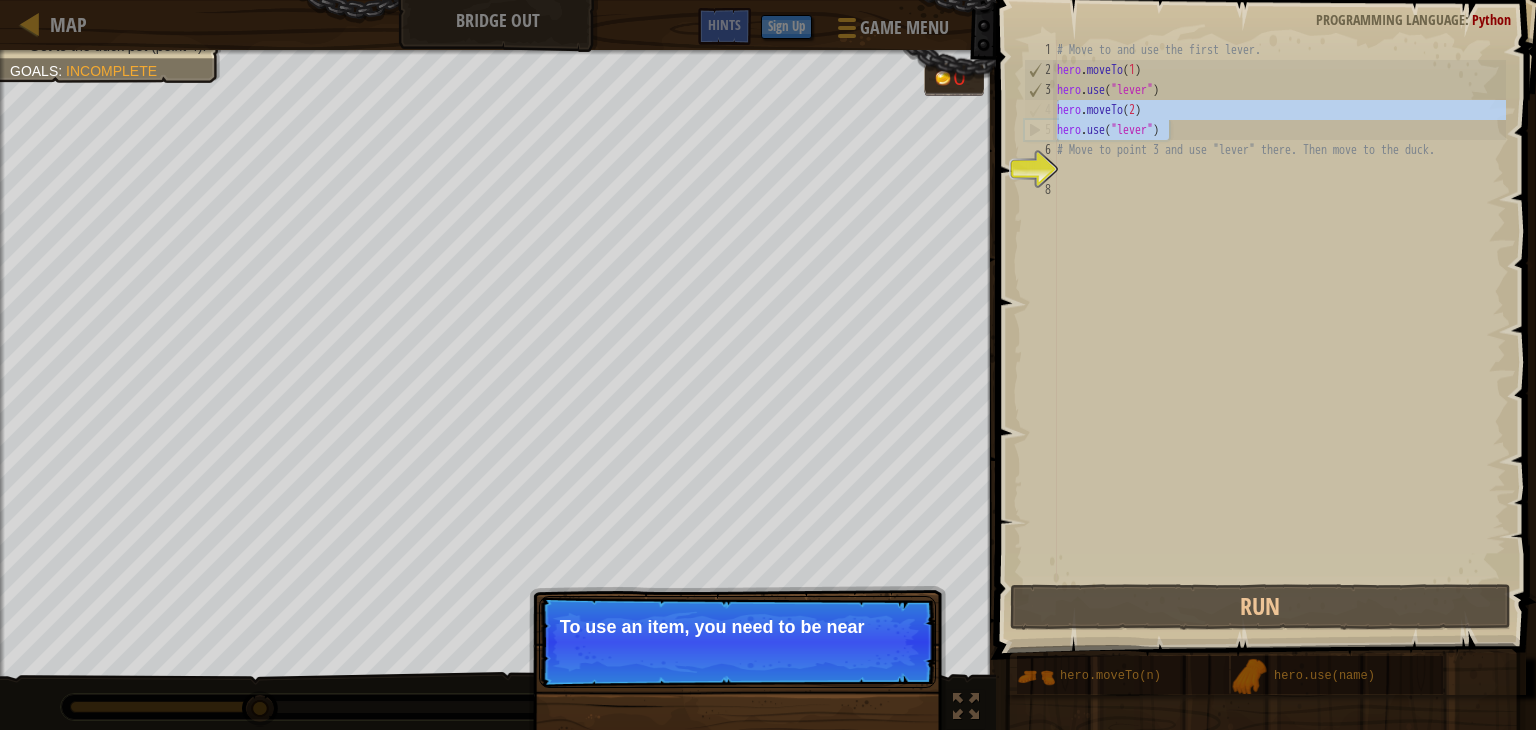 click on "# Move to and use the first lever. hero . moveTo ( 1 ) hero . use ( "lever" ) hero . moveTo ( 2 ) hero . use ( "lever" ) # Move to point 3 and use "lever" there. Then move to the duck." at bounding box center [1279, 310] 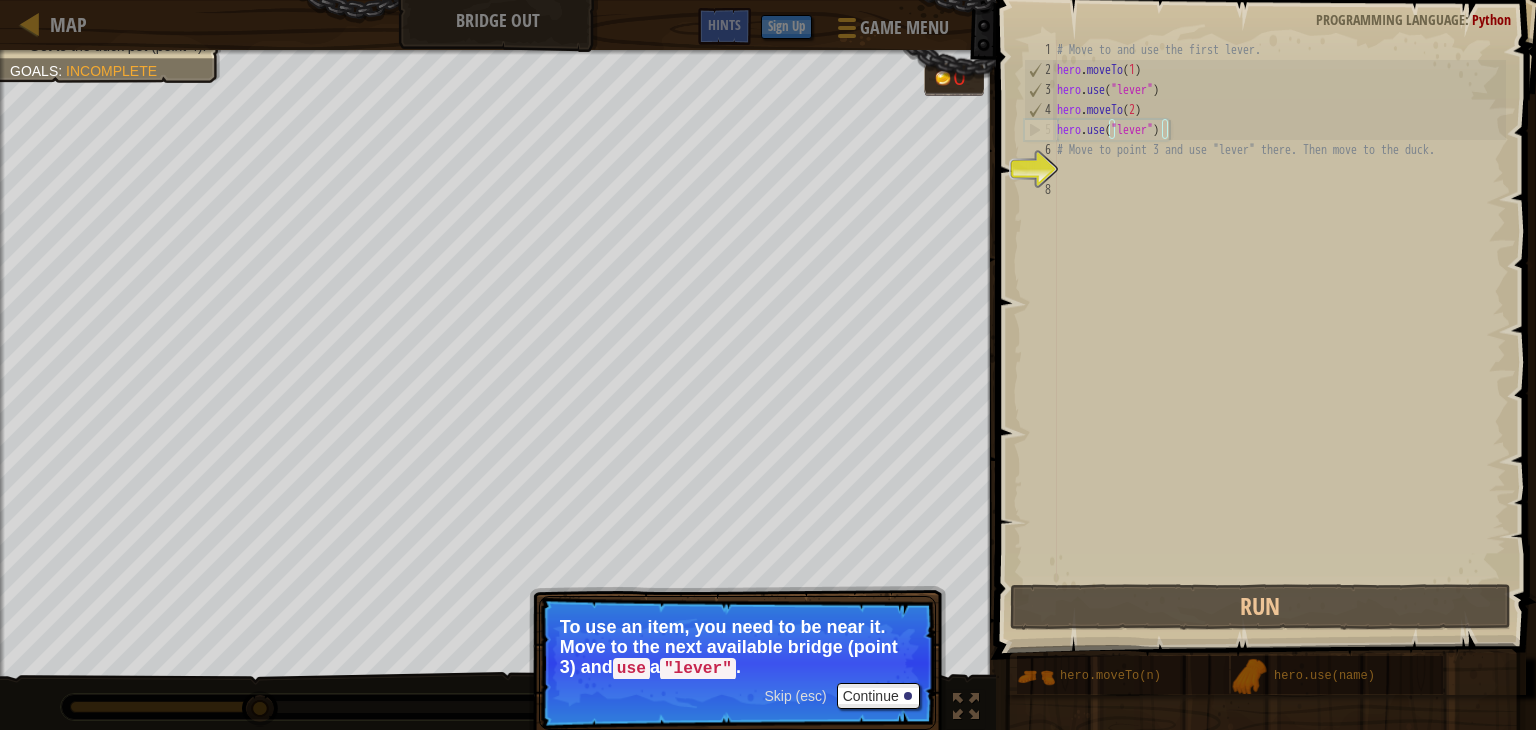 click on "# Move to and use the first lever. hero . moveTo ( 1 ) hero . use ( "lever" ) hero . moveTo ( 2 ) hero . use ( "lever" ) # Move to point 3 and use "lever" there. Then move to the duck." at bounding box center [1279, 330] 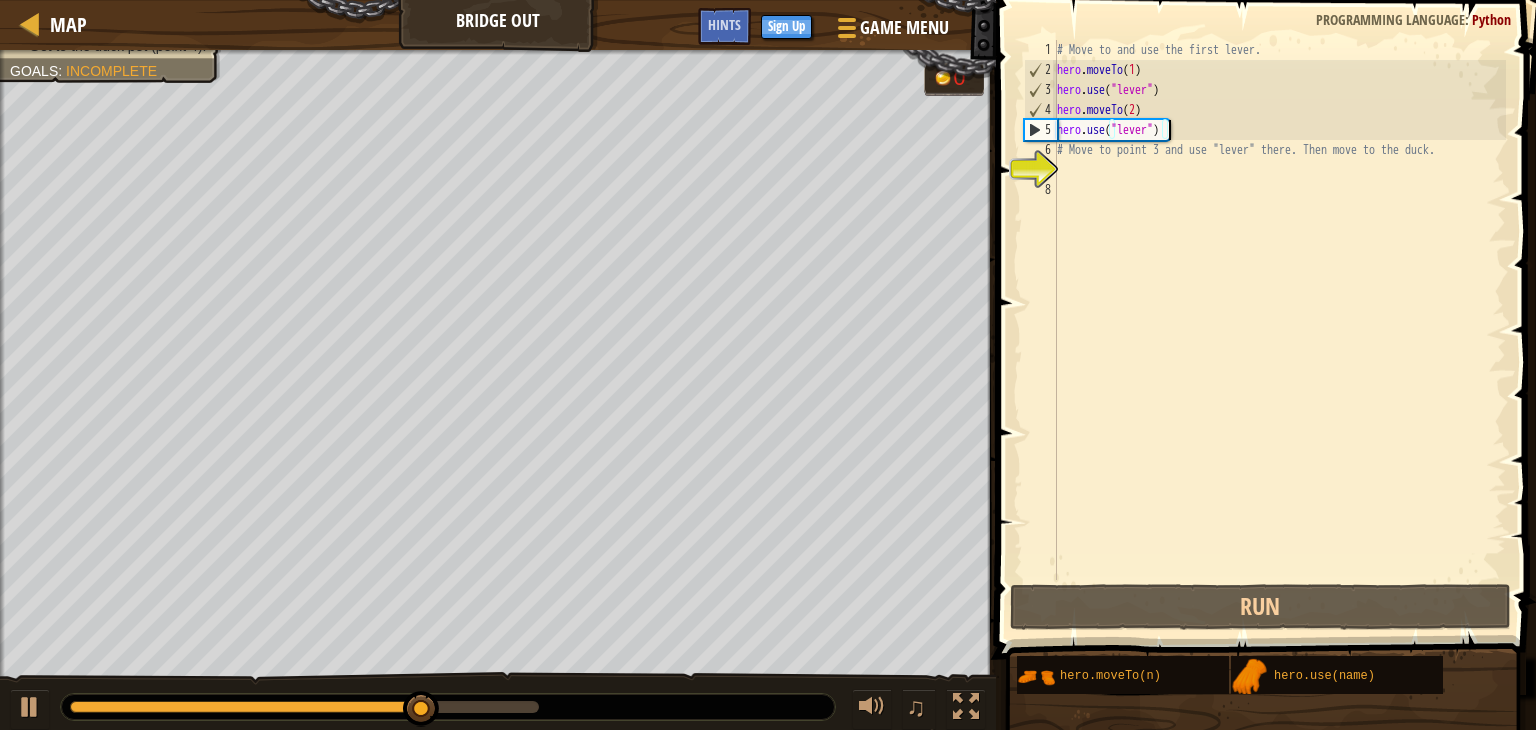 click on "# Move to and use the first lever. hero . moveTo ( 1 ) hero . use ( "lever" ) hero . moveTo ( 2 ) hero . use ( "lever" ) # Move to point 3 and use "lever" there. Then move to the duck." at bounding box center (1279, 330) 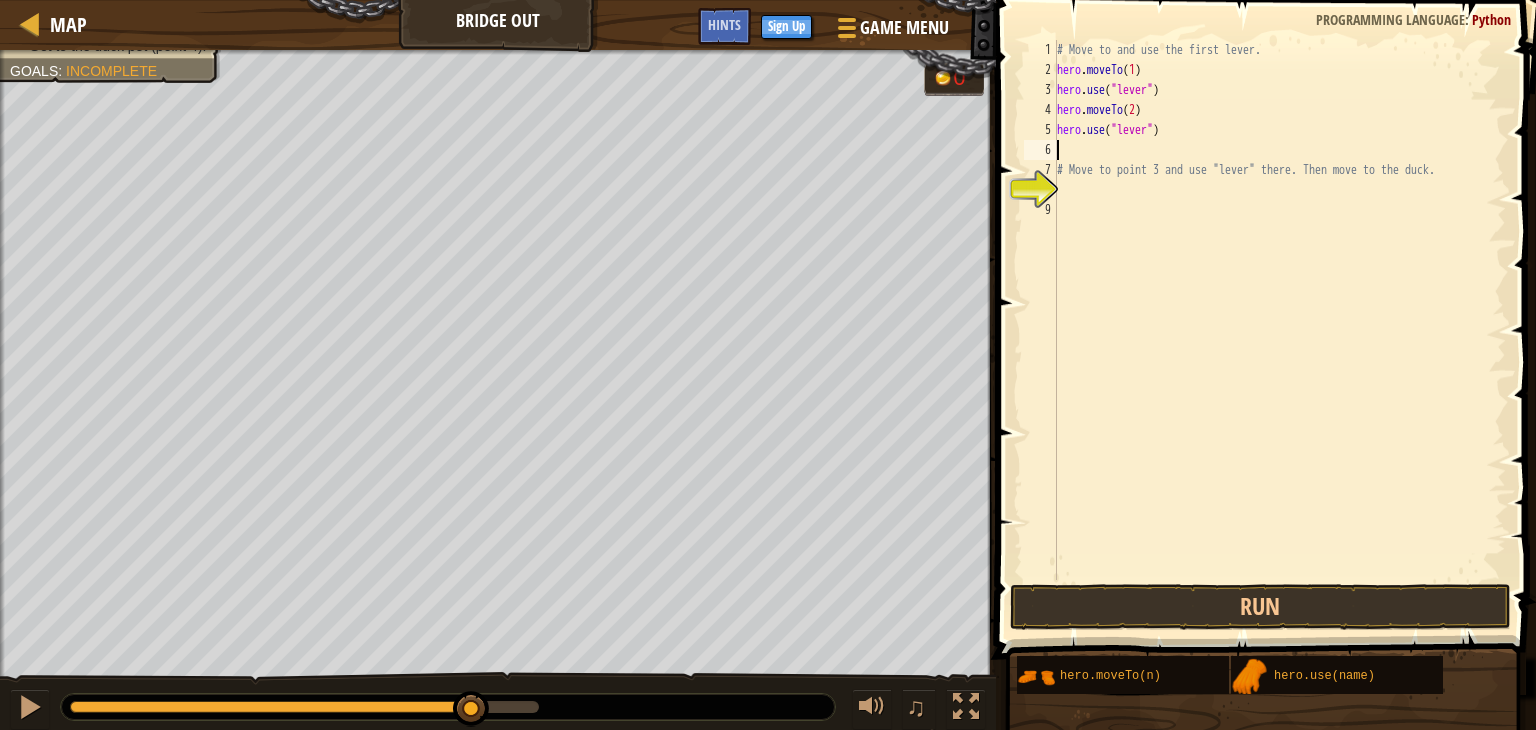paste on "hero.use("lever")" 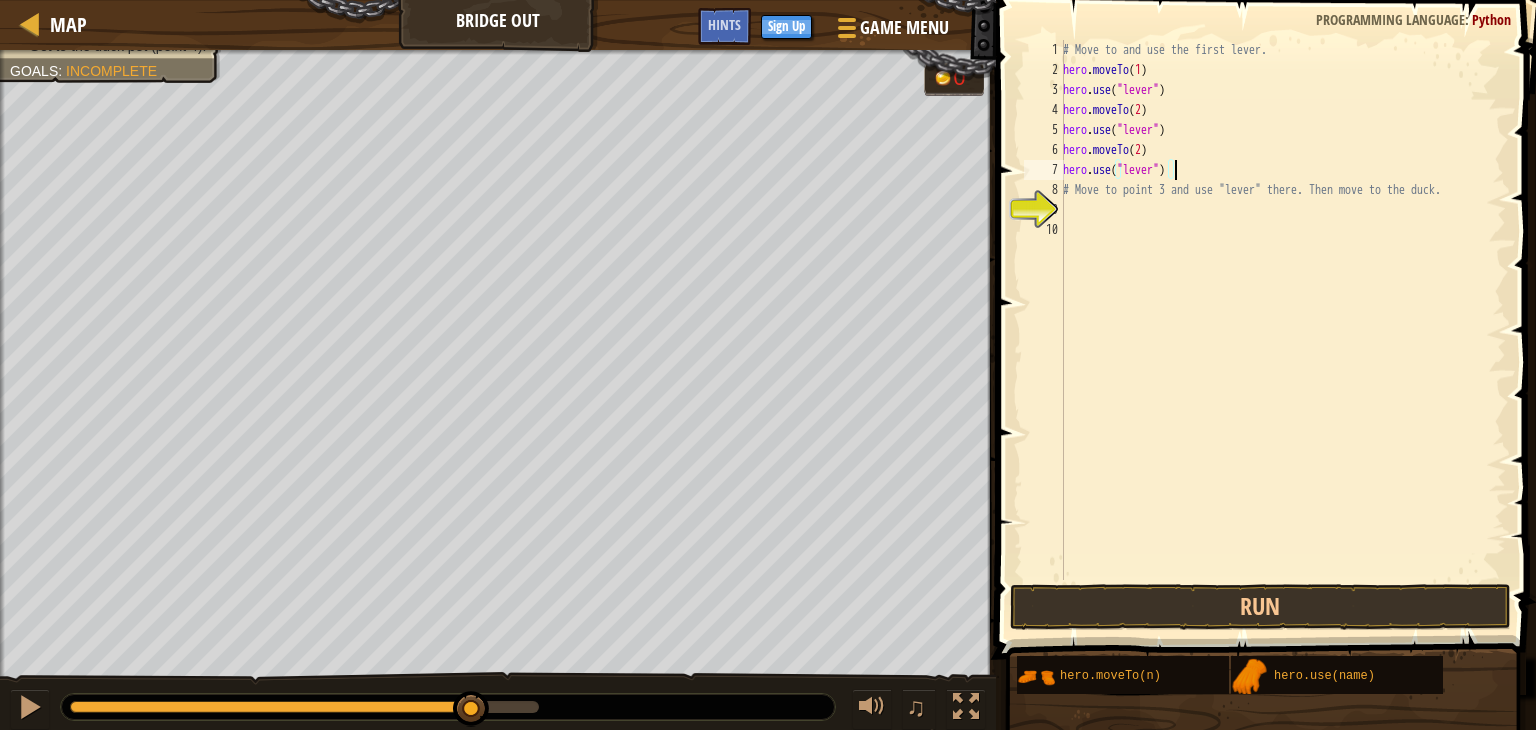 click on "# Move to and use the first lever. hero . moveTo ( [NUMBER] ) hero . use ( "lever" ) hero . moveTo ( [NUMBER] ) hero . use ( "lever" ) hero . moveTo ( [NUMBER] ) hero . use ( "lever" ) # Move to point [NUMBER] and use "lever" there. Then move to the duck." at bounding box center [1282, 330] 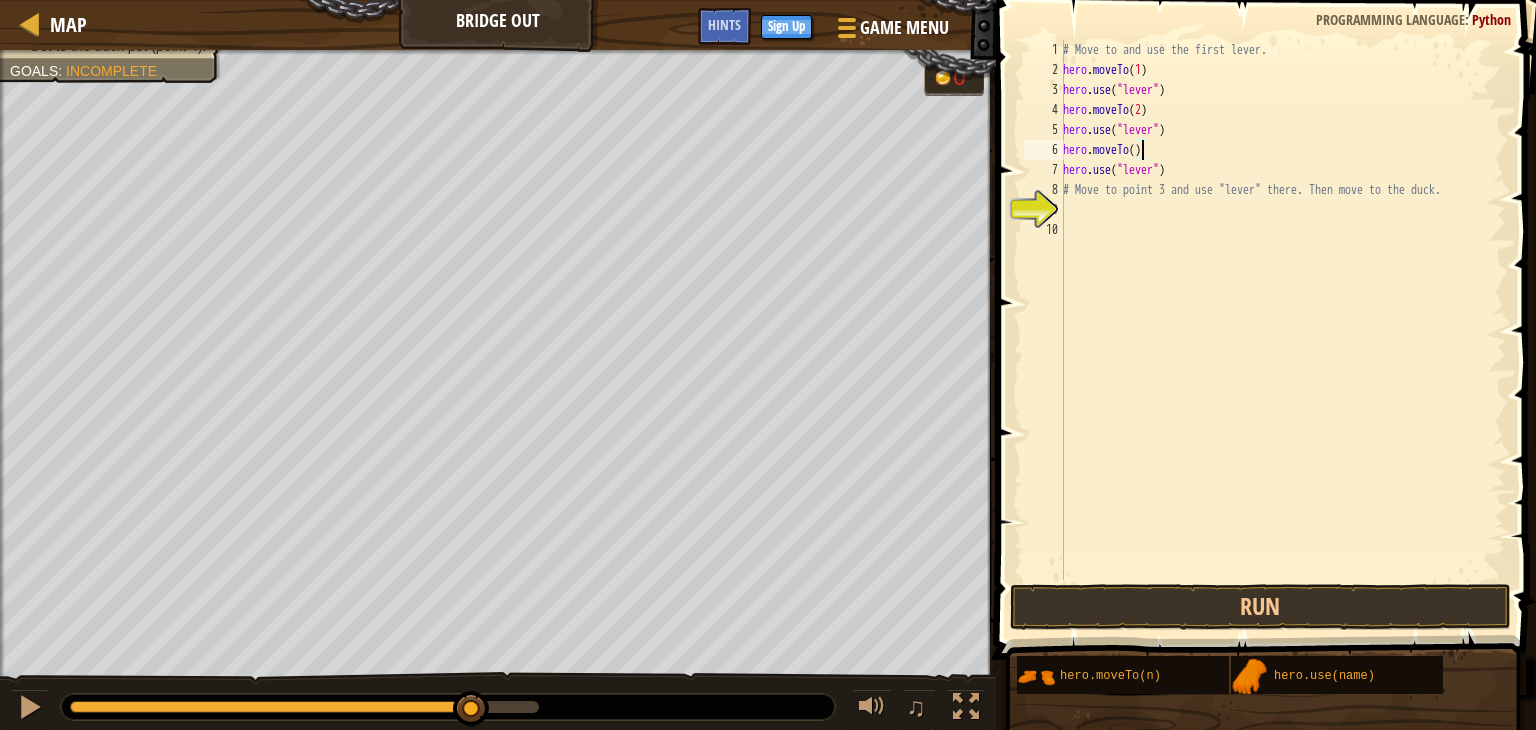 scroll, scrollTop: 9, scrollLeft: 6, axis: both 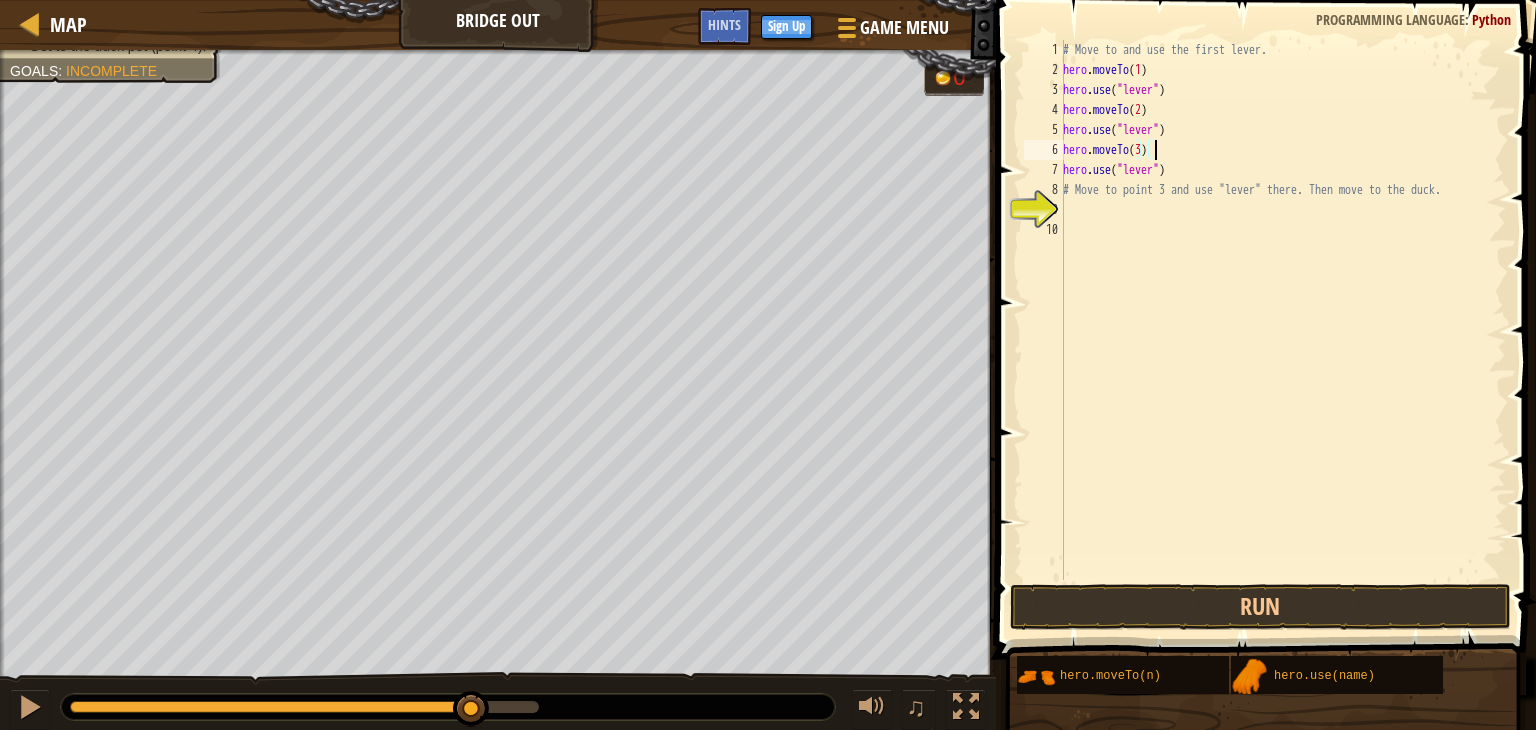 click on "# Move to and use the first lever. hero . moveTo ( [NUMBER] ) hero . use ( "lever" ) hero . moveTo ( [NUMBER] ) hero . use ( "lever" ) hero . moveTo ( [NUMBER] ) hero . use ( "lever" ) hero . moveTo ( [NUMBER] ) hero . use ( "lever" ) # Move to point [NUMBER] and use "lever" there. Then move to the duck." at bounding box center (1282, 330) 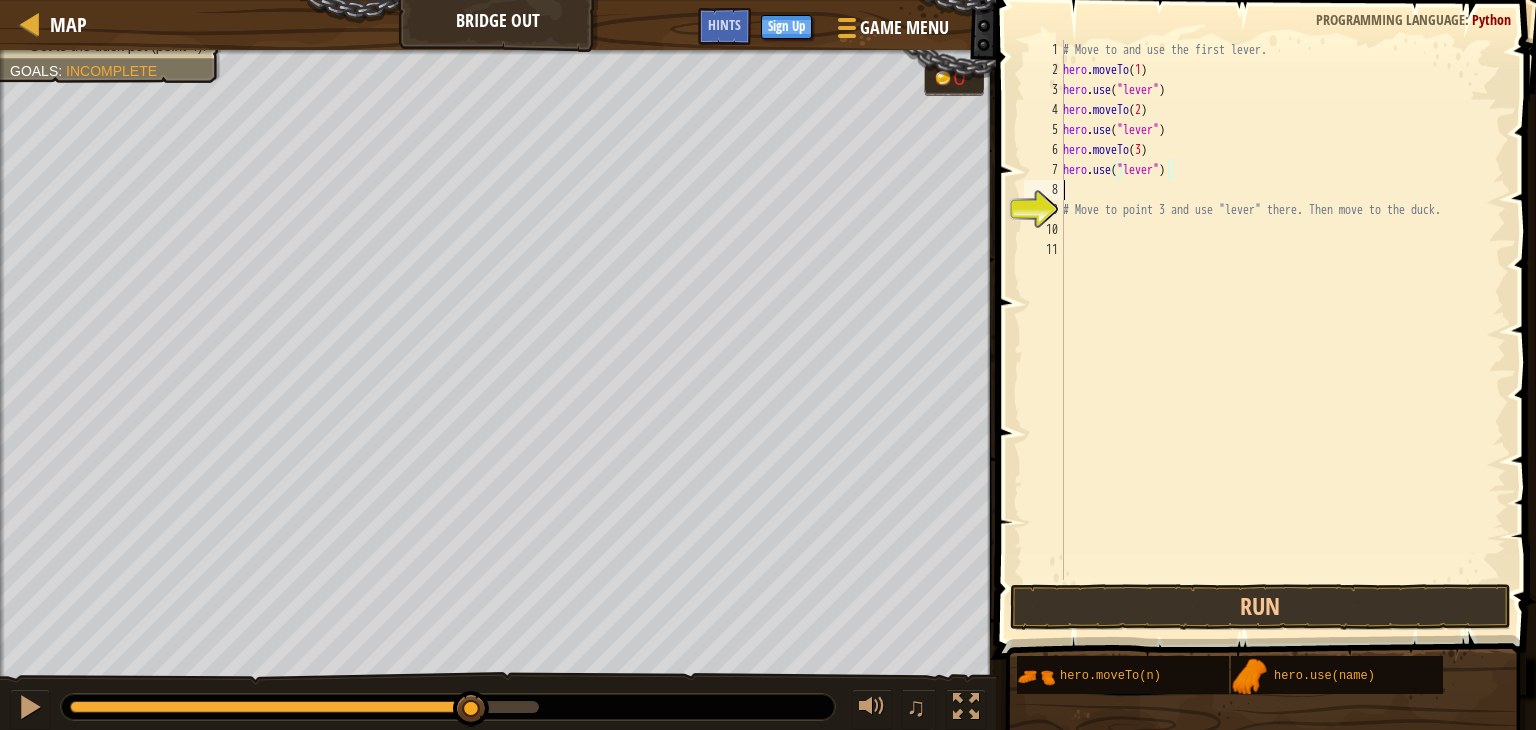 scroll, scrollTop: 9, scrollLeft: 0, axis: vertical 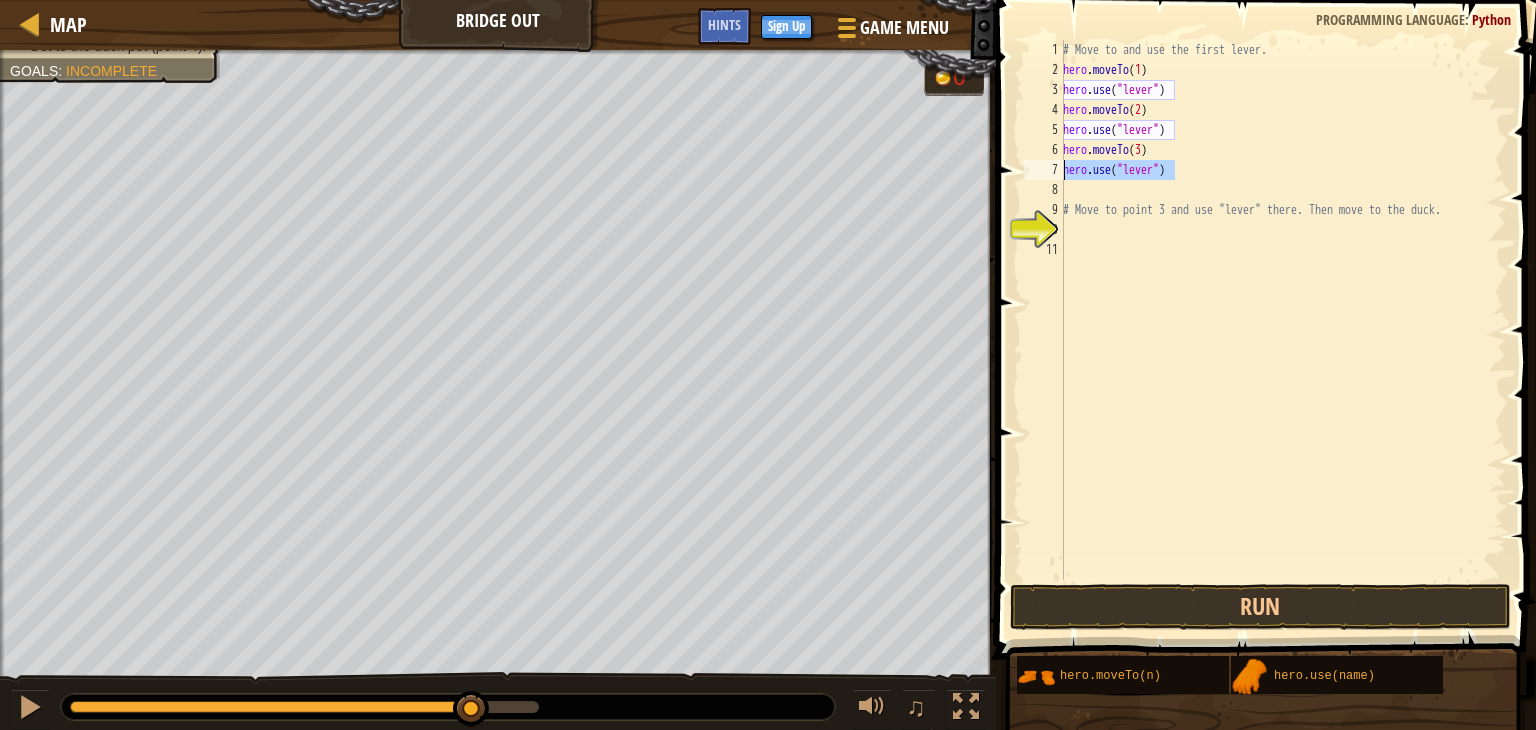 drag, startPoint x: 1190, startPoint y: 173, endPoint x: 1046, endPoint y: 164, distance: 144.28098 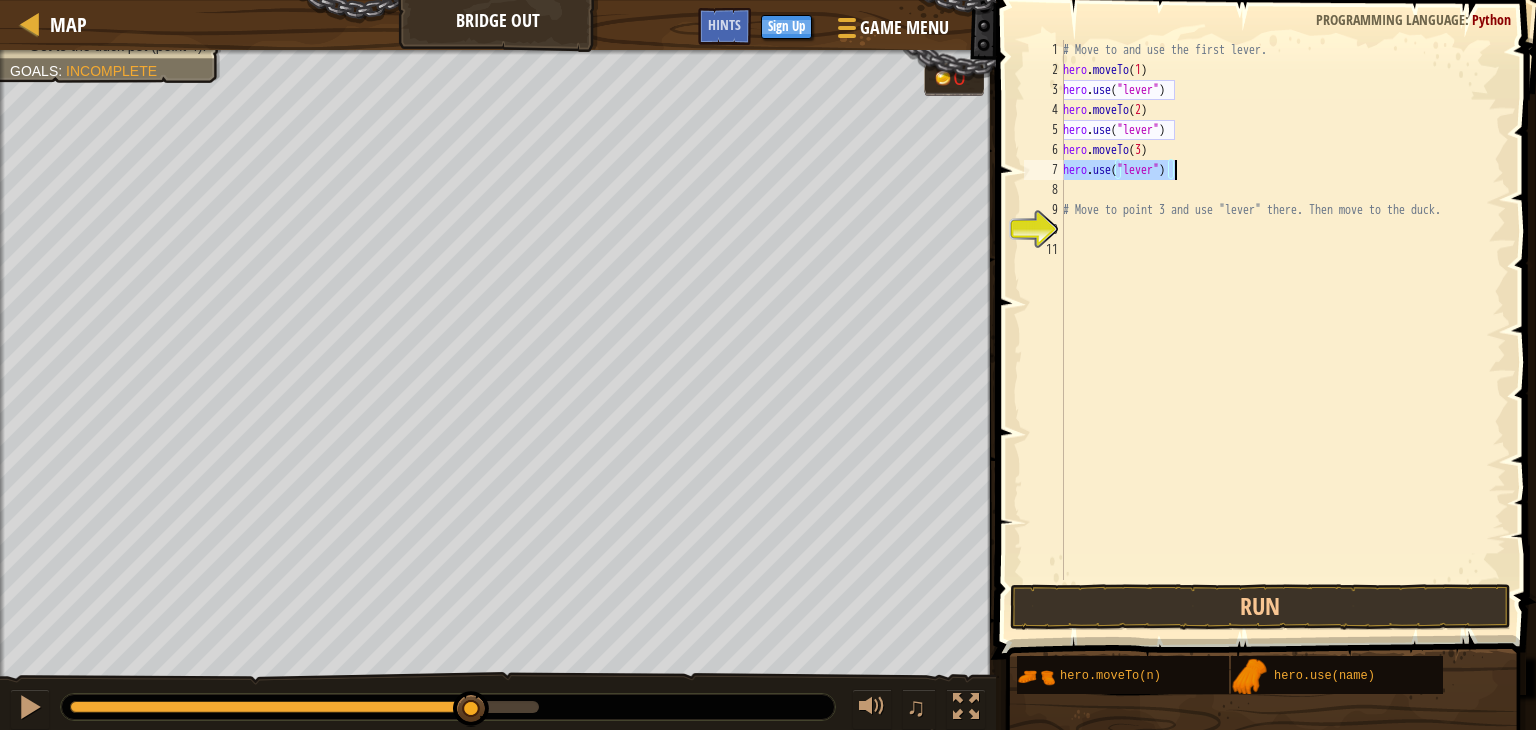 type on "hero.use("lever")" 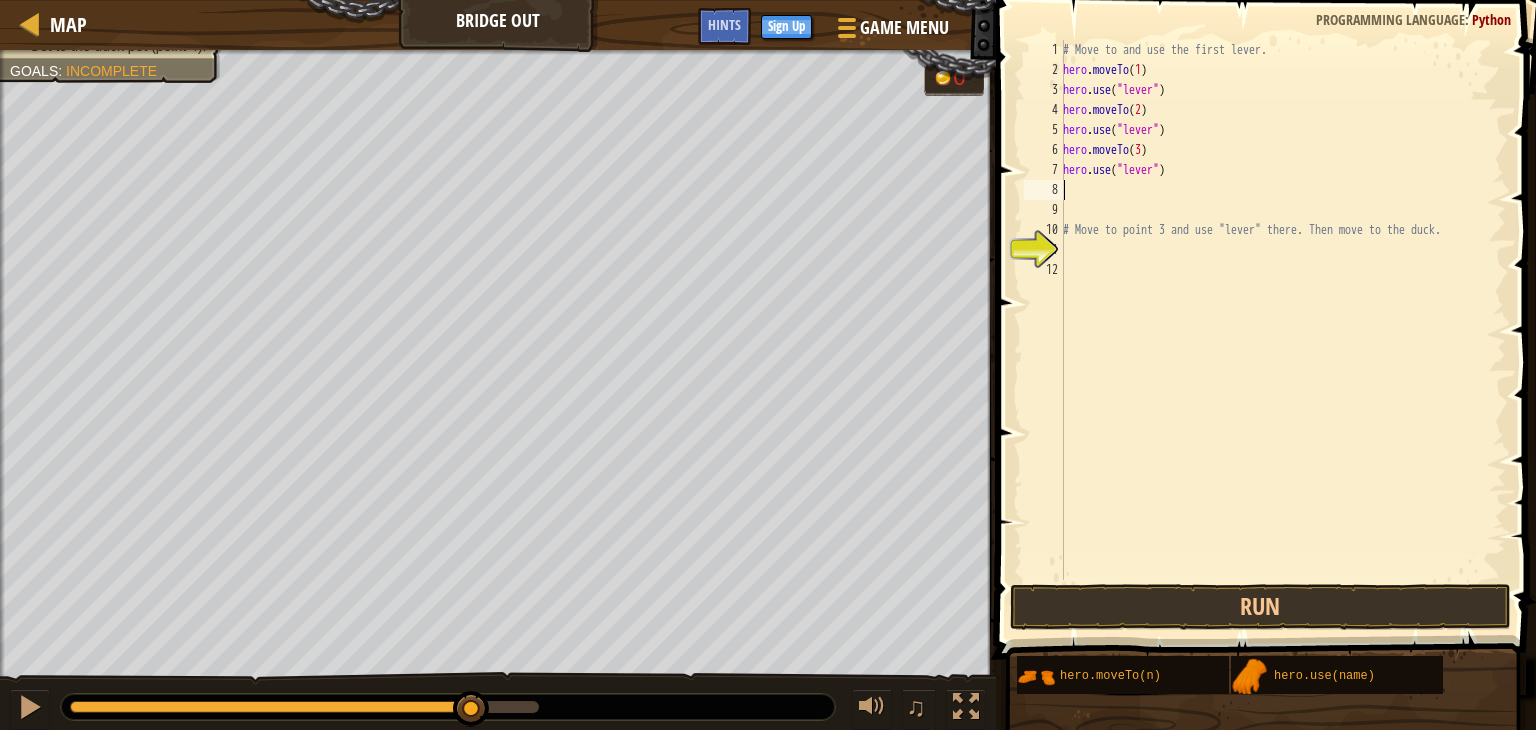 paste on "hero.use("lever")" 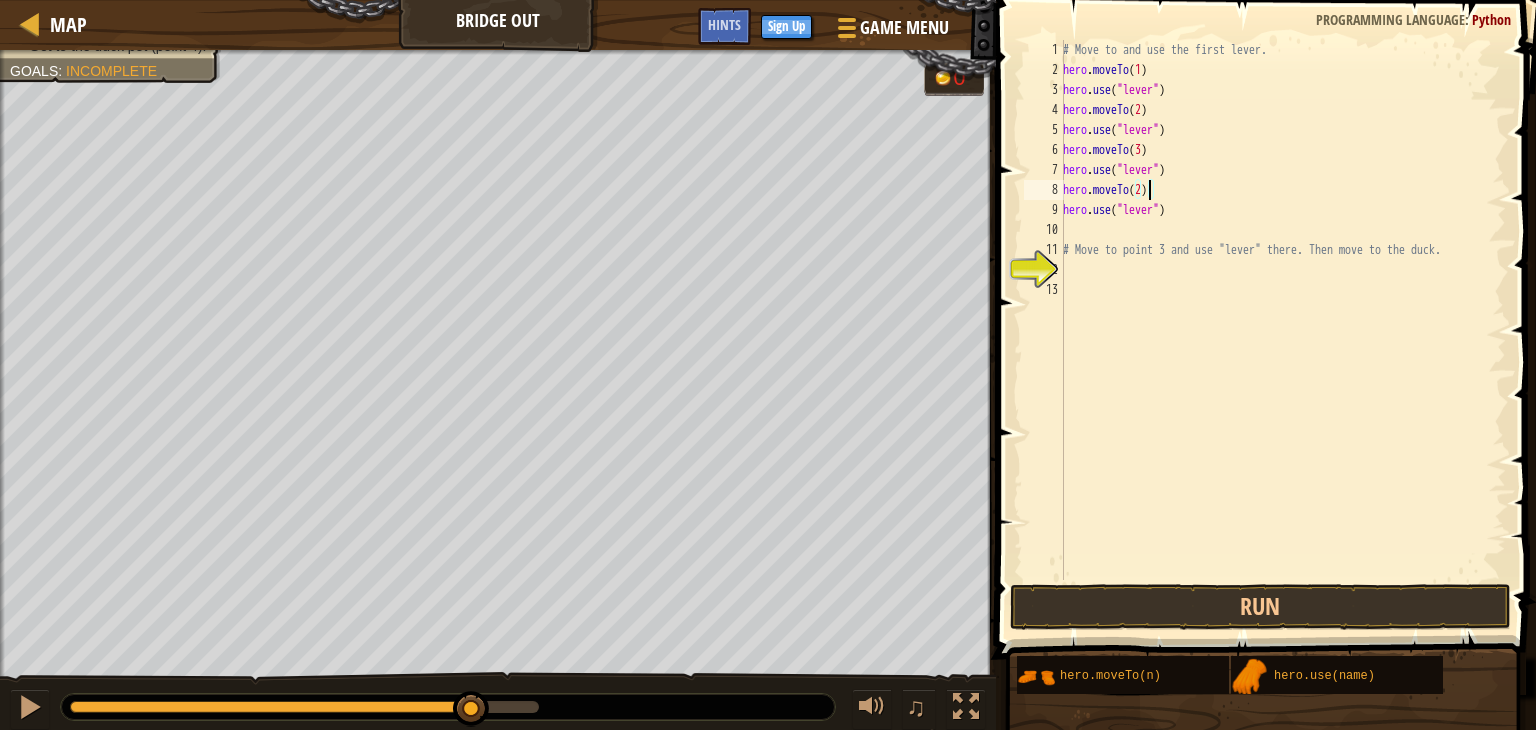 click on "# Move to and use the first lever. hero . moveTo ( [NUMBER] ) hero . use ( "lever" ) hero . moveTo ( [NUMBER] ) hero . use ( "lever" ) hero . moveTo ( [NUMBER] ) hero . use ( "lever" ) hero . moveTo ( [NUMBER] ) hero . use ( "lever" ) # Move to point [NUMBER] and use "lever" there. Then move to the duck." at bounding box center (1282, 330) 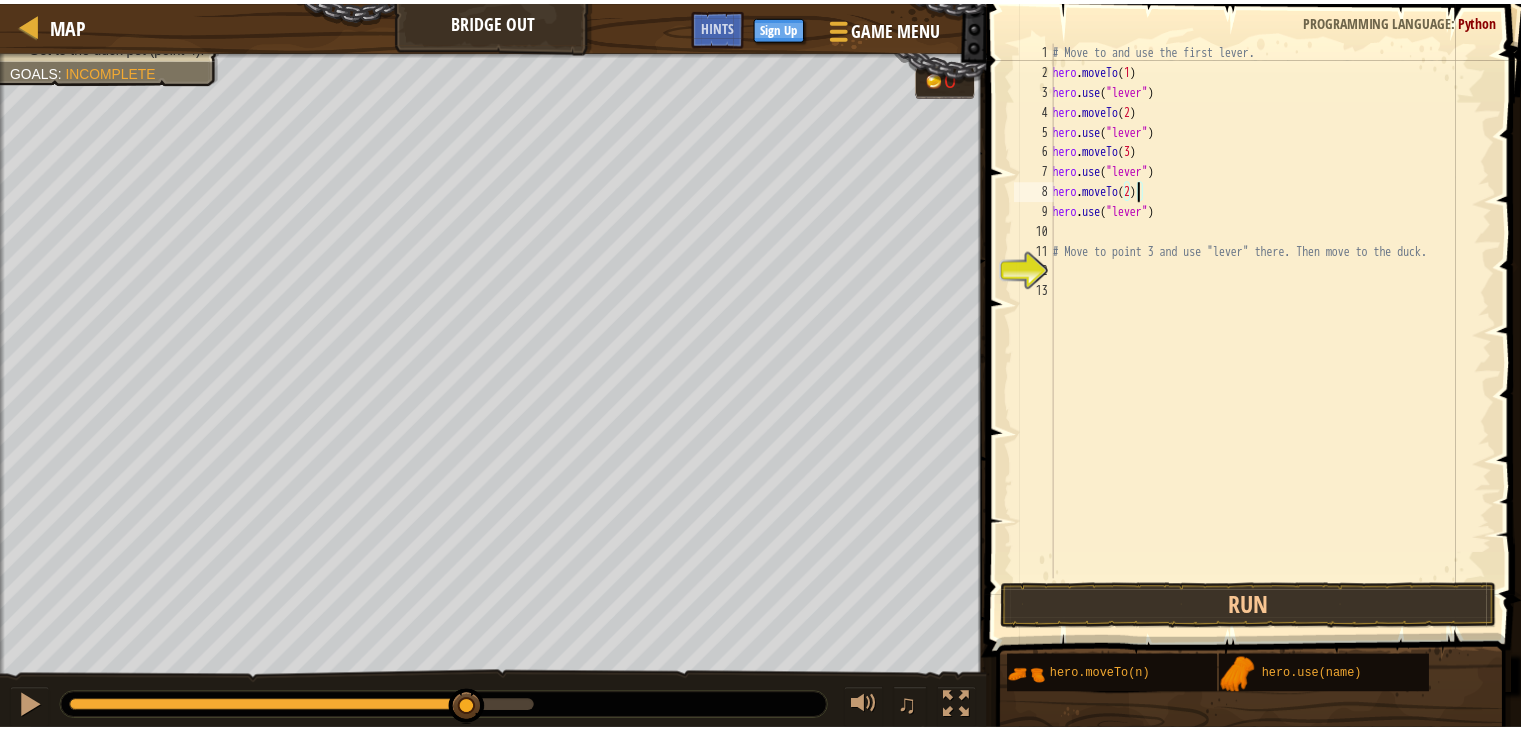 scroll, scrollTop: 9, scrollLeft: 6, axis: both 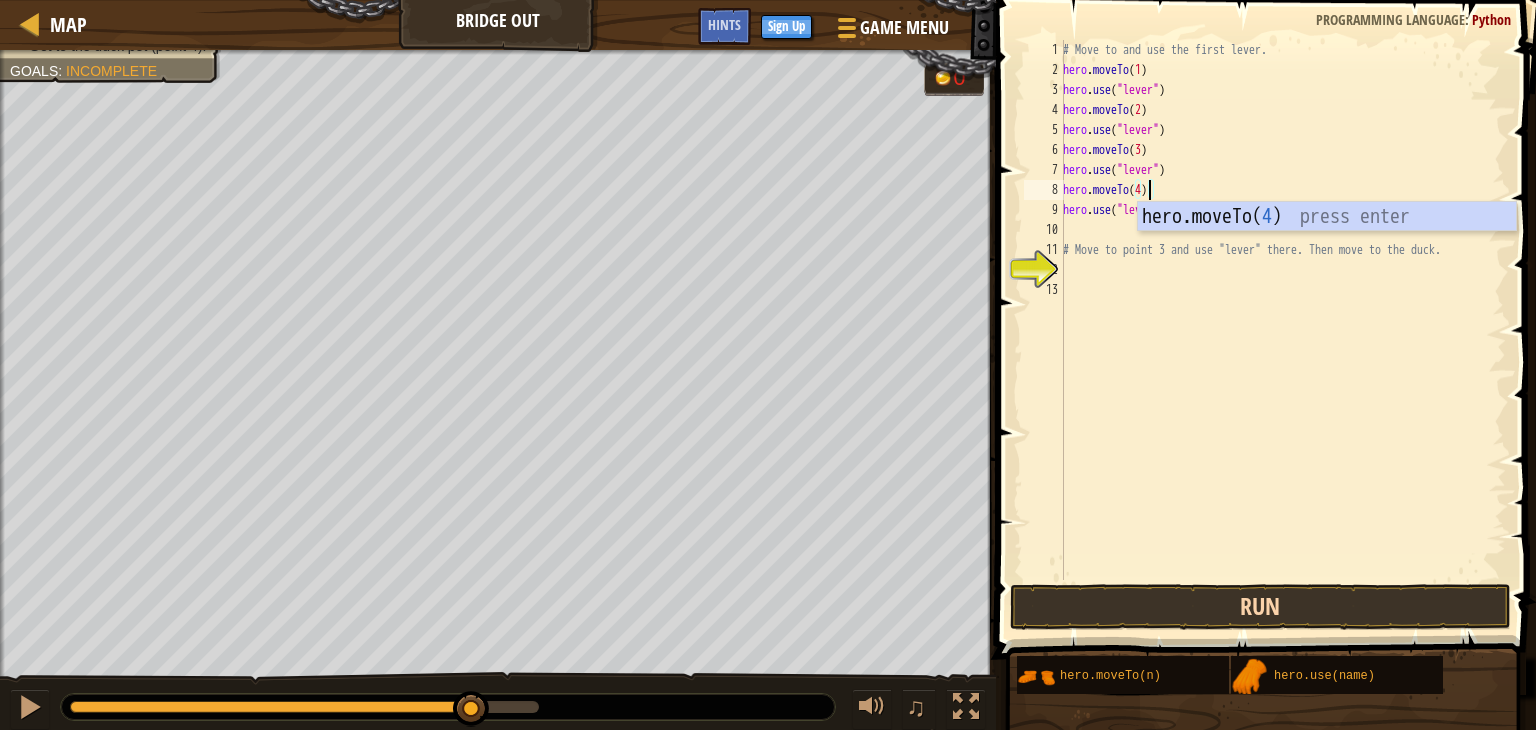 type on "hero.moveTo(4)" 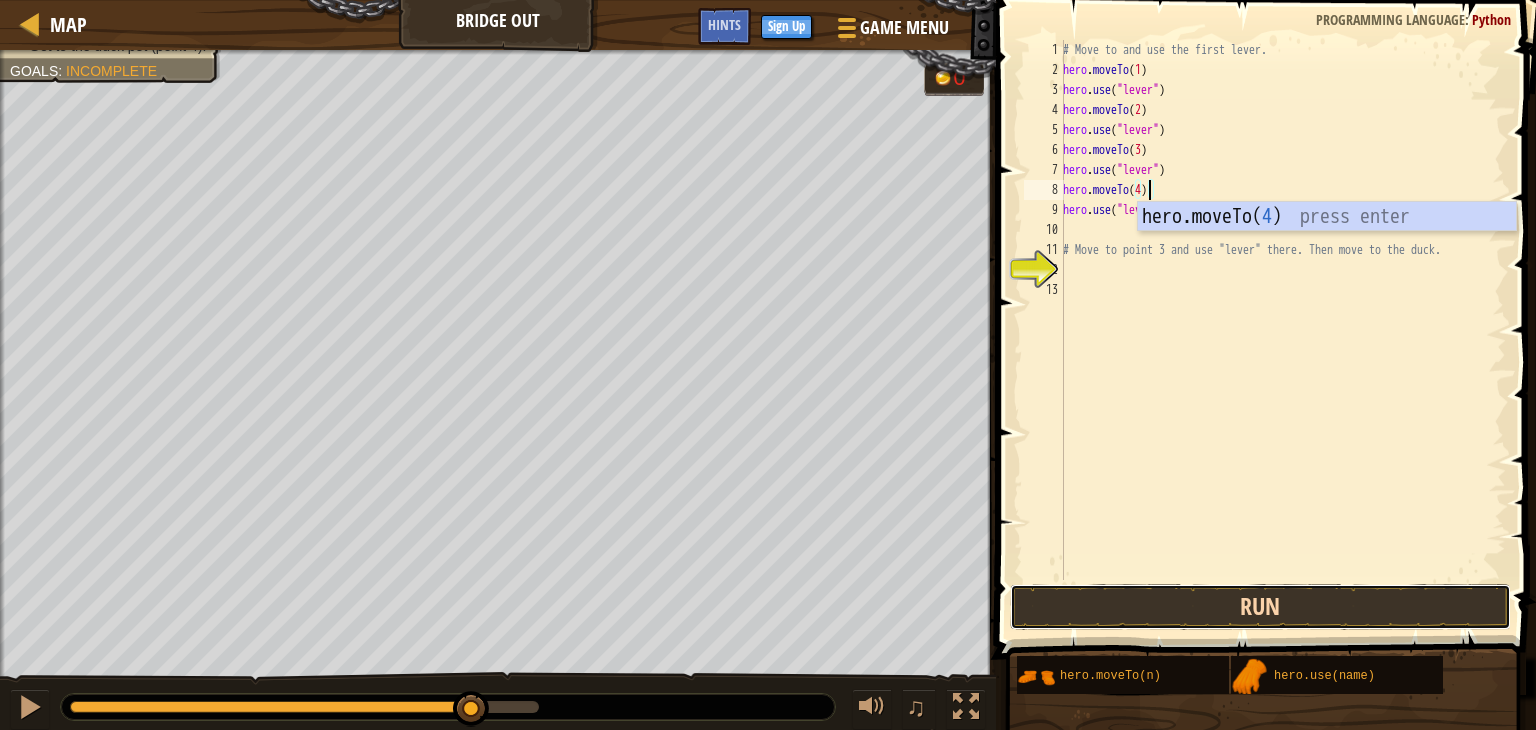 click on "Run" at bounding box center [1260, 607] 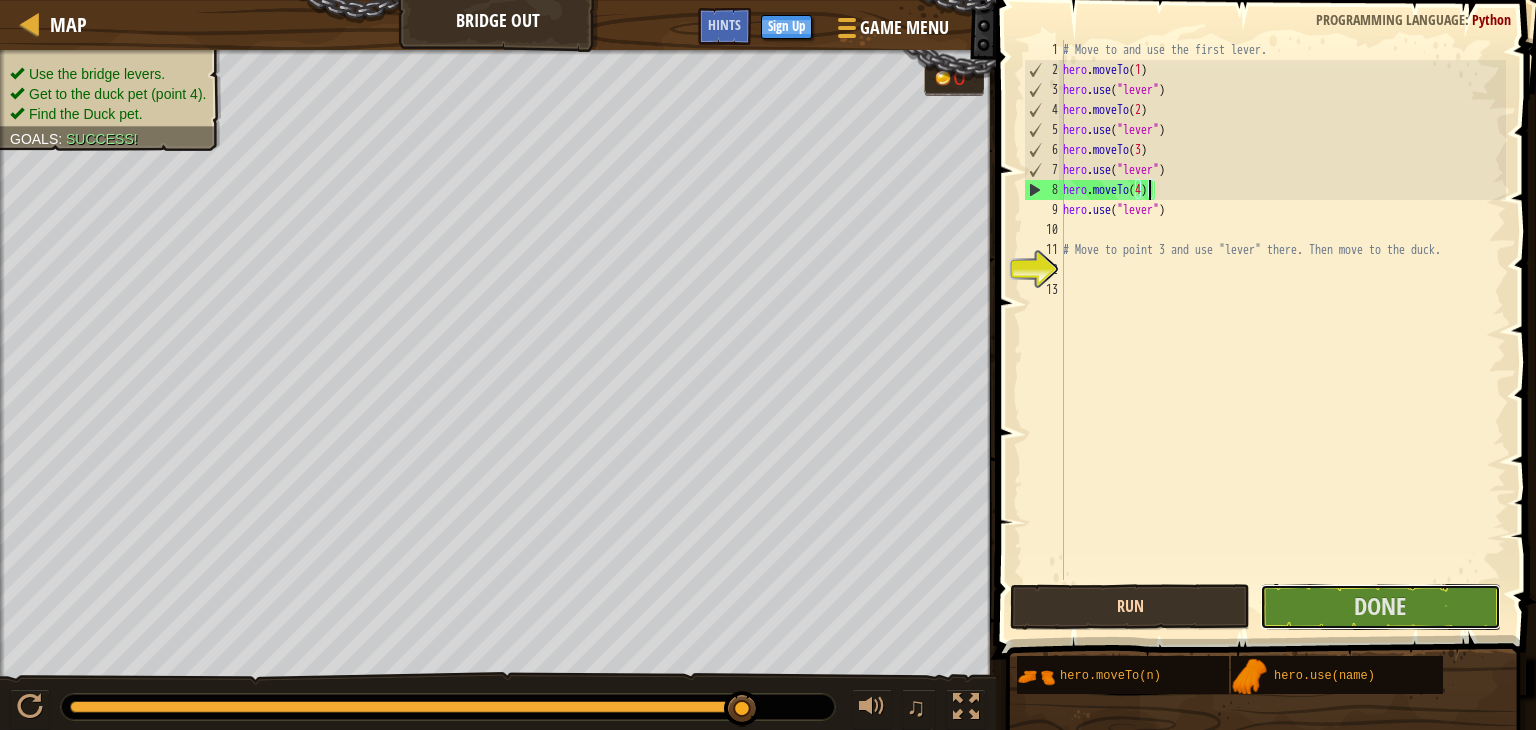 click on "Done" at bounding box center (1380, 607) 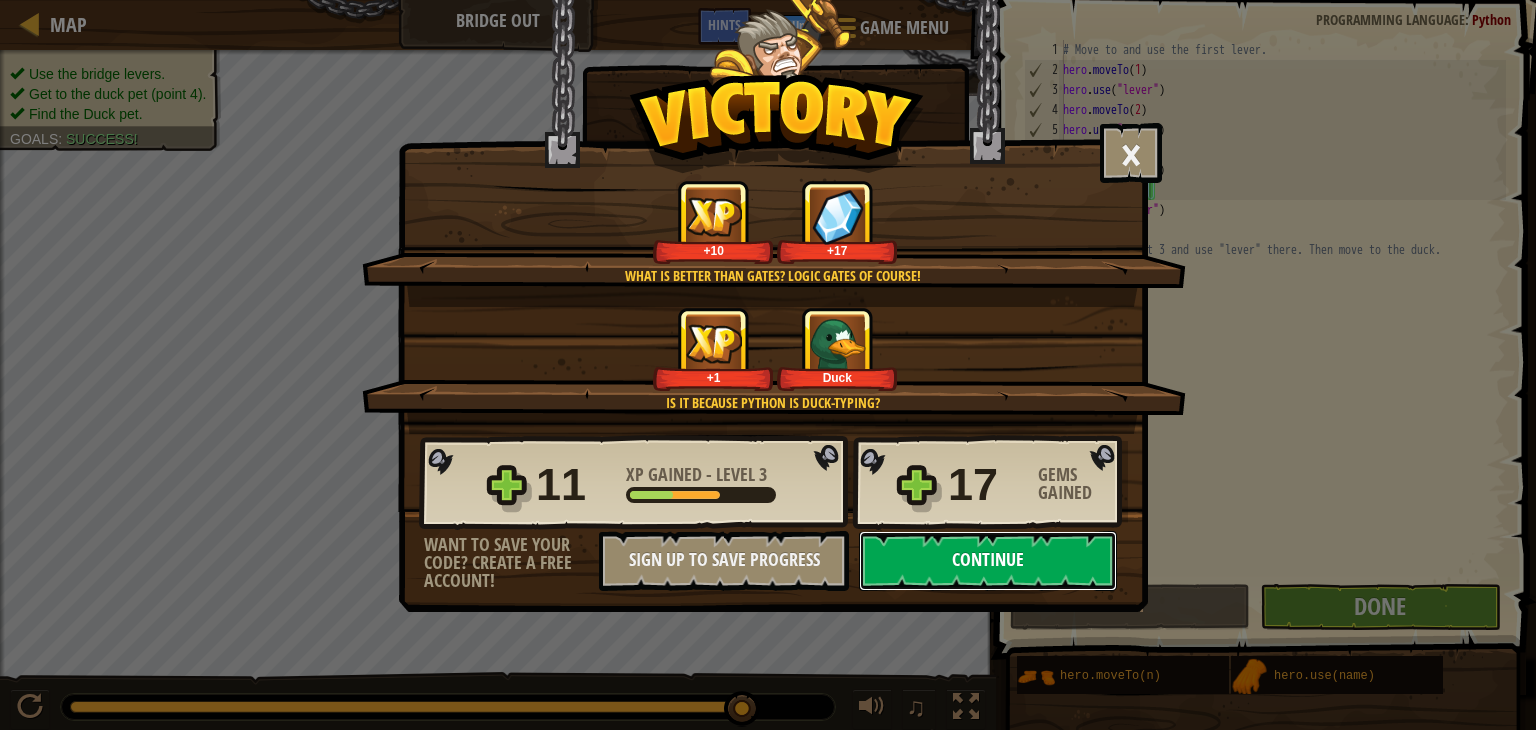 click on "Continue" at bounding box center [988, 561] 